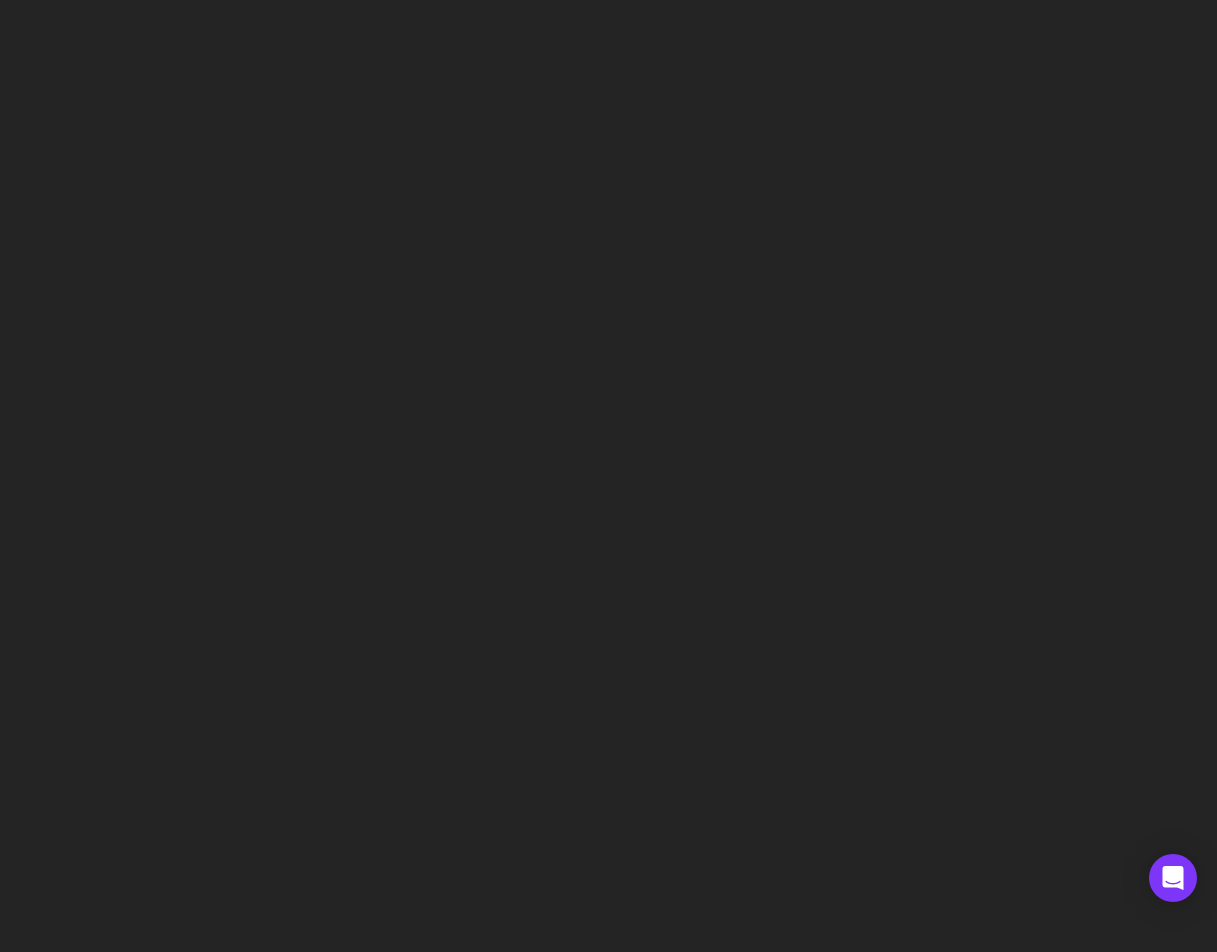 scroll, scrollTop: 0, scrollLeft: 0, axis: both 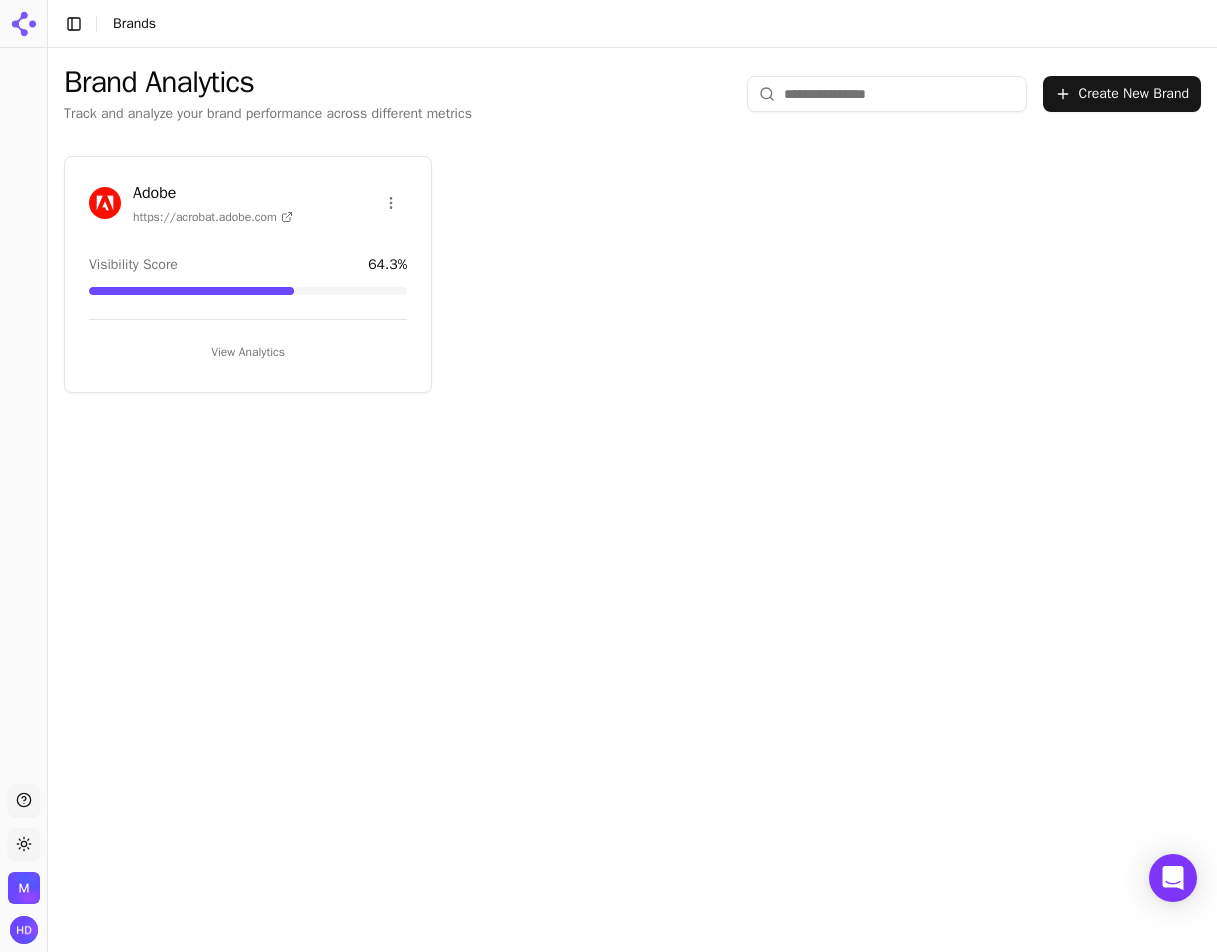 click on "Adobe" at bounding box center [213, 193] 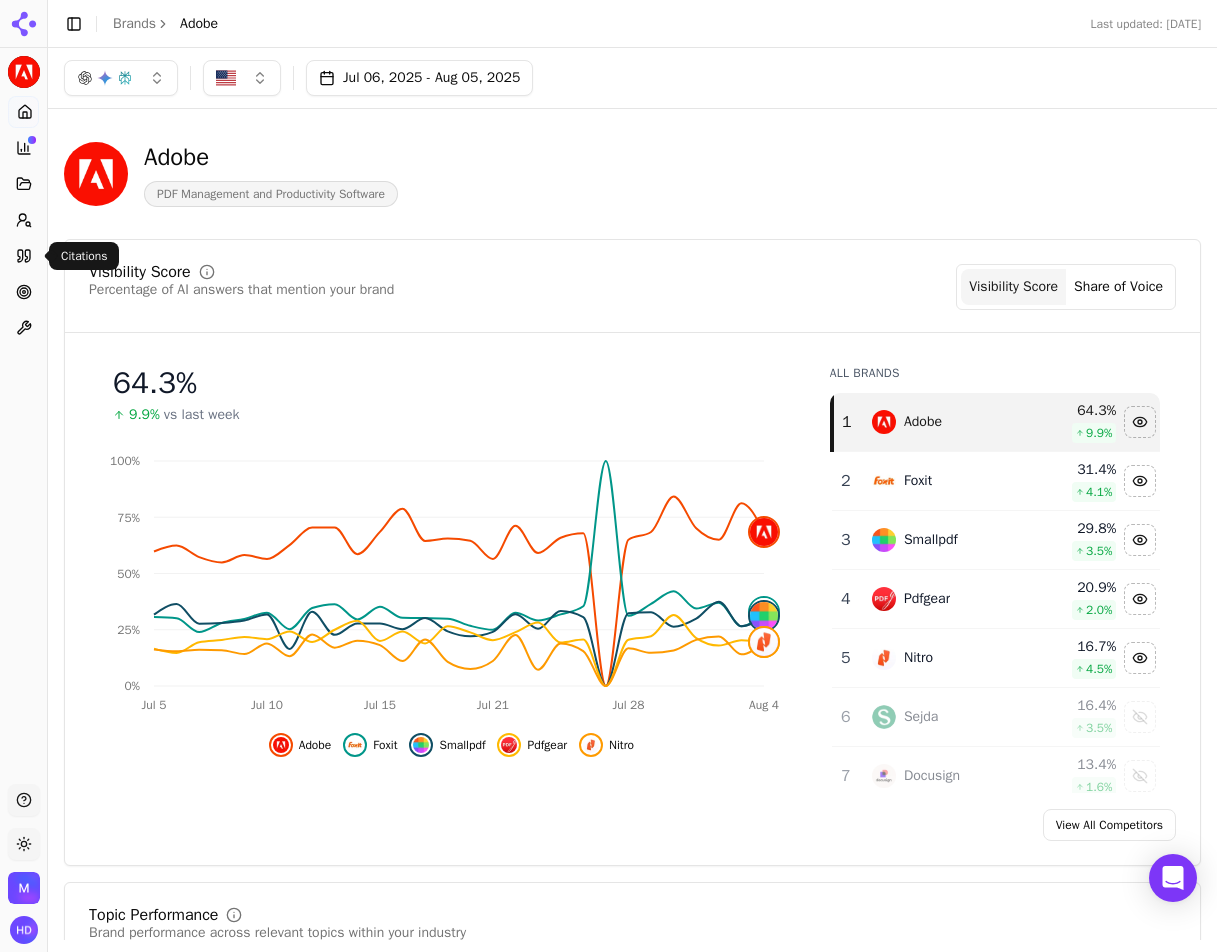 click 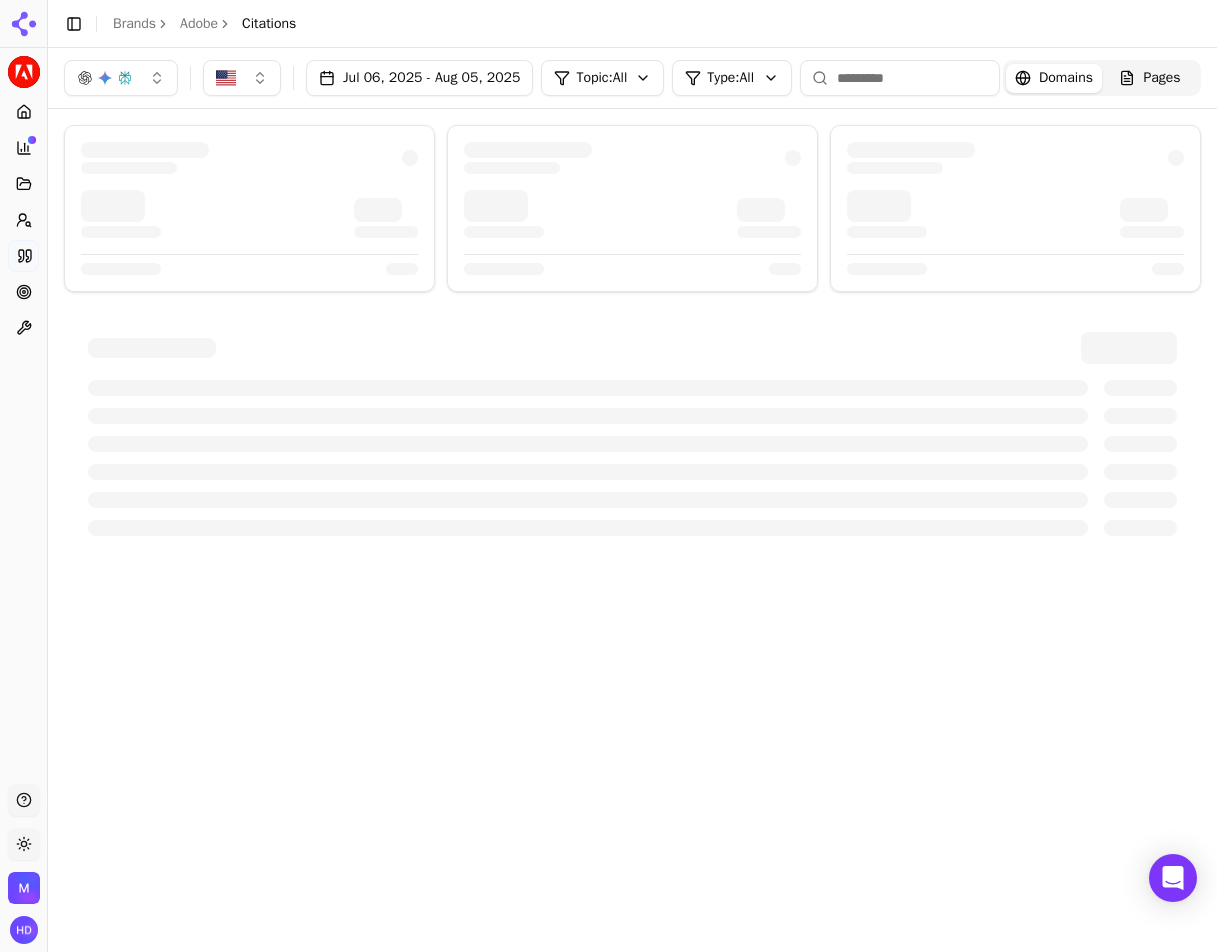 click at bounding box center [900, 78] 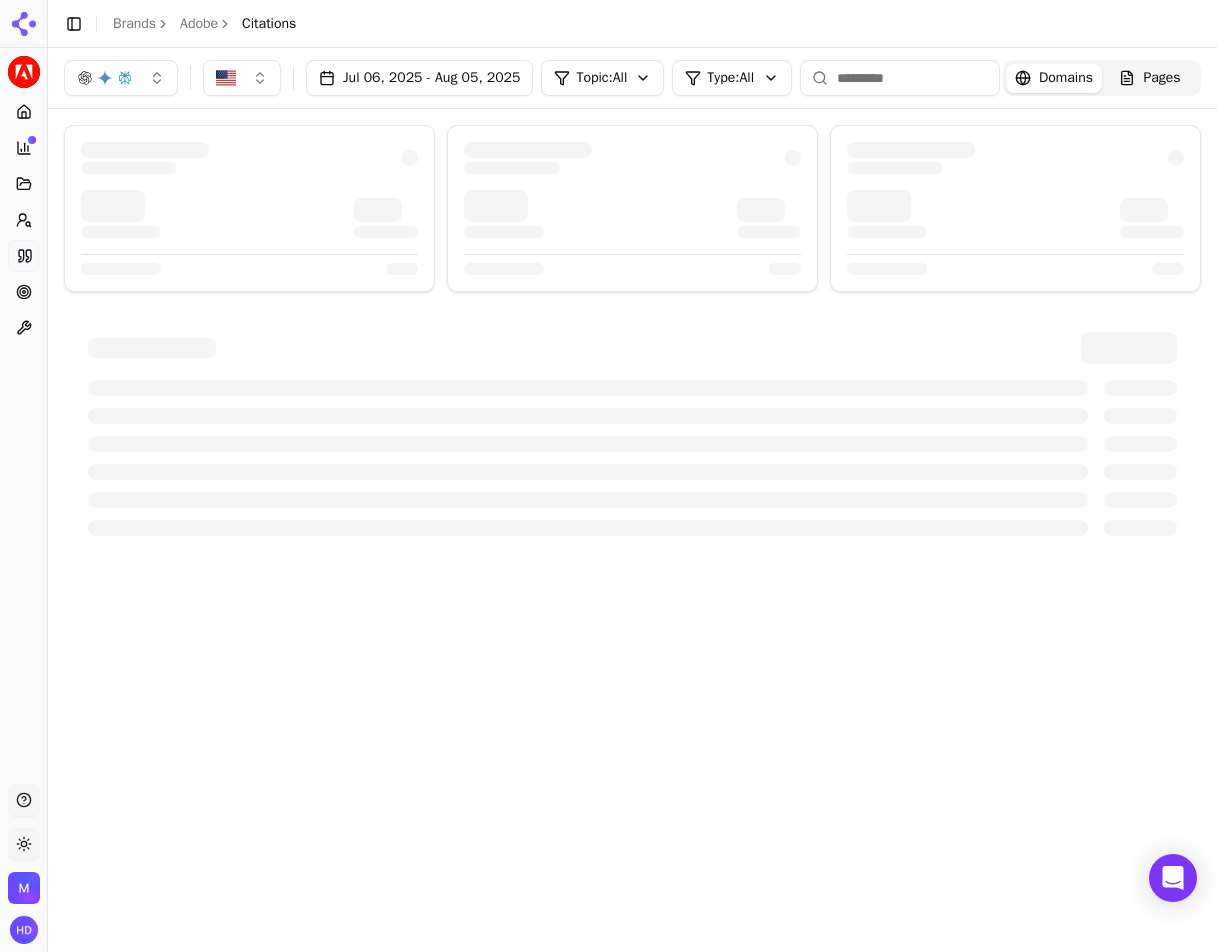 click at bounding box center (900, 78) 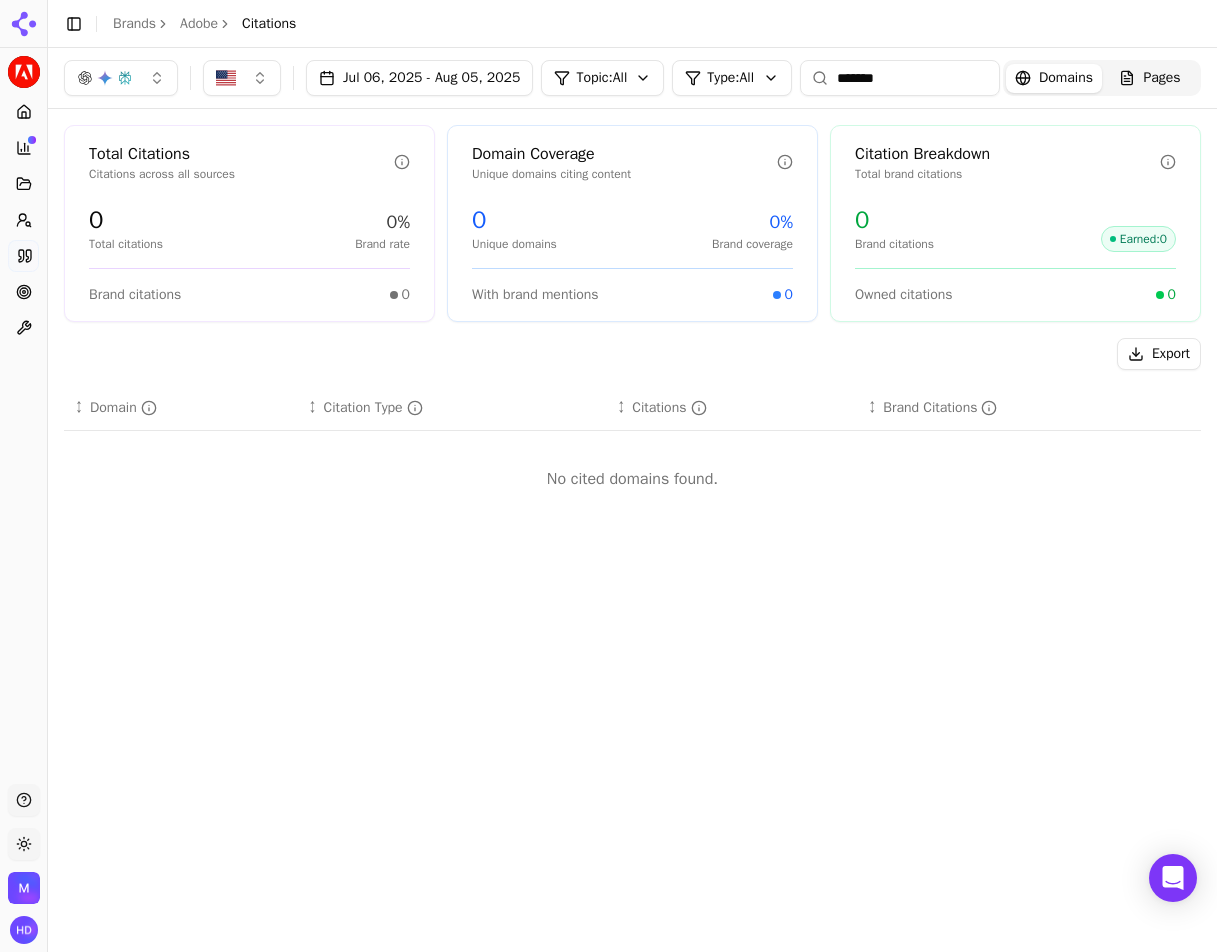 click on "*******" at bounding box center (900, 78) 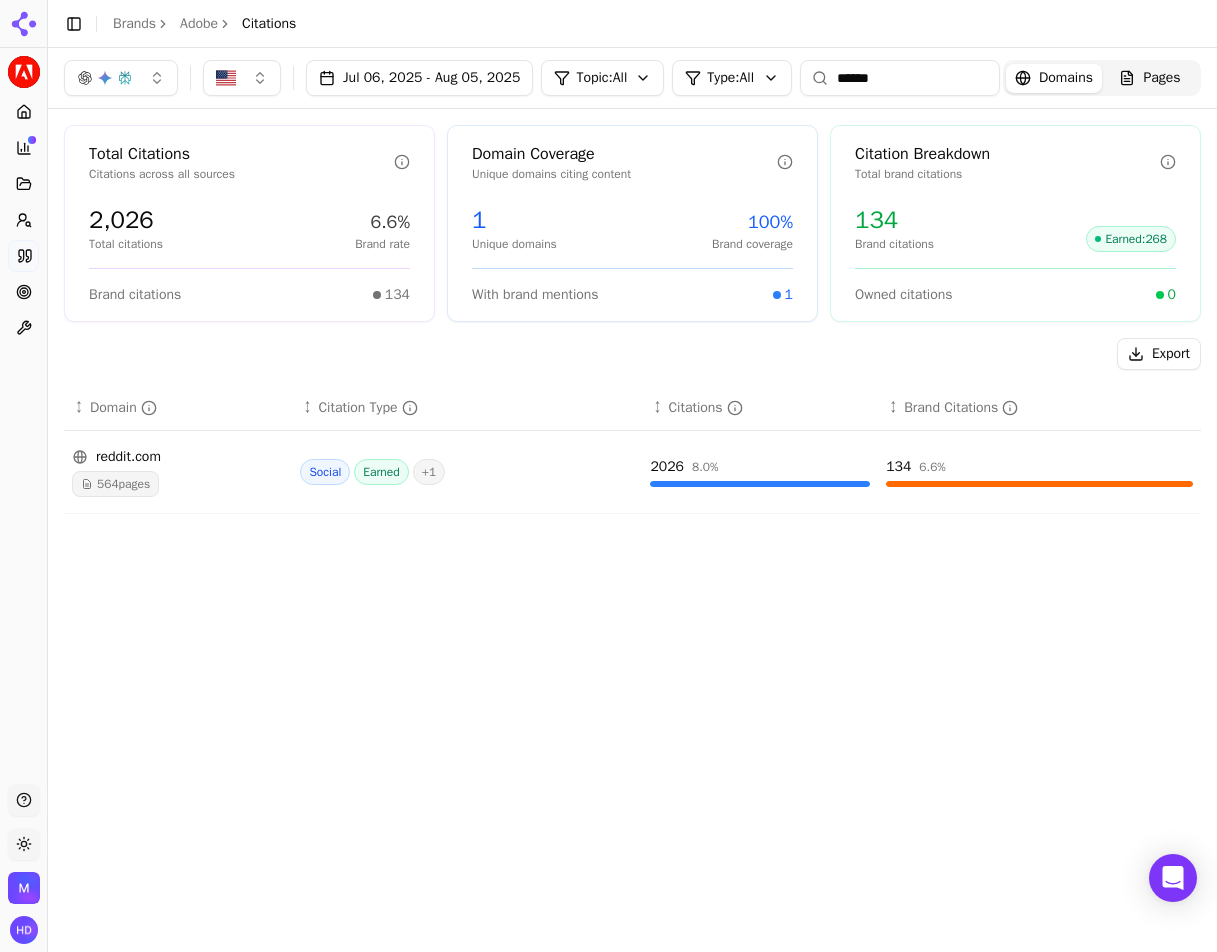 click on "Jul 06, 2025 - Aug 05, 2025" at bounding box center [419, 78] 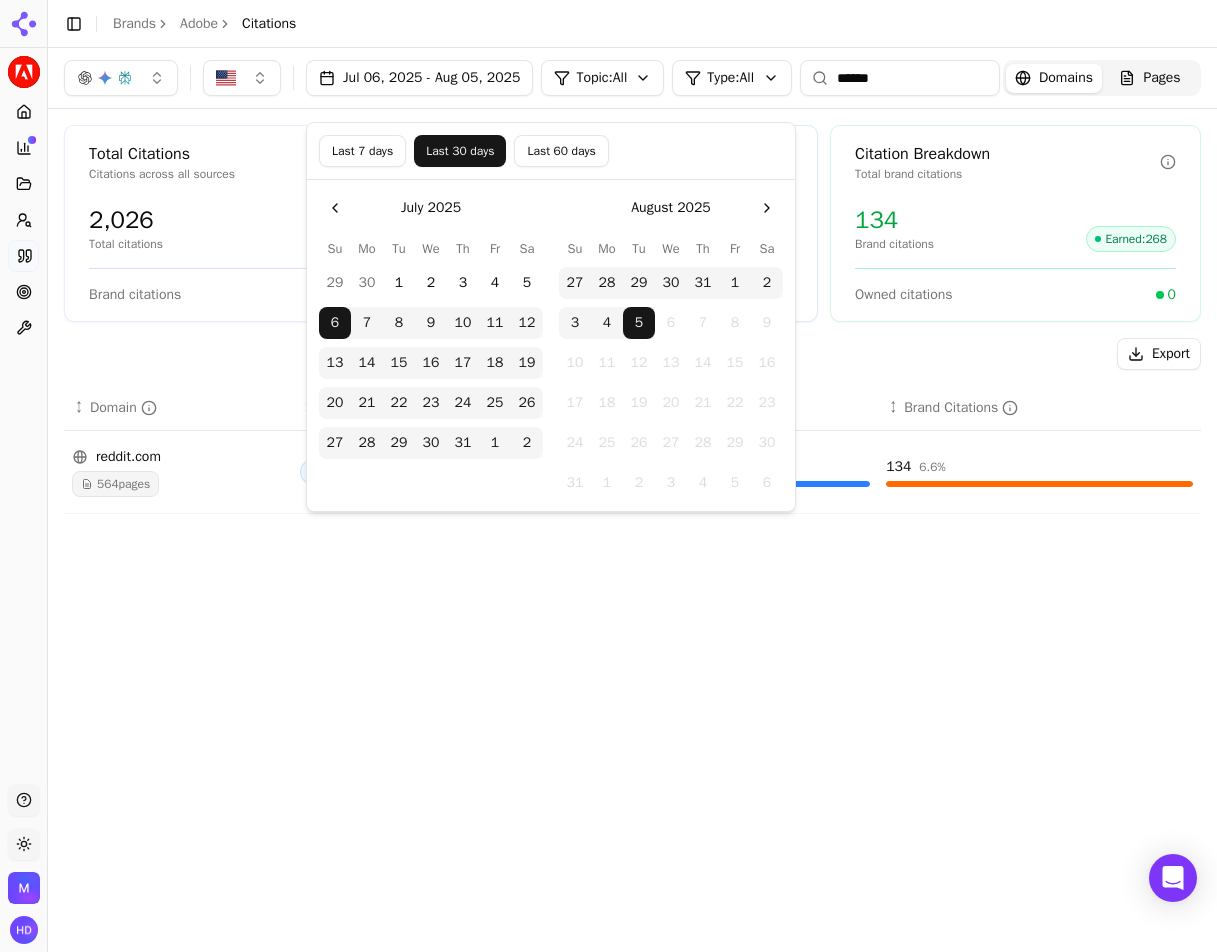 click at bounding box center [335, 208] 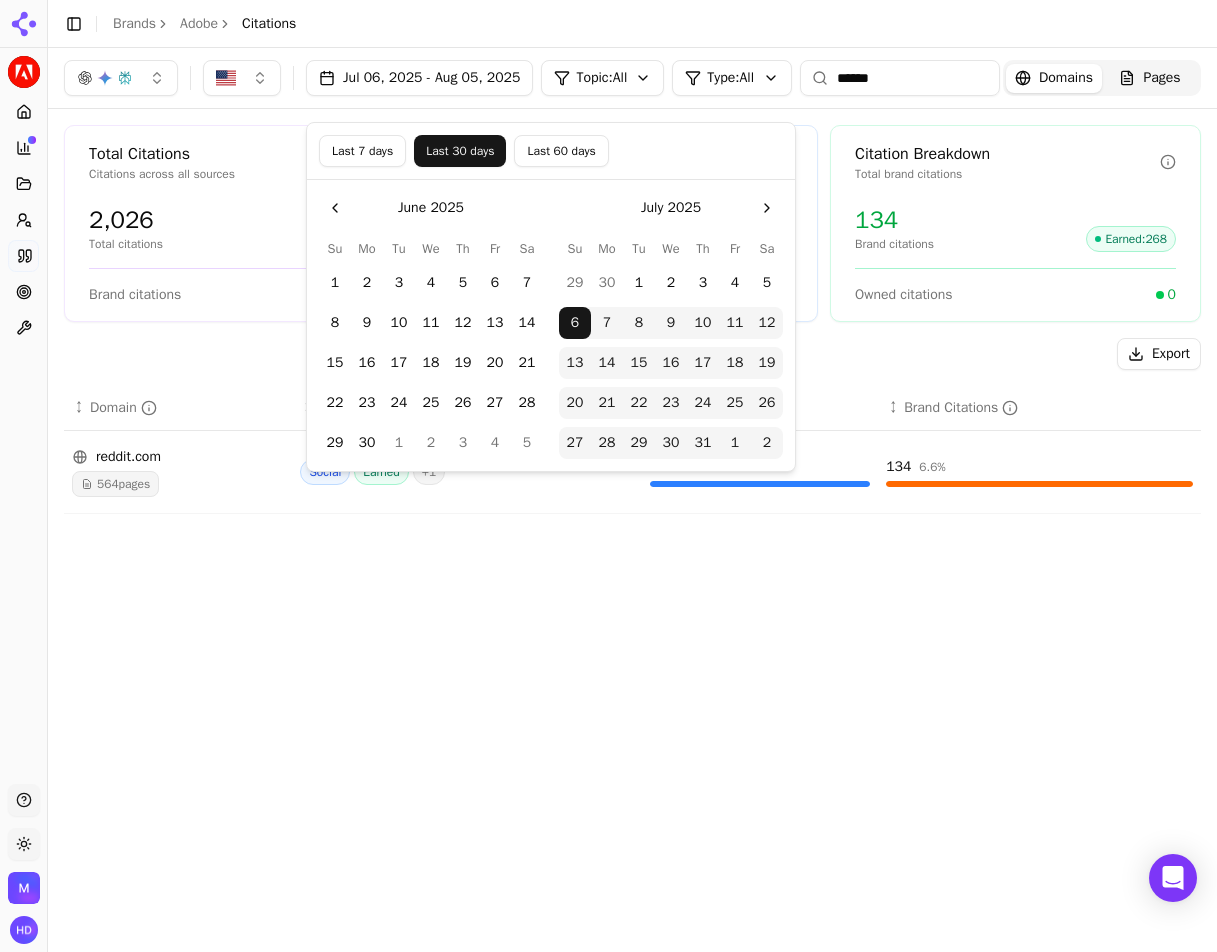 click at bounding box center [335, 208] 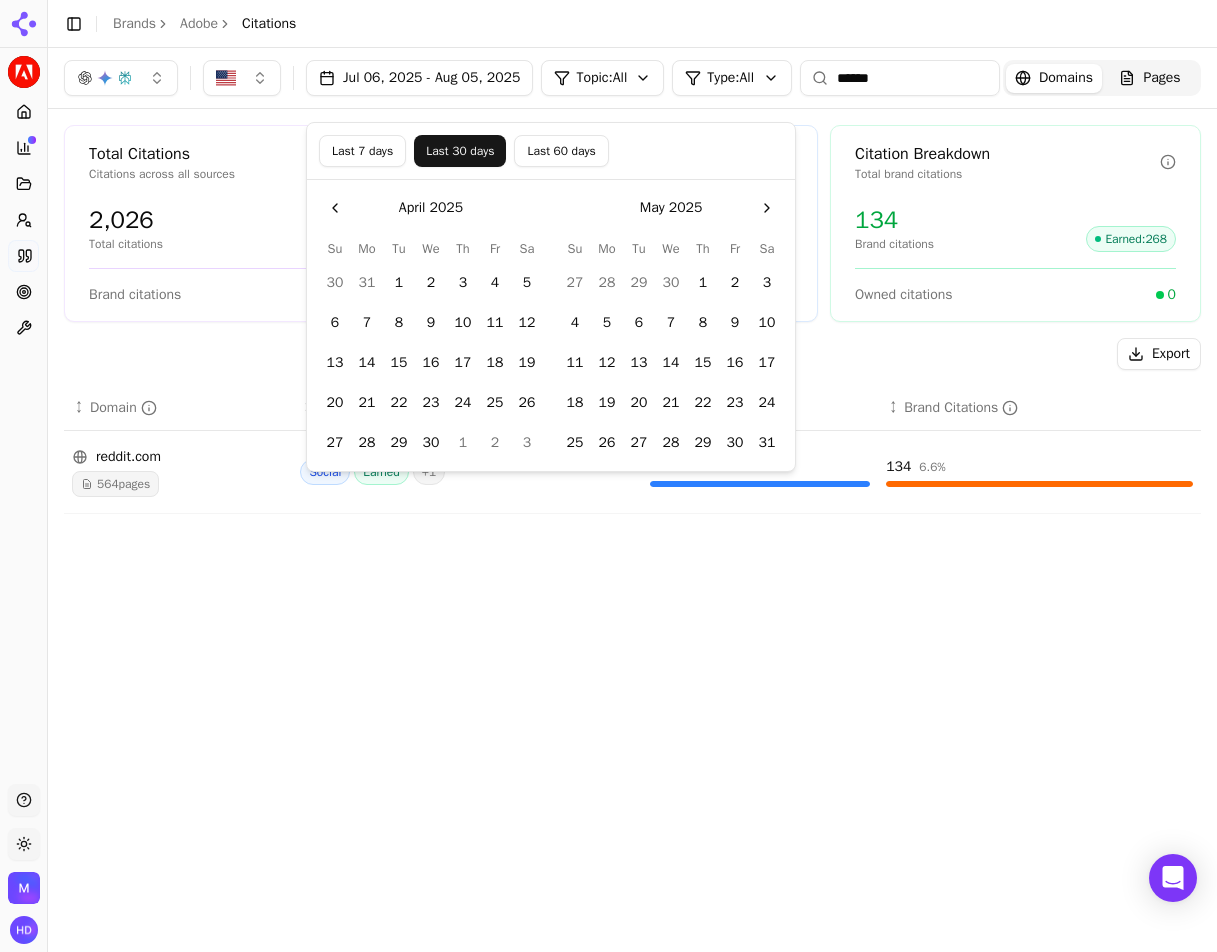 click at bounding box center (335, 208) 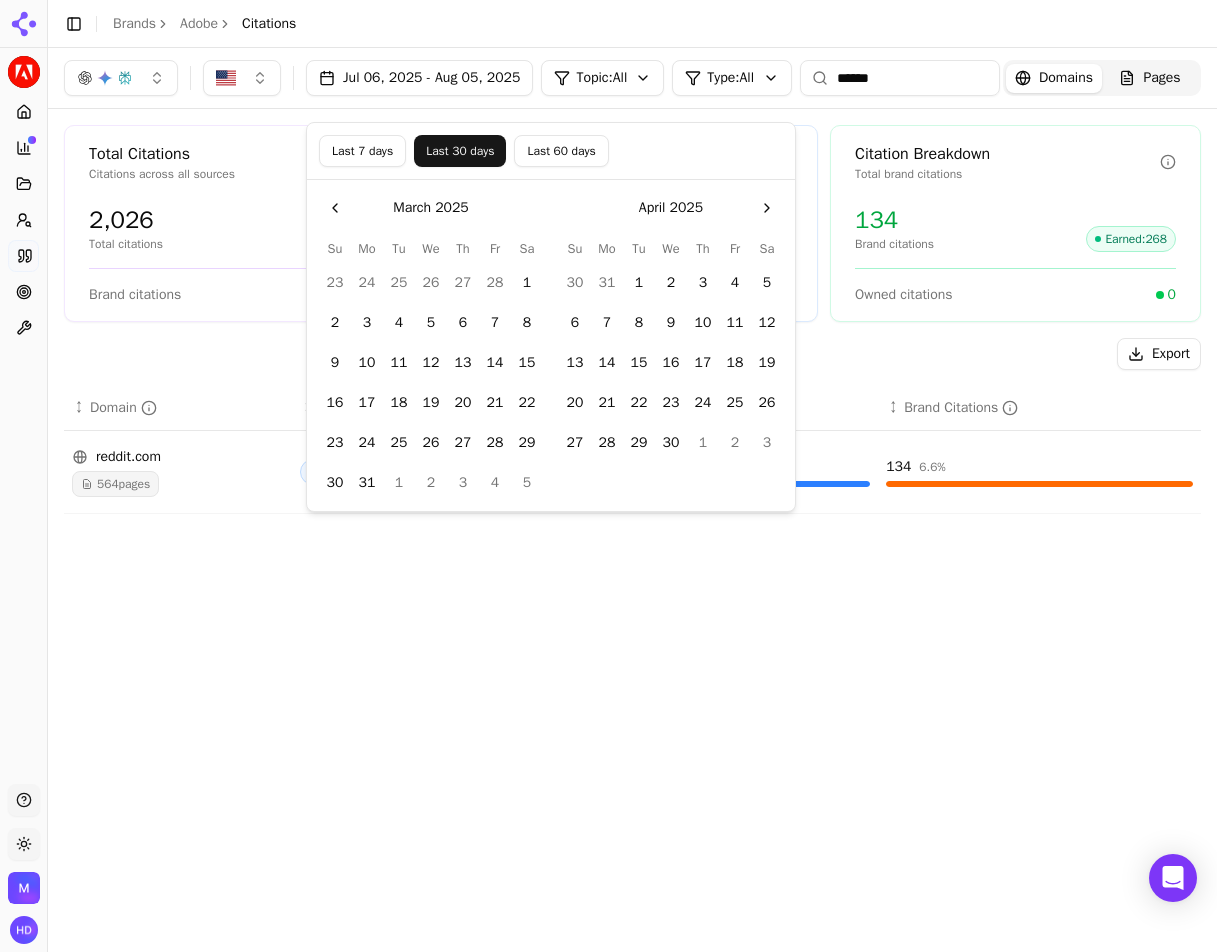 click on "14" at bounding box center (607, 363) 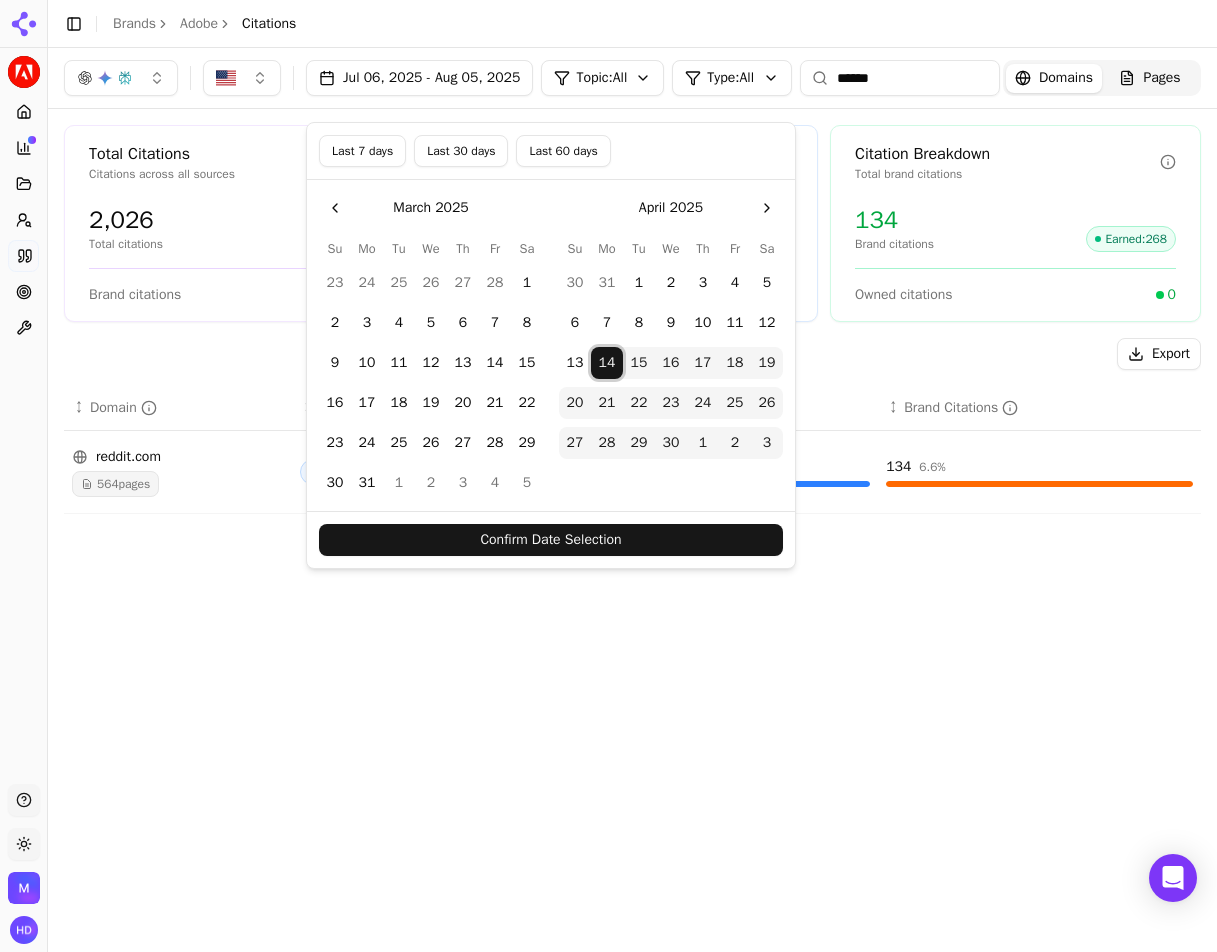 click on "Confirm Date Selection" at bounding box center [551, 540] 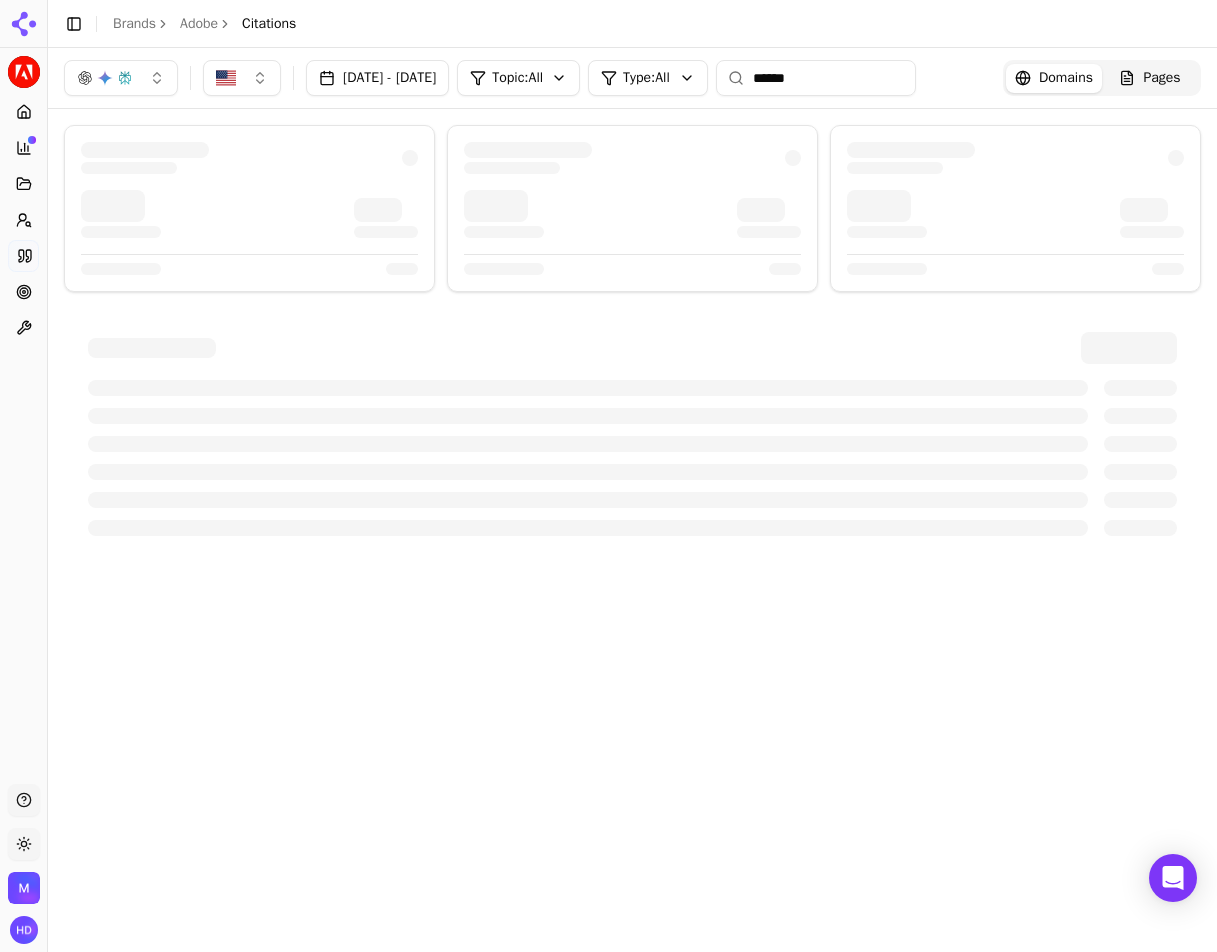click on "******" at bounding box center (816, 78) 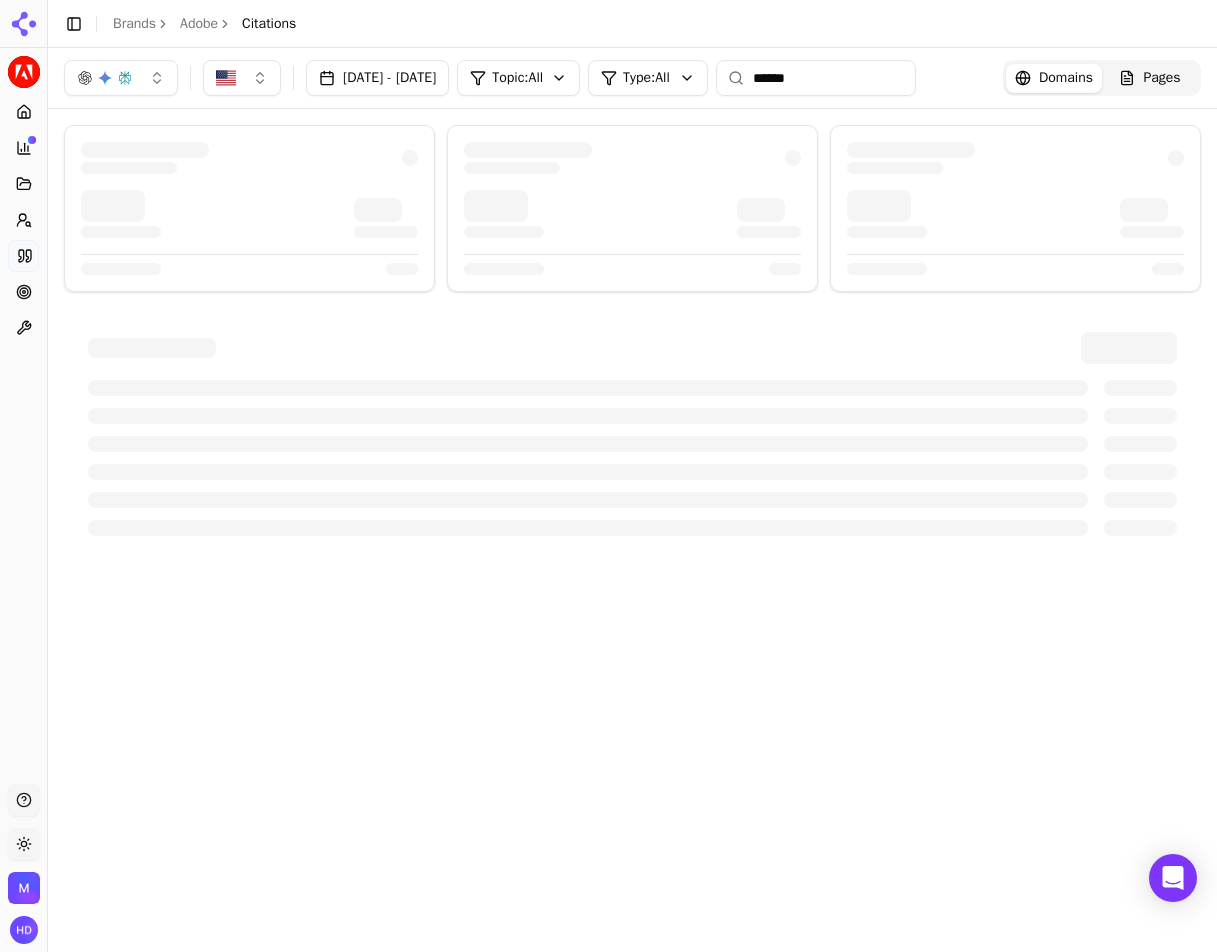 click on "Pages" at bounding box center [1150, 78] 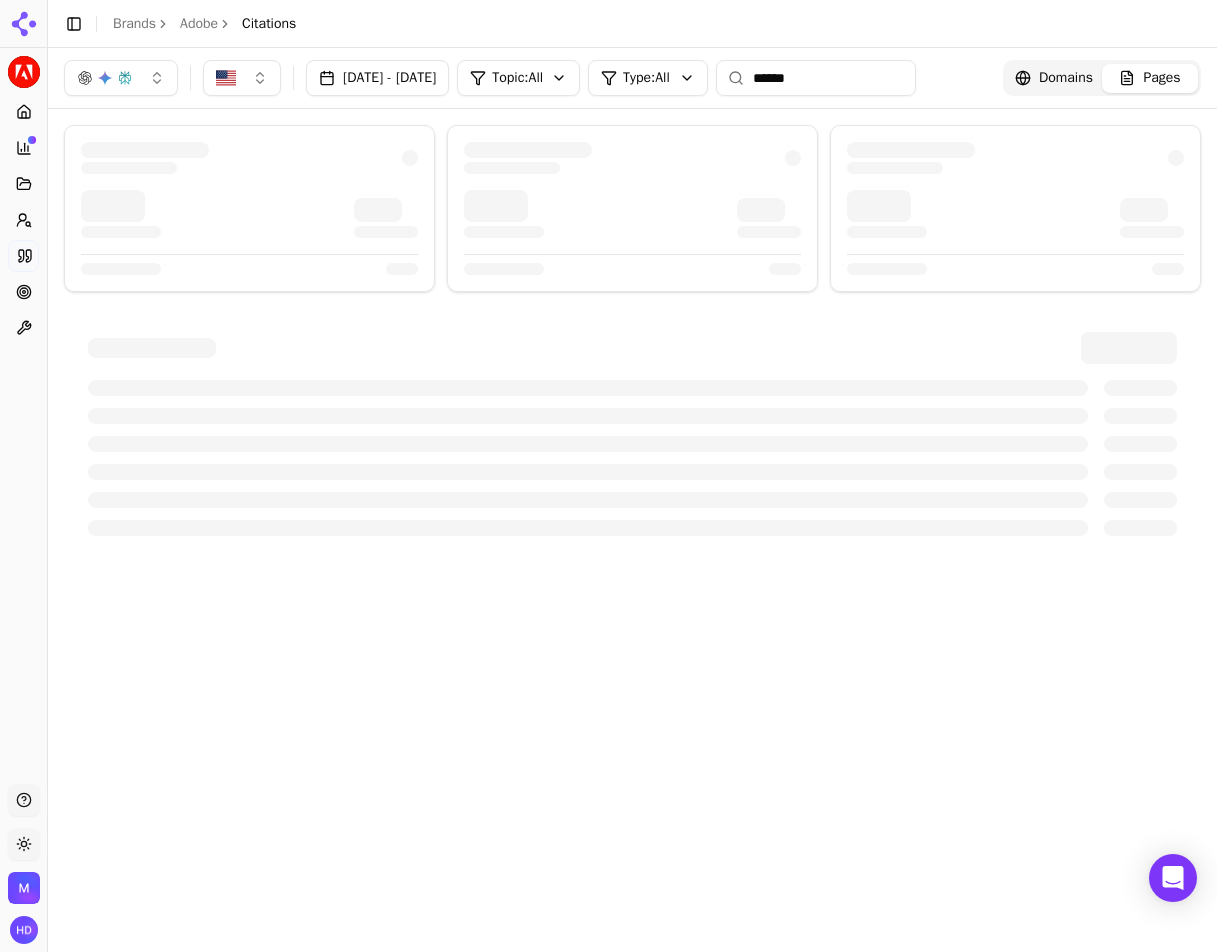click on "******" at bounding box center [816, 78] 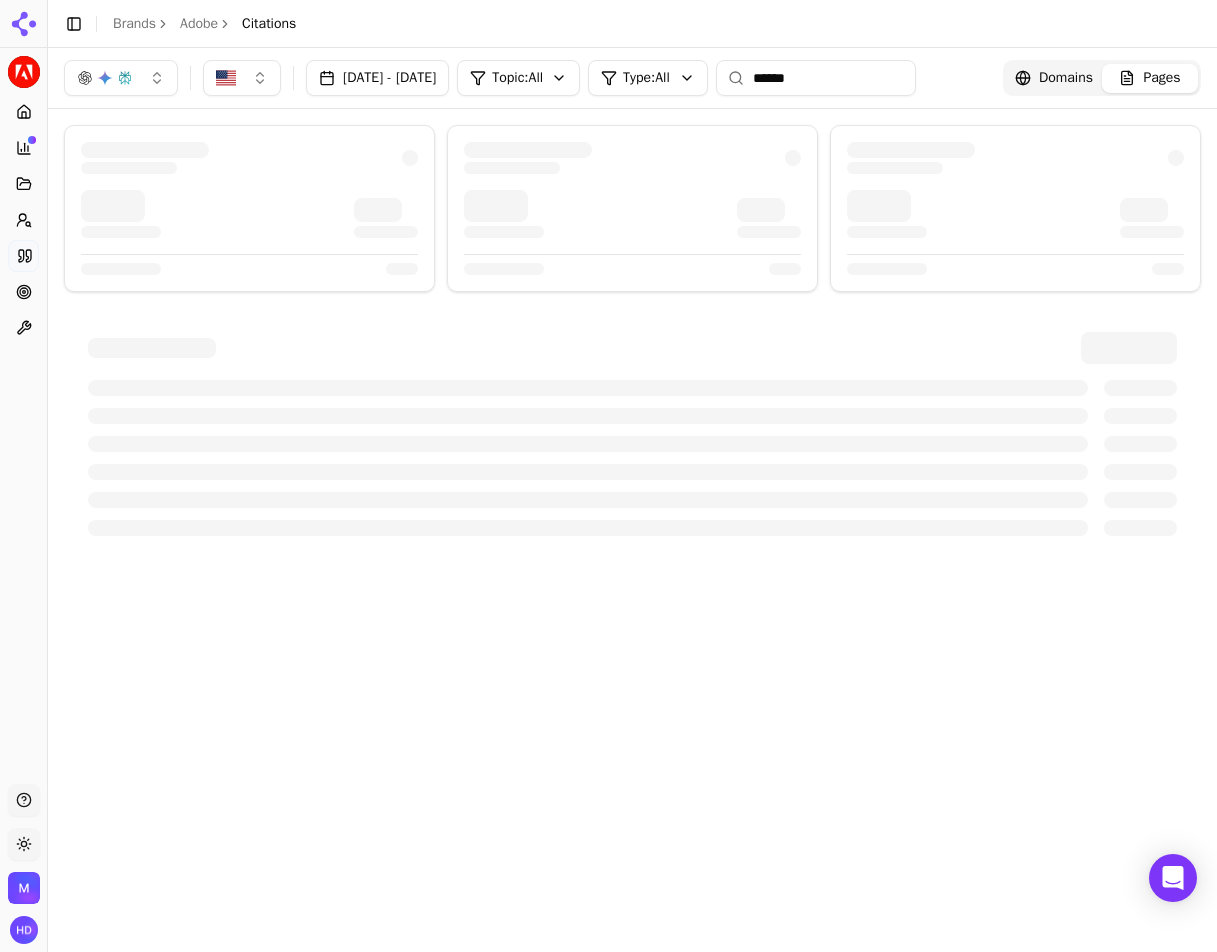 click on "******" at bounding box center (816, 78) 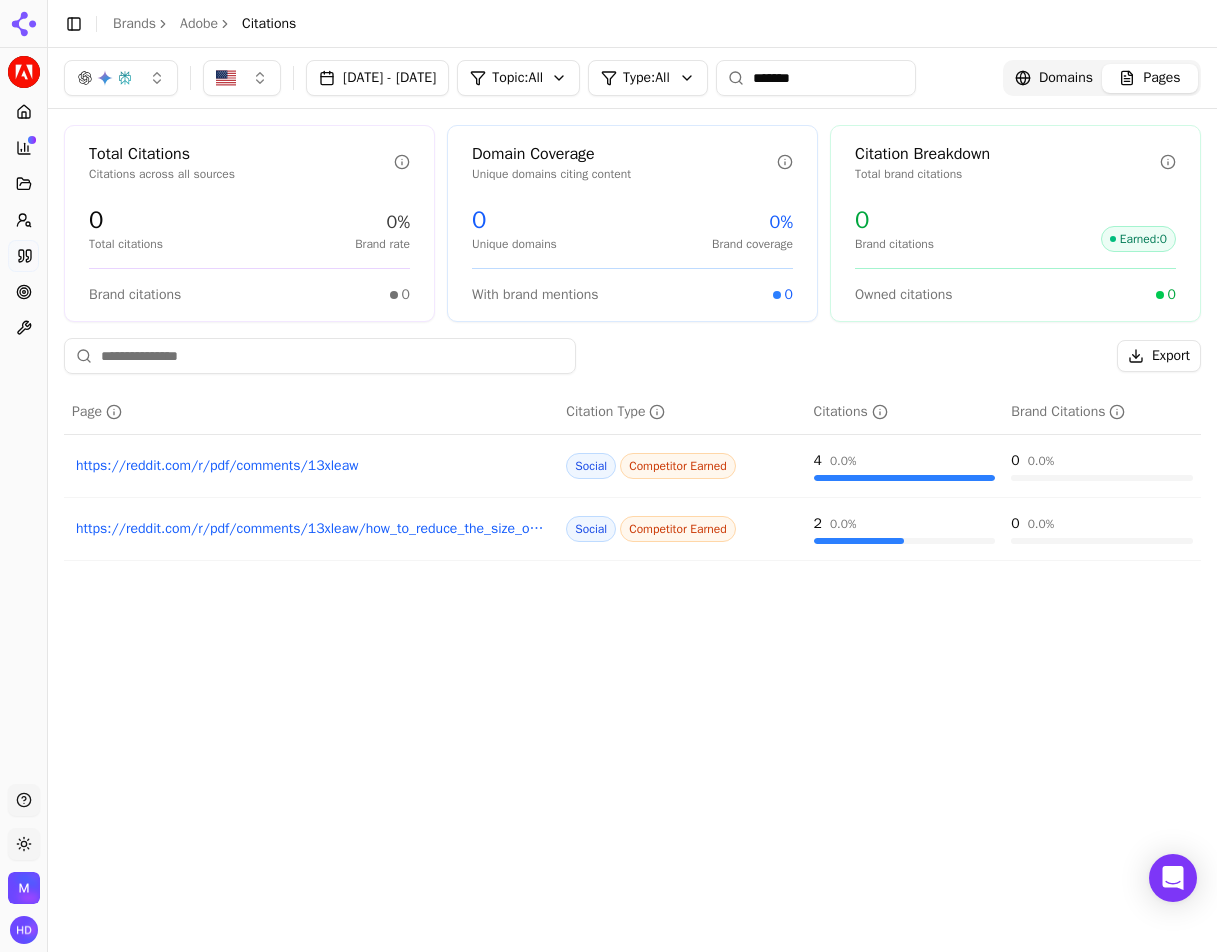 click on "Page Citation Type Citations Brand Citations https://reddit.com/r/pdf/comments/13xleaw Social Competitor Earned 4 0.0 % 0 0.0 % https://reddit.com/r/pdf/comments/13xleaw/how_to_reduce_the_size_of_a_pdf_file Social Competitor Earned 2 0.0 % 0 0.0 %" at bounding box center (632, 681) 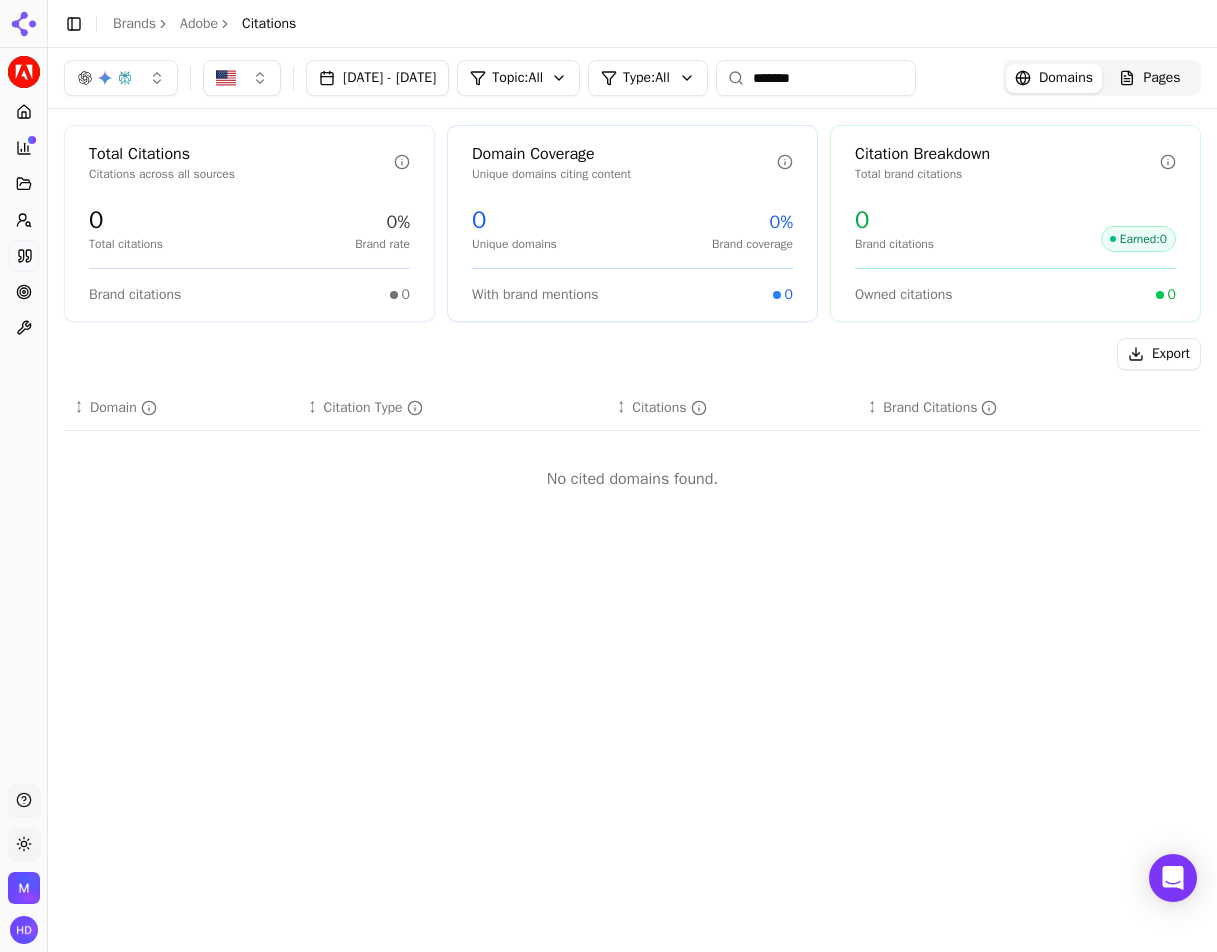 click on "*******" at bounding box center [816, 78] 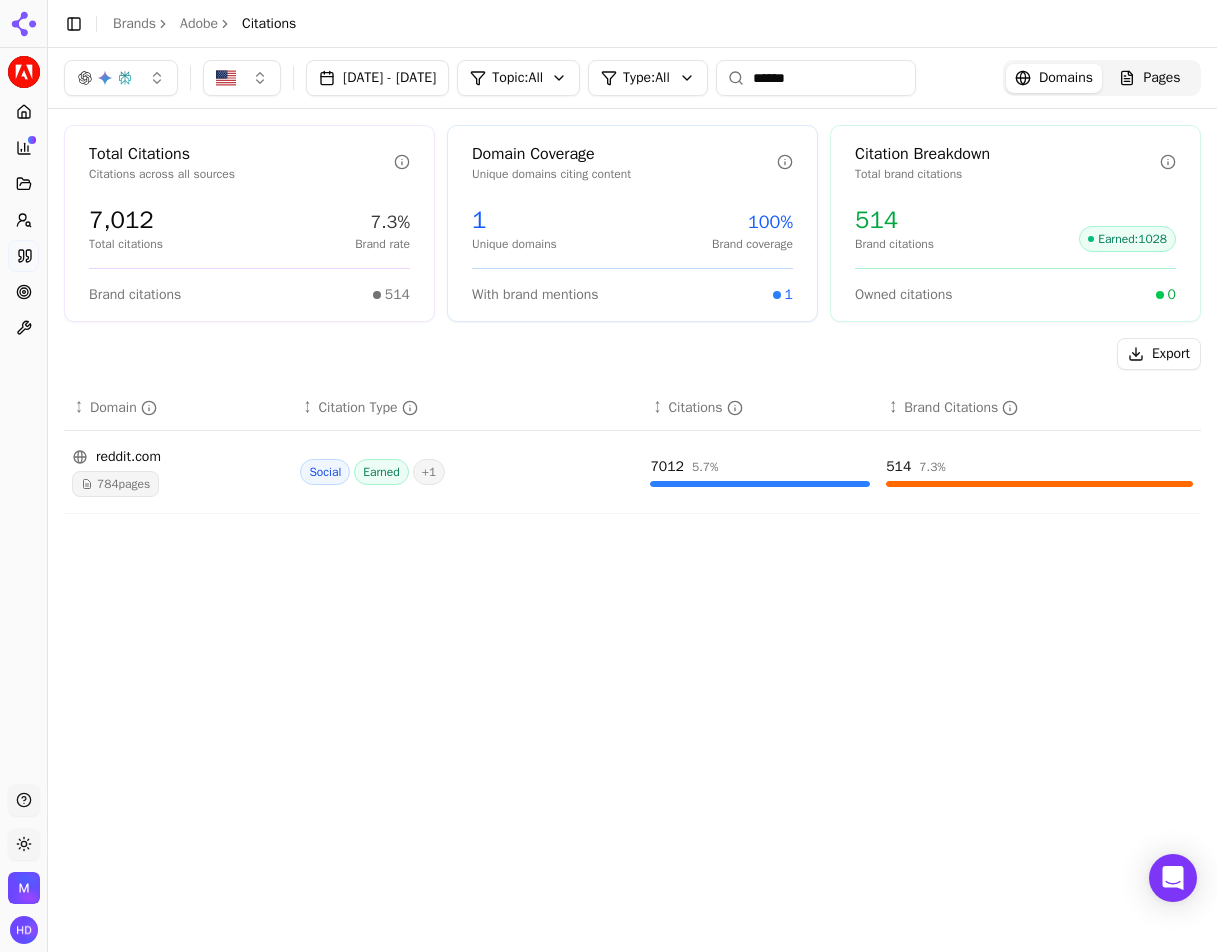 click on "784  pages" at bounding box center [115, 484] 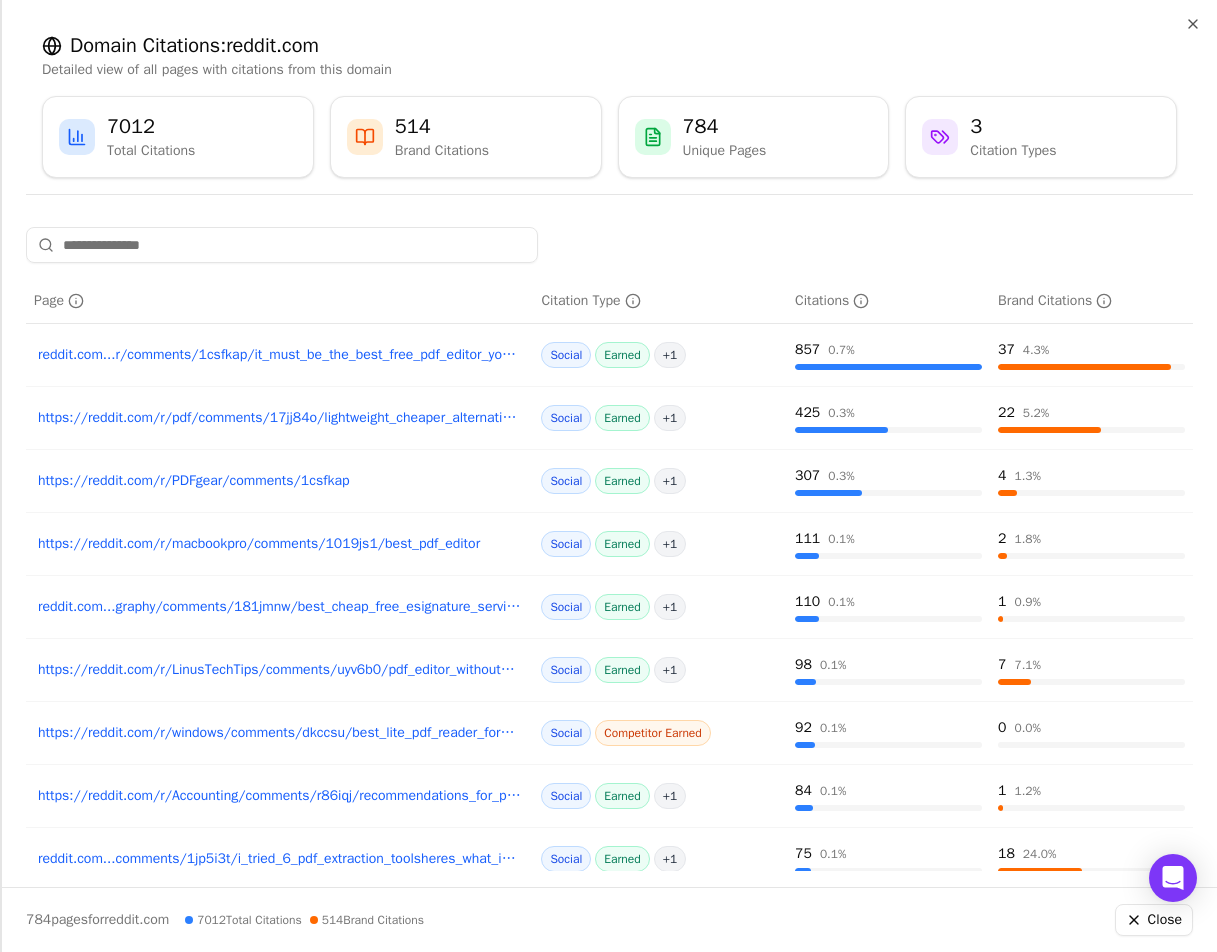 click on "Domain Citations:  reddit.com Detailed view of all pages with citations from this domain 7012 Total Citations 514 Brand Citations 784 Unique Pages 3 Citation Types Page Citation Type Citations Brand Citations reddit.com...r/comments/1csfkap/it_must_be_the_best_free_pdf_editor_you_can_find Social Earned + 1 857 0.7 % 37 4.3 % https://reddit.com/r/pdf/comments/17jj84o/lightweight_cheaper_alternative_to_adobe_for Social Earned + 1 425 0.3 % 22 5.2 % https://reddit.com/r/PDFgear/comments/1csfkap Social Earned + 1 307 0.3 % 4 1.3 % https://reddit.com/r/macbookpro/comments/1019js1/best_pdf_editor Social Earned + 1 111 0.1 % 2 1.8 % reddit.com...graphy/comments/181jmnw/best_cheap_free_esignature_service_should_i Social Earned + 1 110 0.1 % 1 0.9 % https://reddit.com/r/LinusTechTips/comments/uyv6b0/pdf_editor_without_a_subsription Social Earned + 1 98 0.1 % 7 7.1 % https://reddit.com/r/windows/comments/dkccsu/best_lite_pdf_reader_for_windows Social Competitor Earned 92 0.1 % 0 0.0 % Social Earned + 1 84 0.1 % 1 1.2 %" at bounding box center [608, 476] 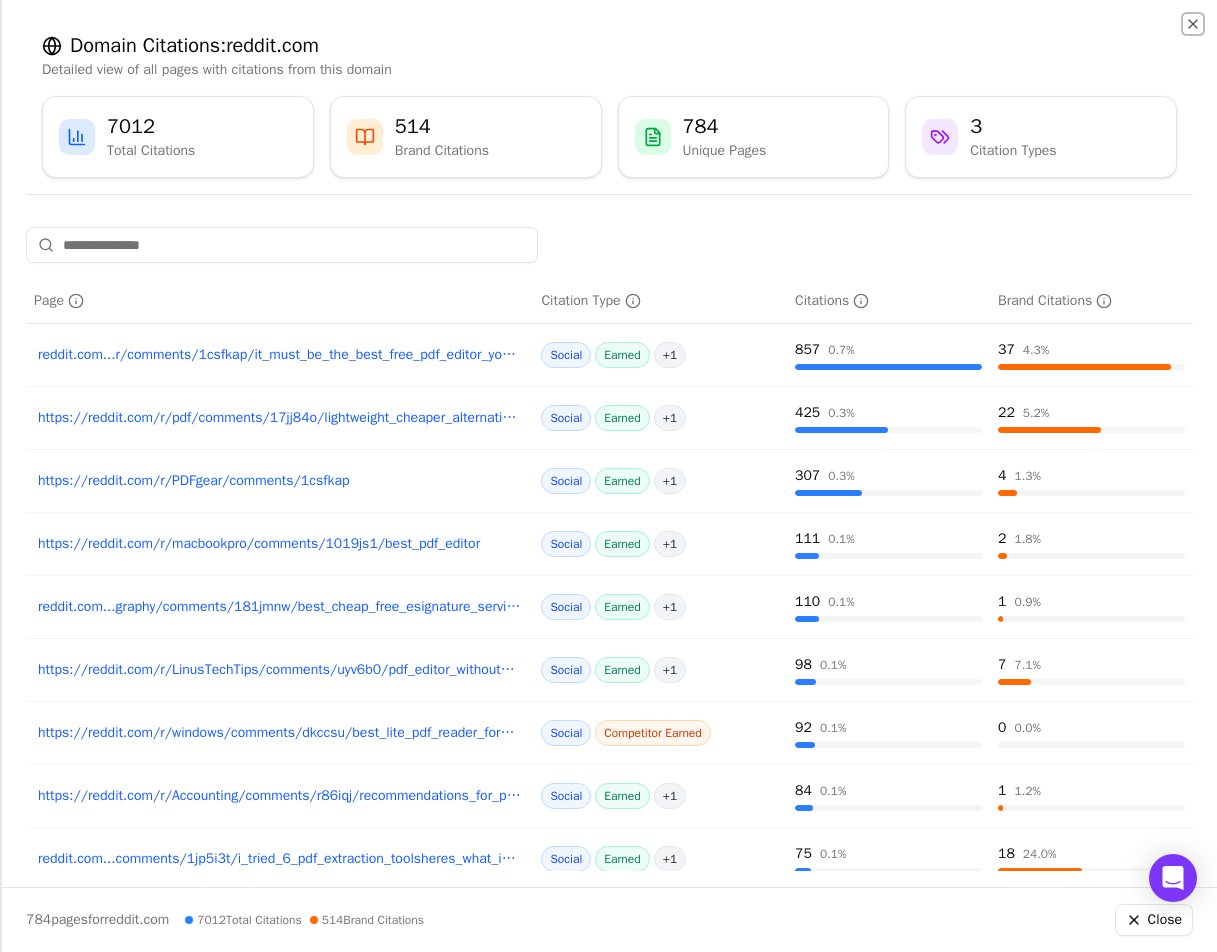 click 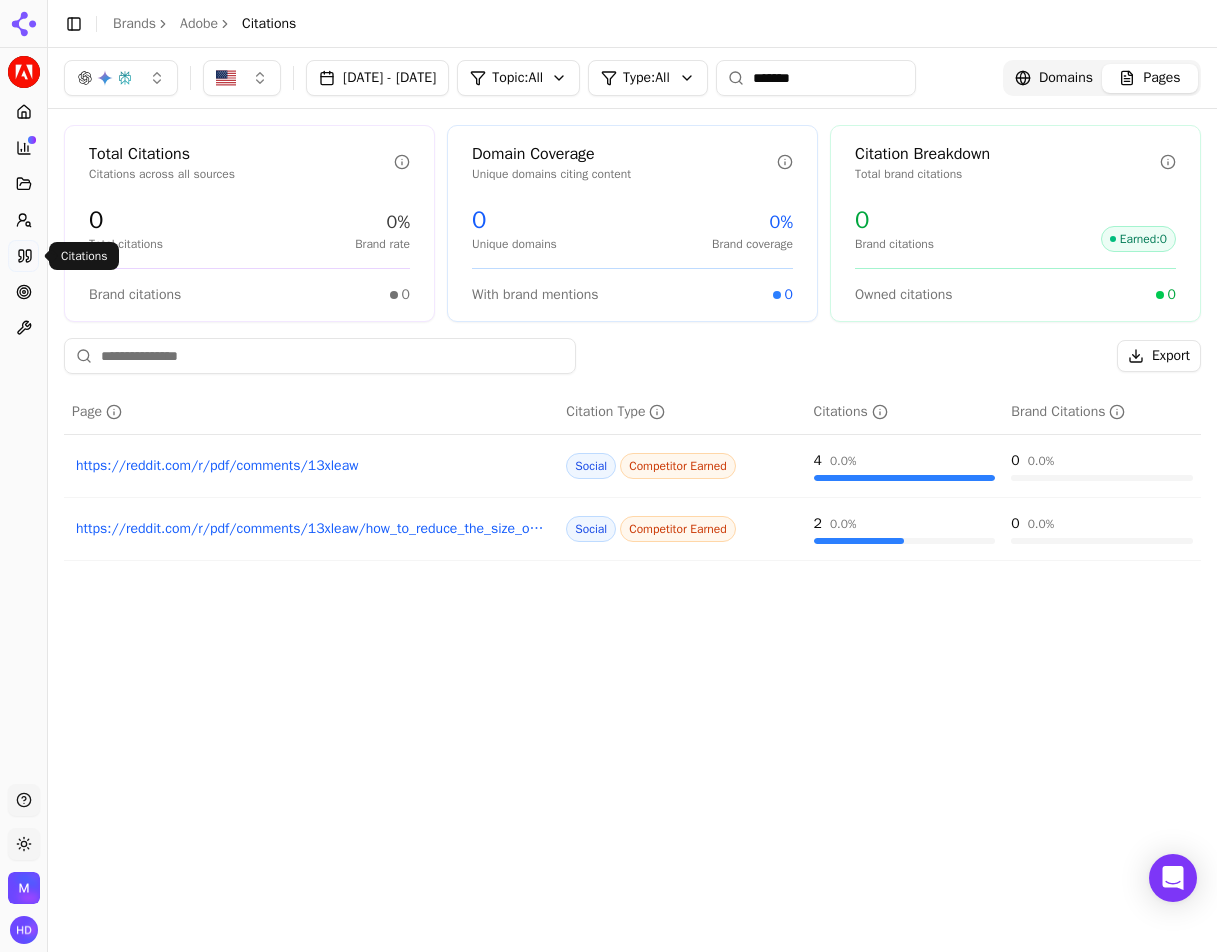 click 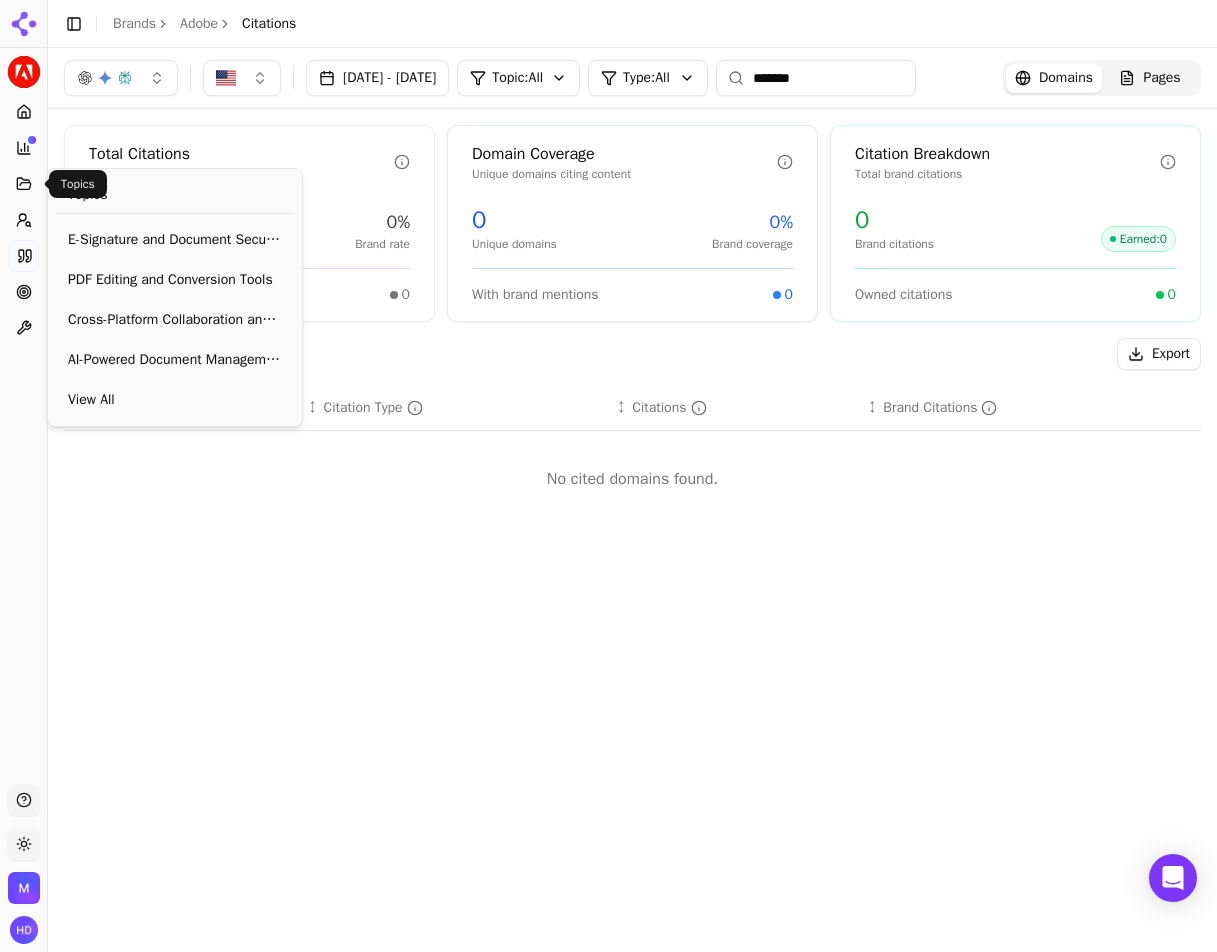 click 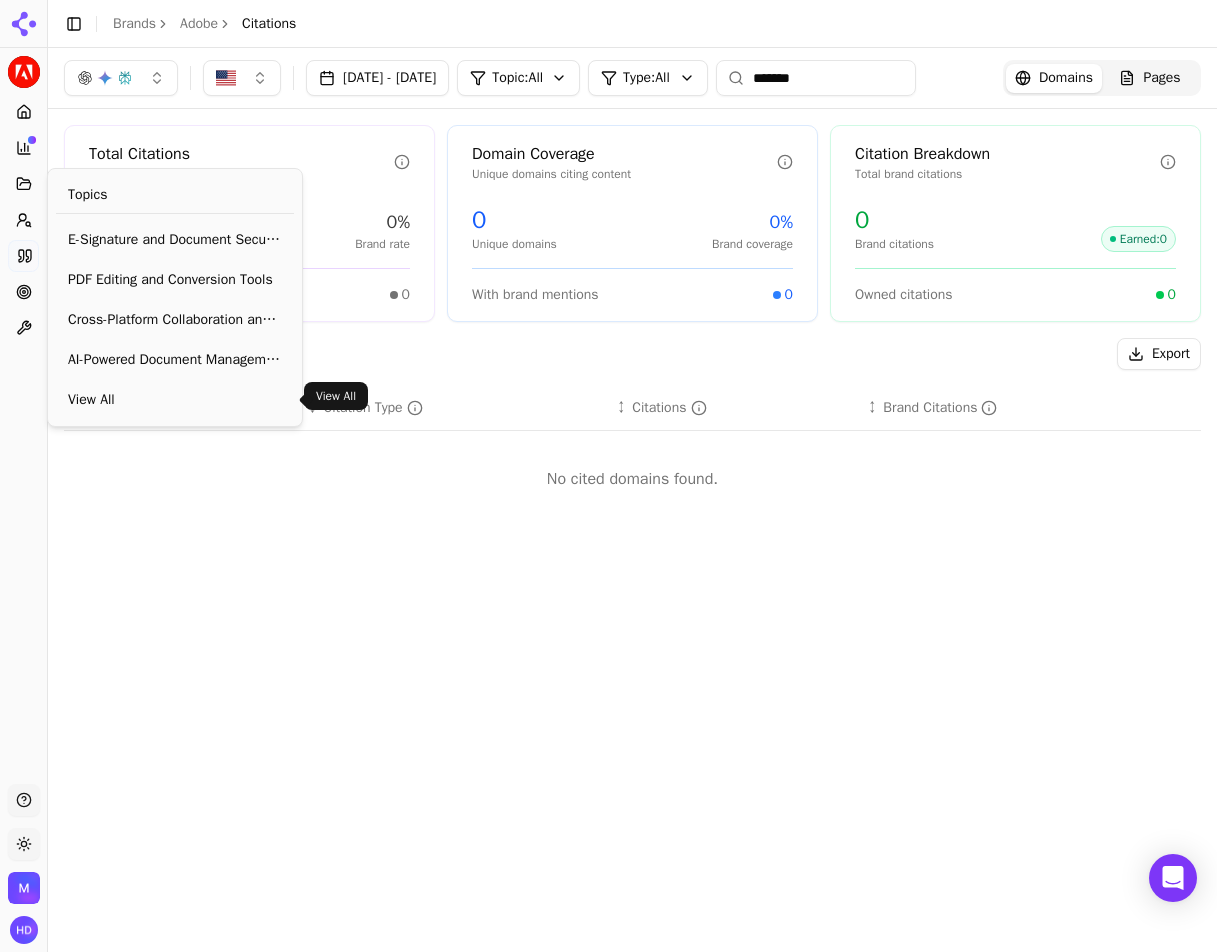 click on "View All" at bounding box center (175, 400) 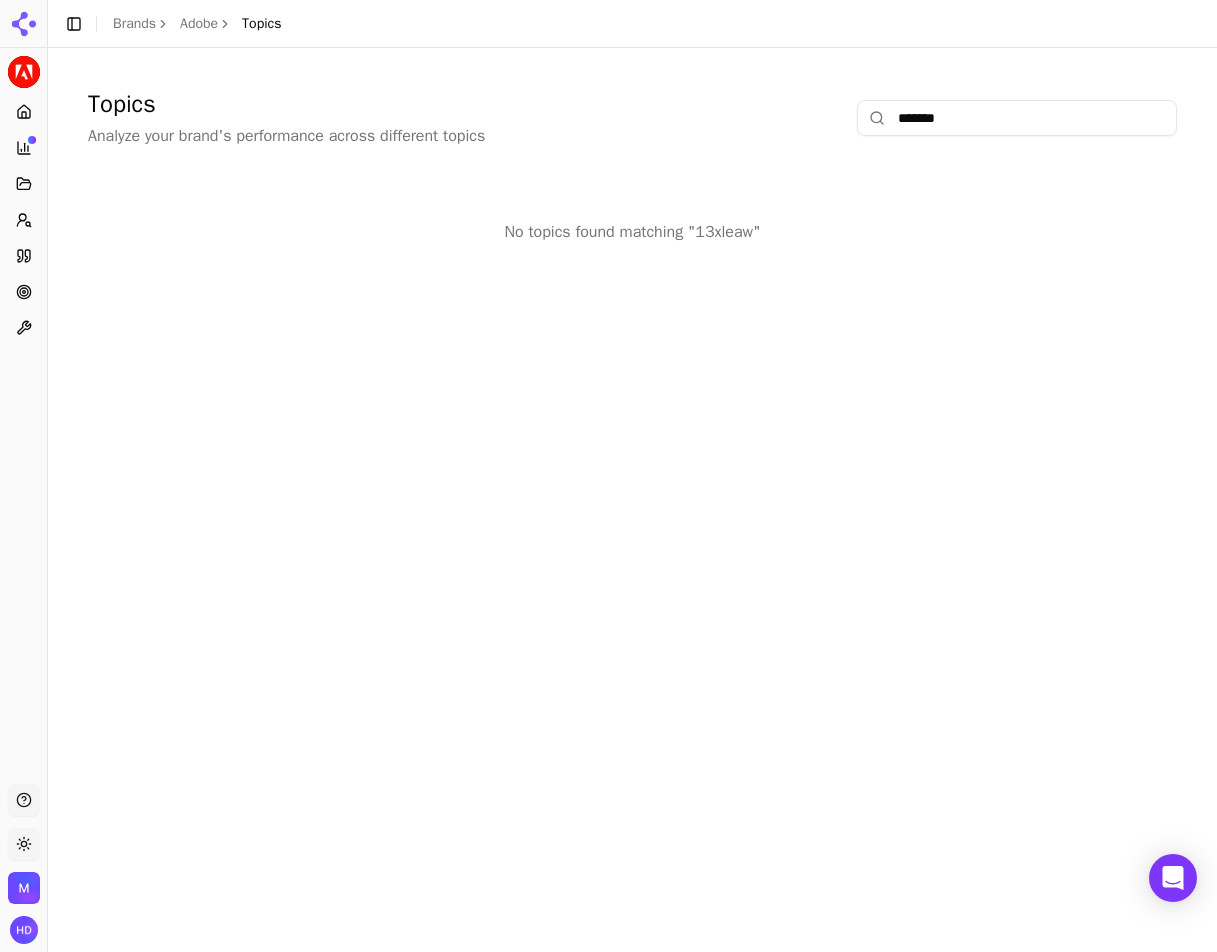 click on "*******" at bounding box center [1017, 118] 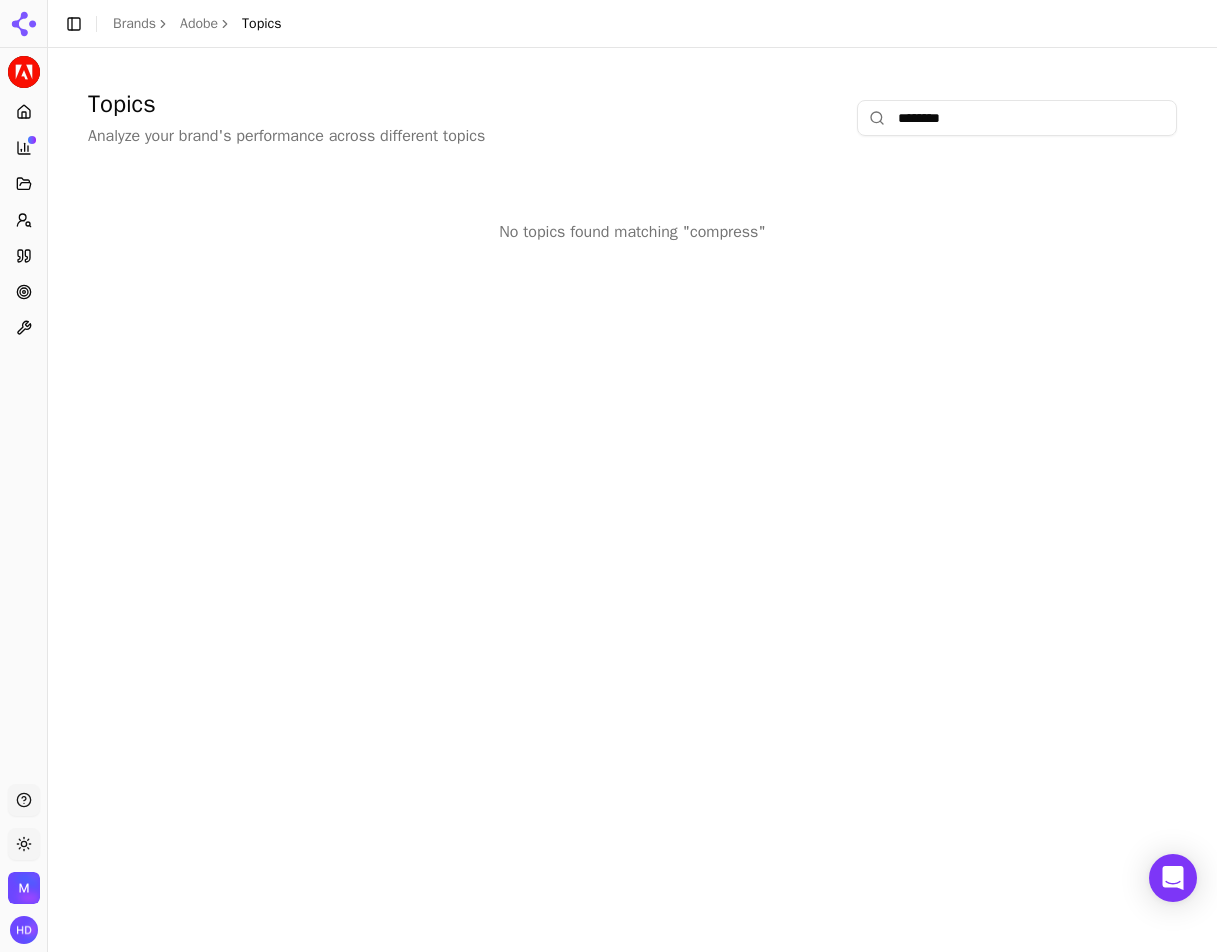 type on "********" 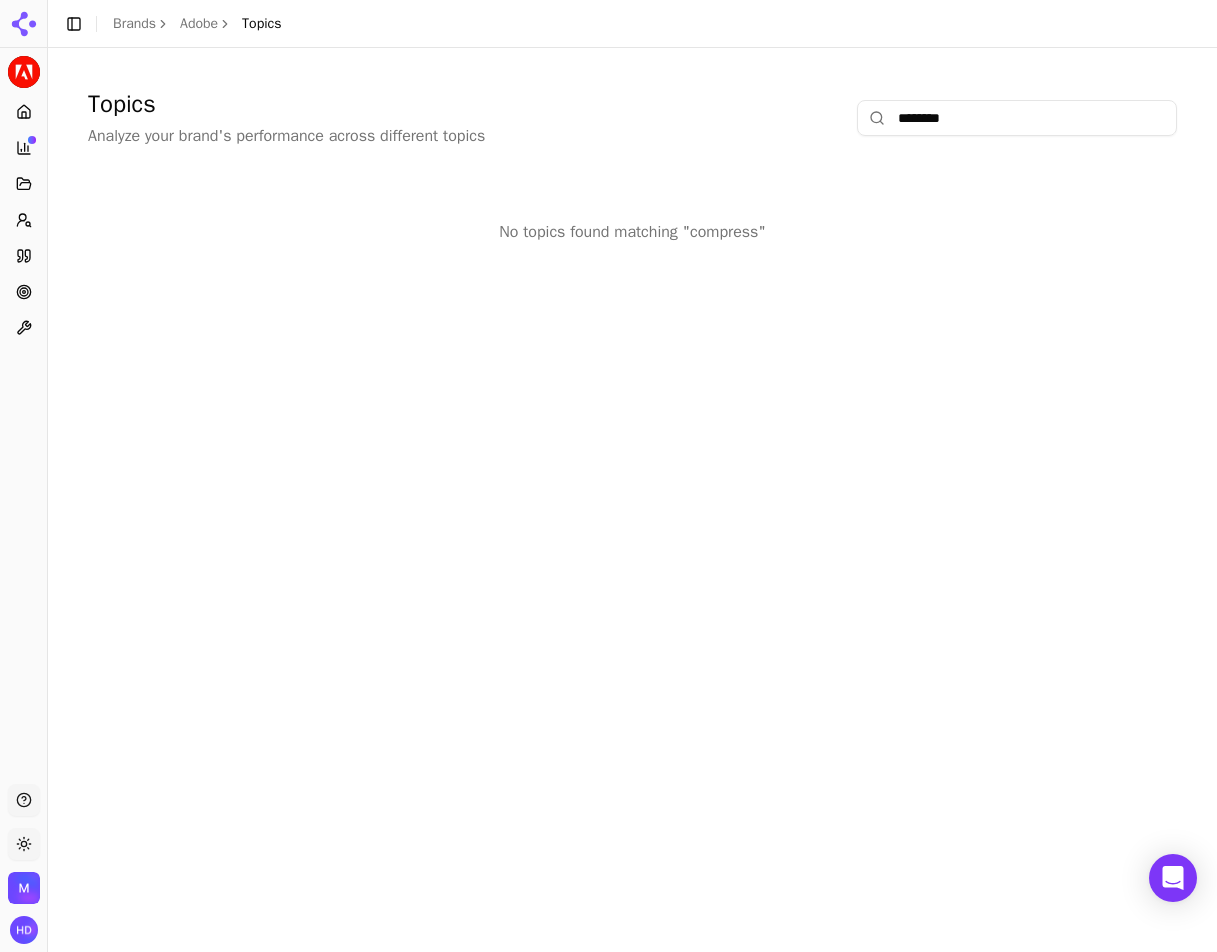 click on "Prompts" at bounding box center [23, 220] 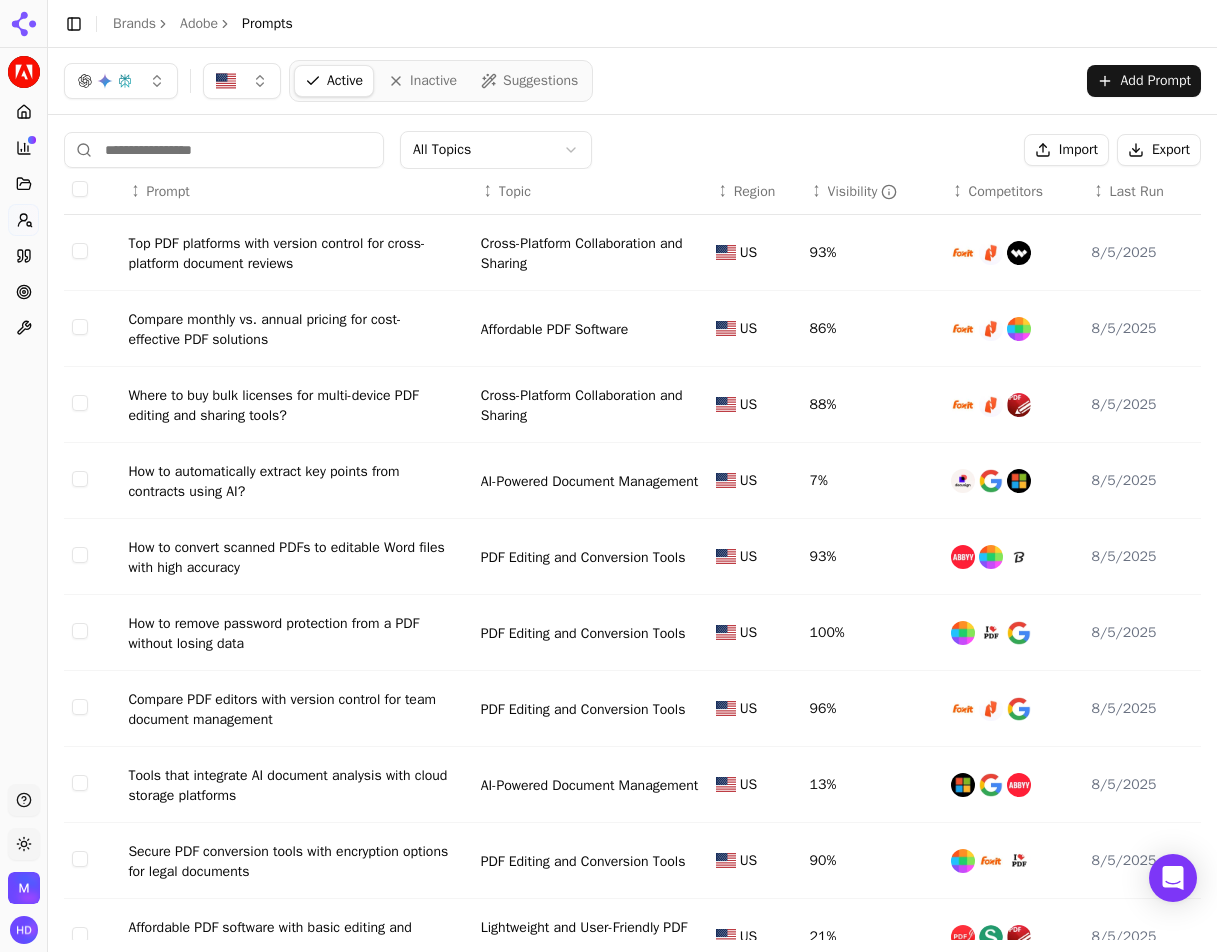 click at bounding box center [224, 150] 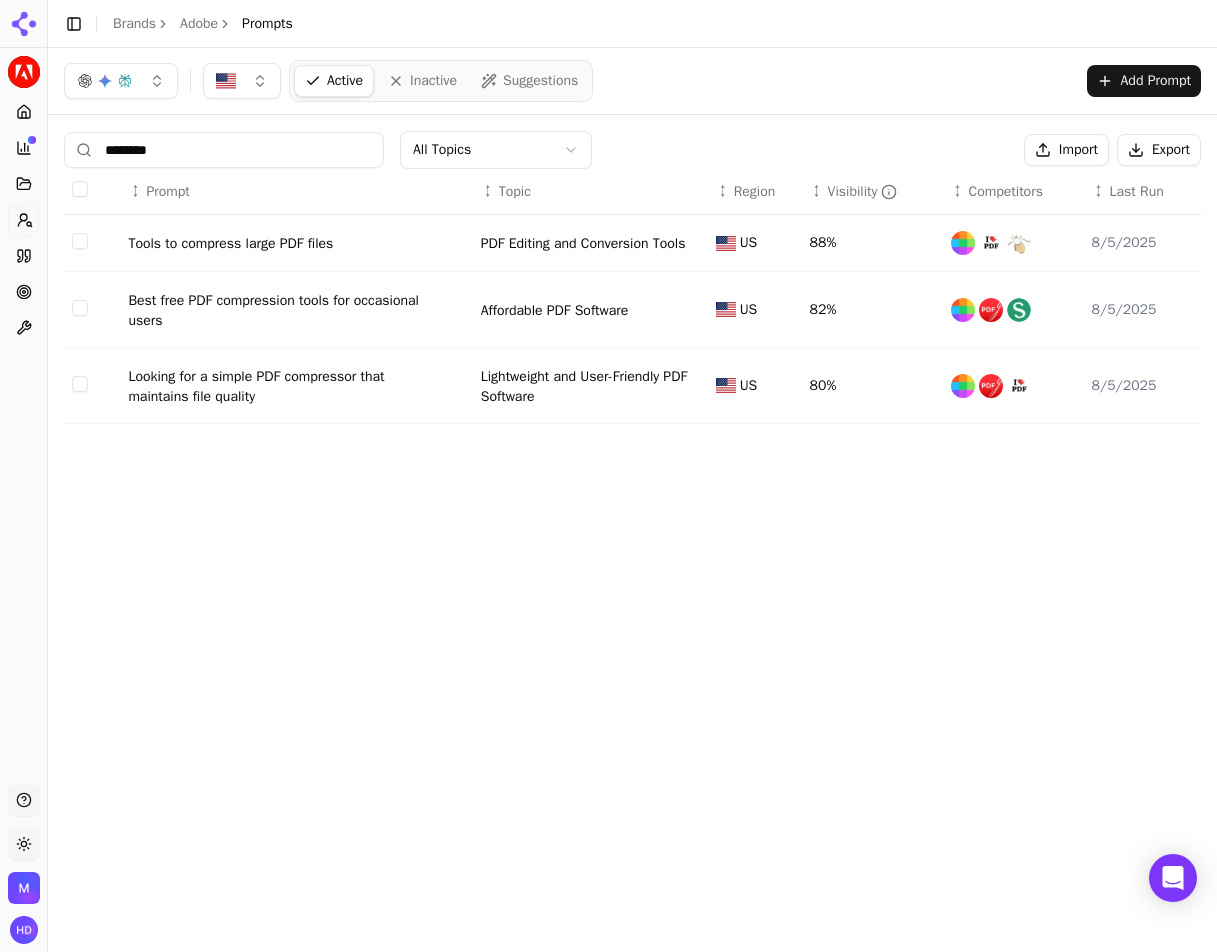 type on "********" 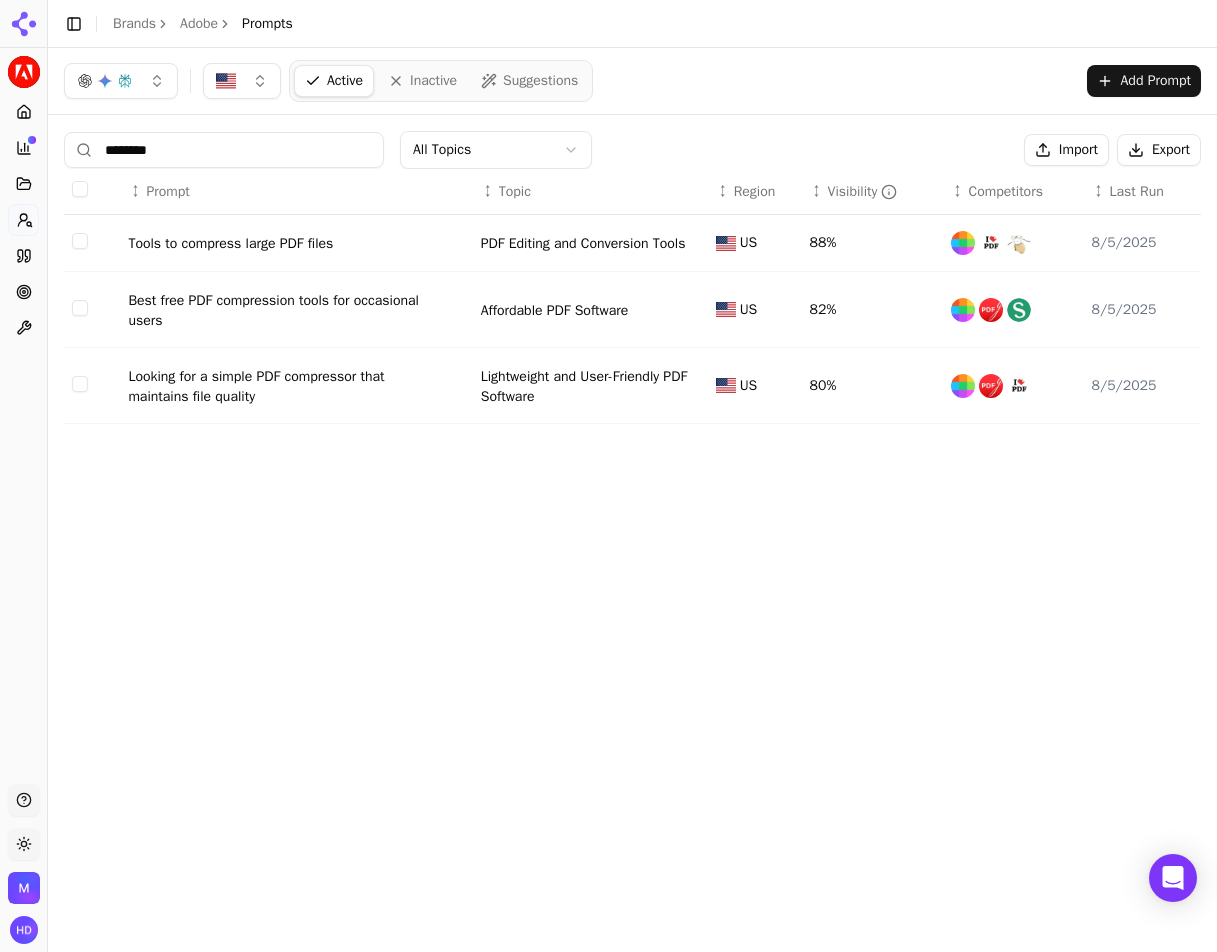 click on "Tools to compress large PDF files" at bounding box center (296, 243) 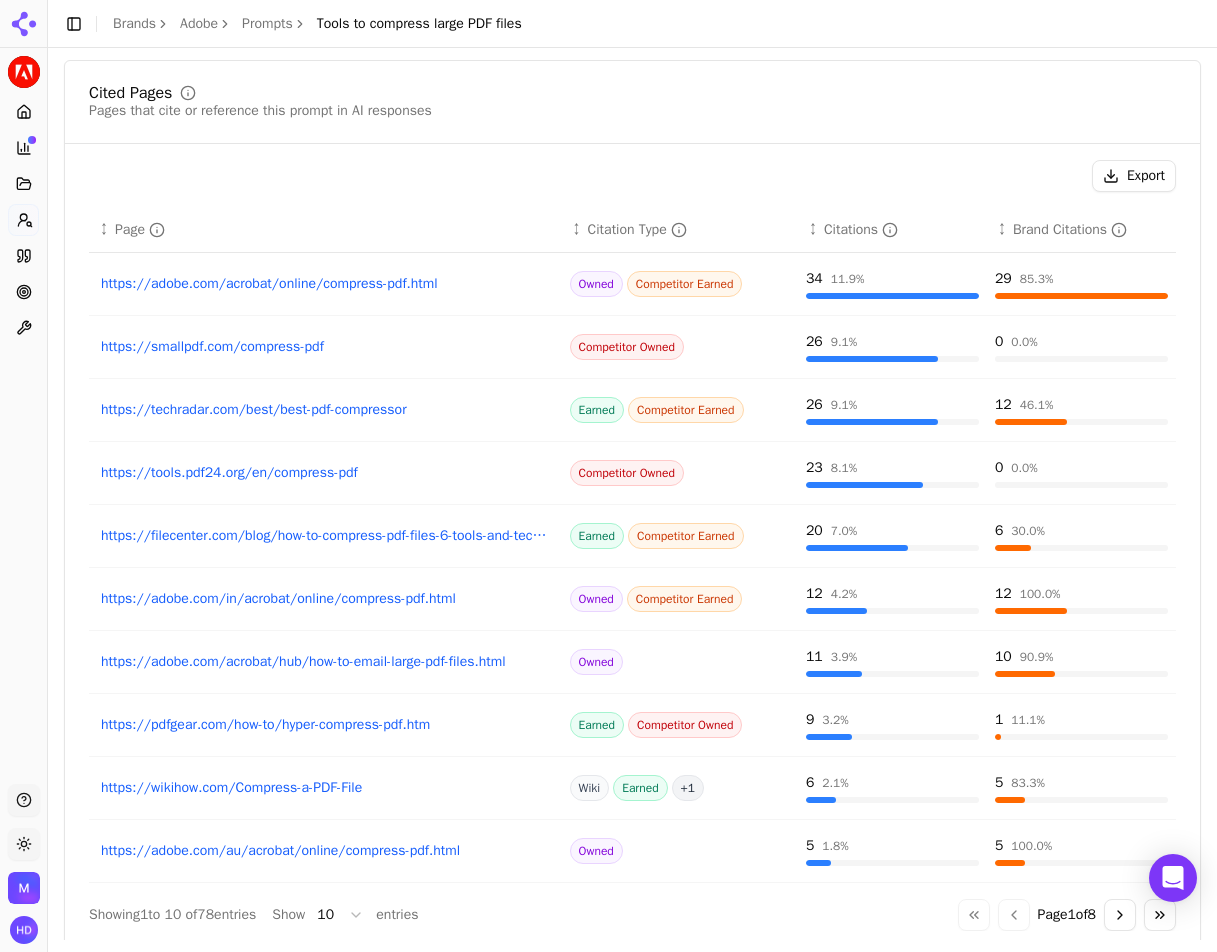scroll, scrollTop: 385, scrollLeft: 0, axis: vertical 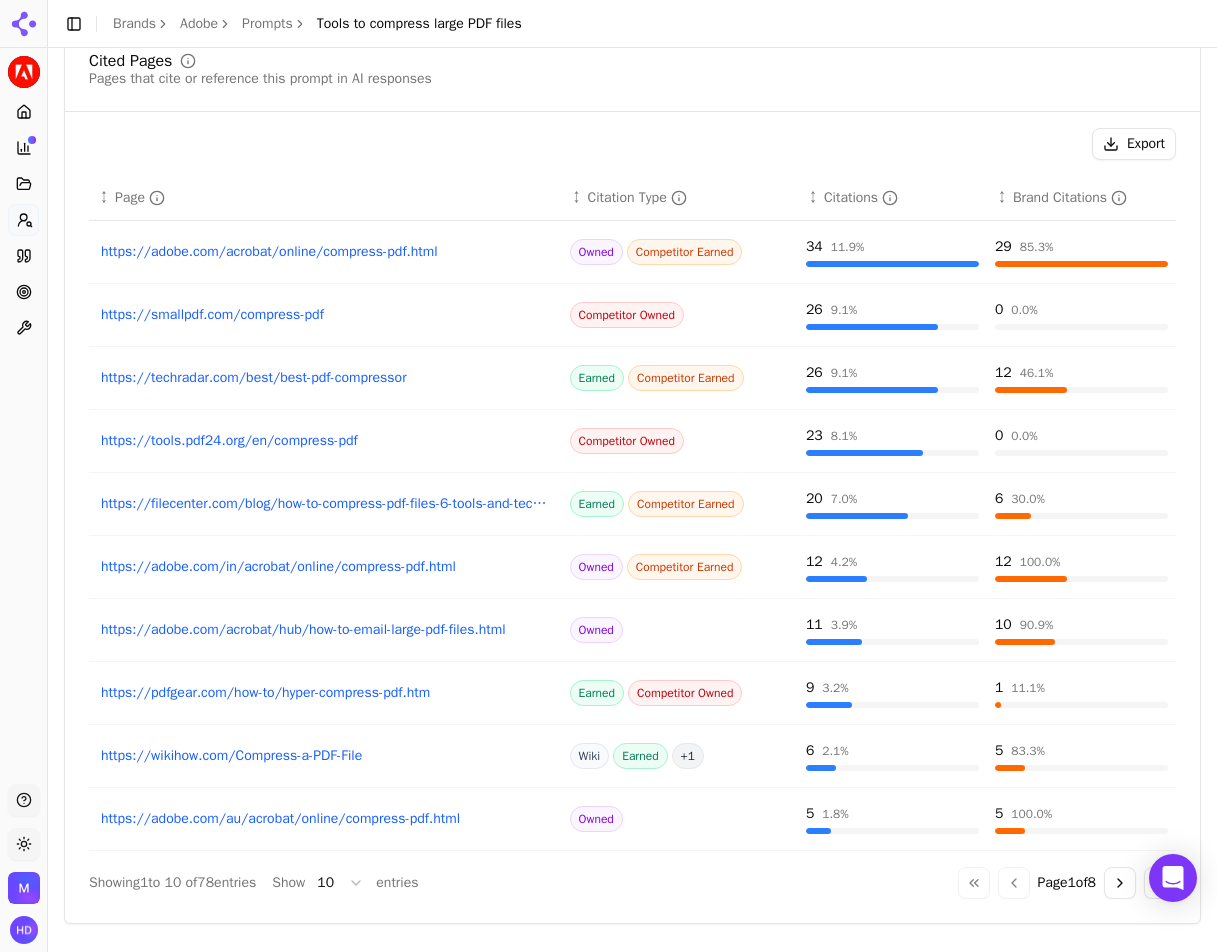 click on "Go to next page" at bounding box center [1120, 883] 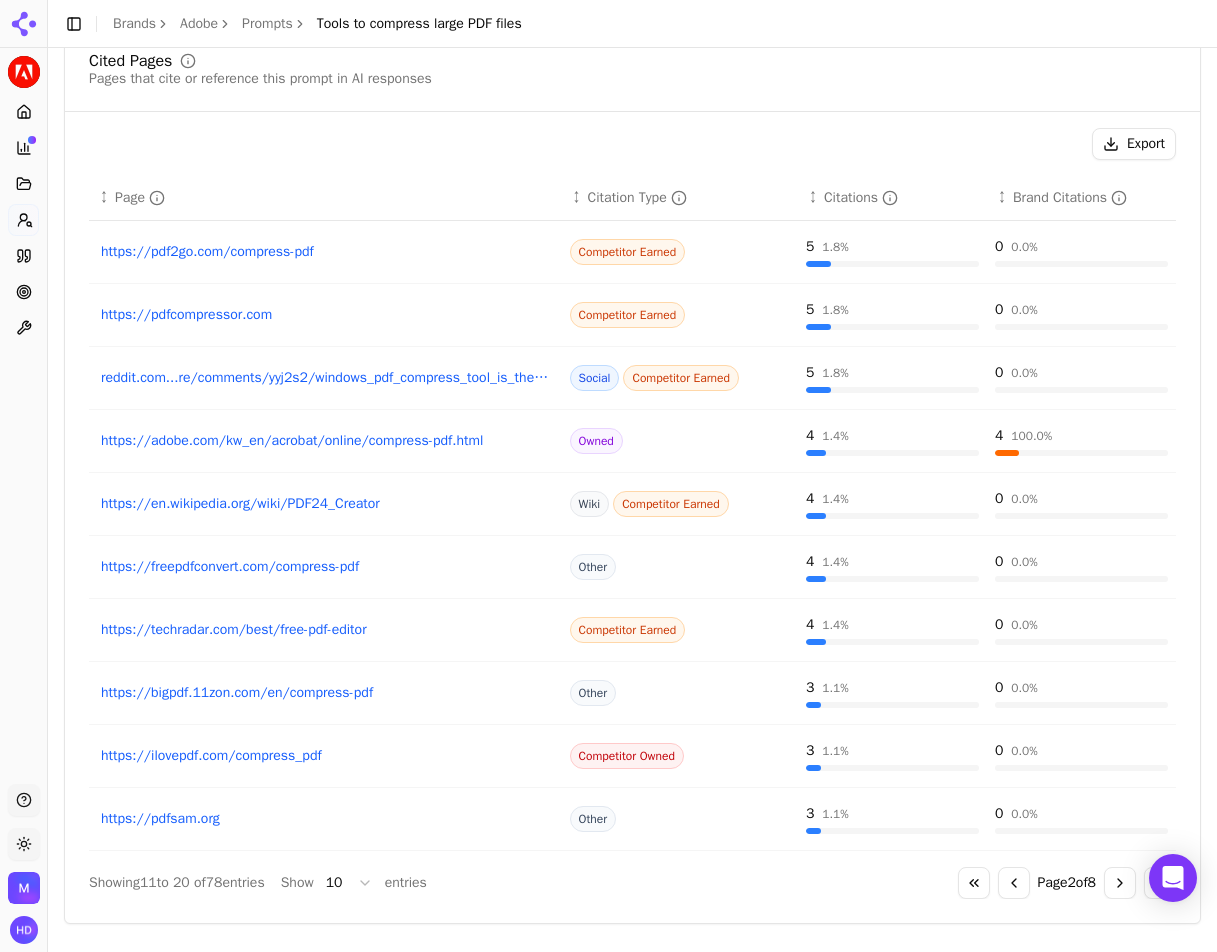 click on "Go to next page" at bounding box center (1120, 883) 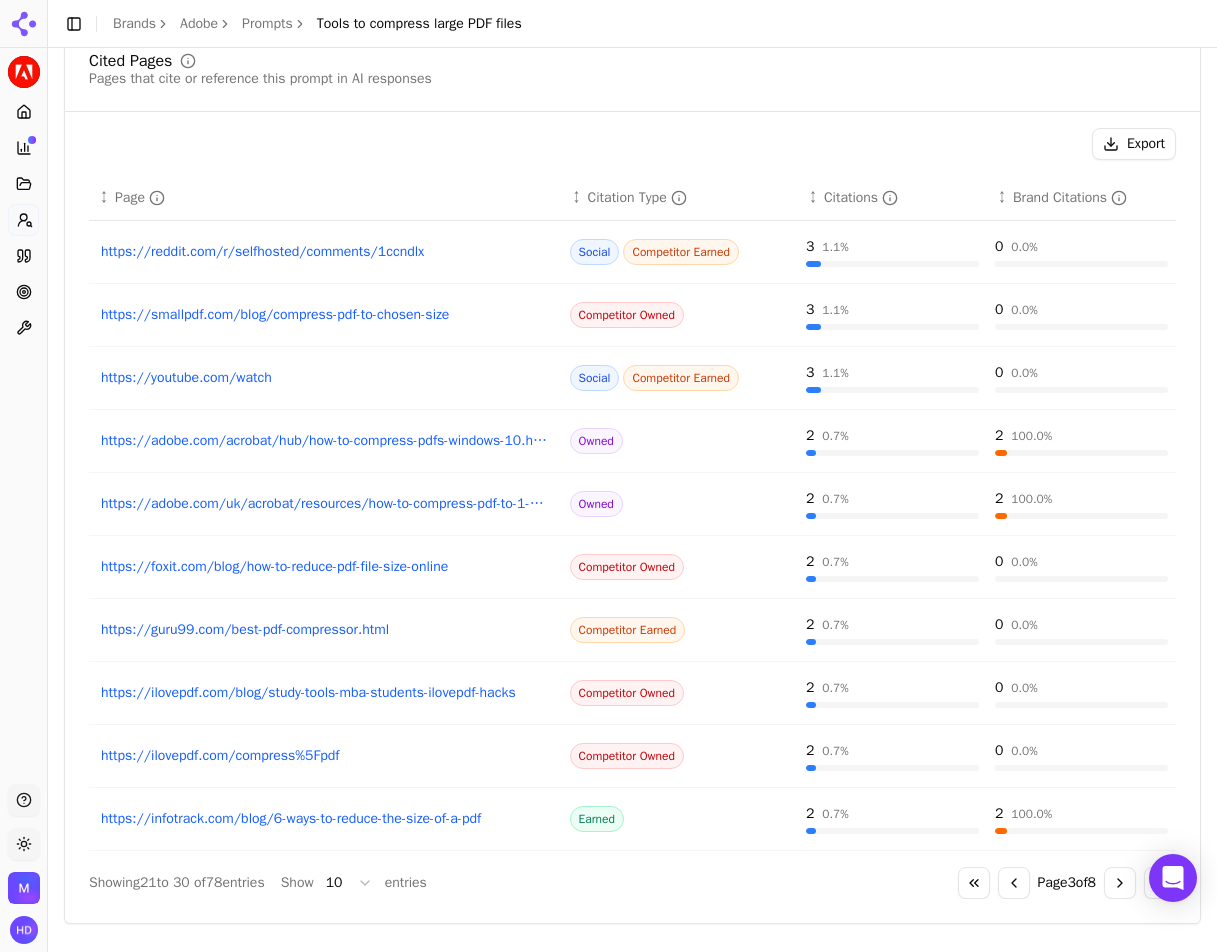 click on "Go to previous page" at bounding box center [1014, 883] 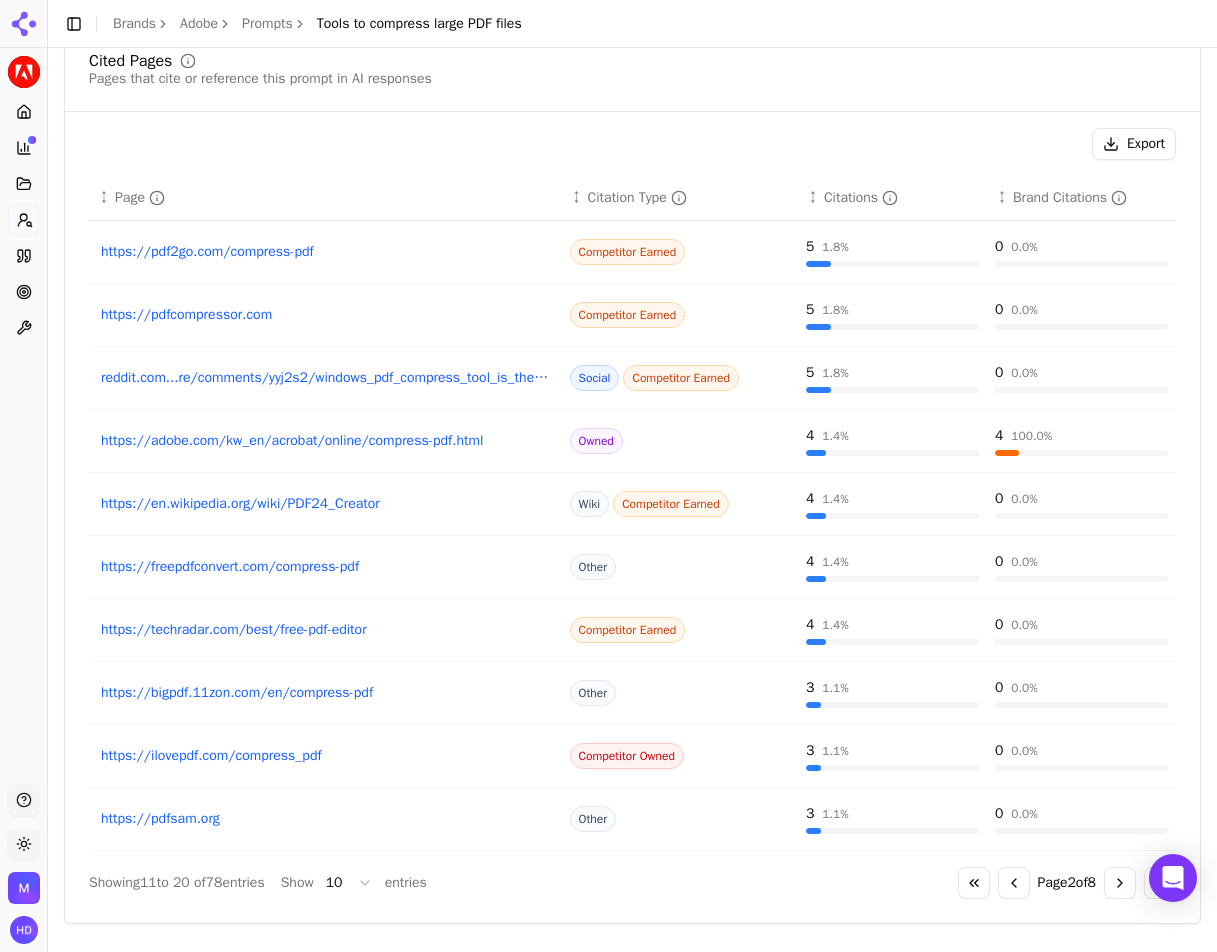 click on "Go to next page" at bounding box center (1120, 883) 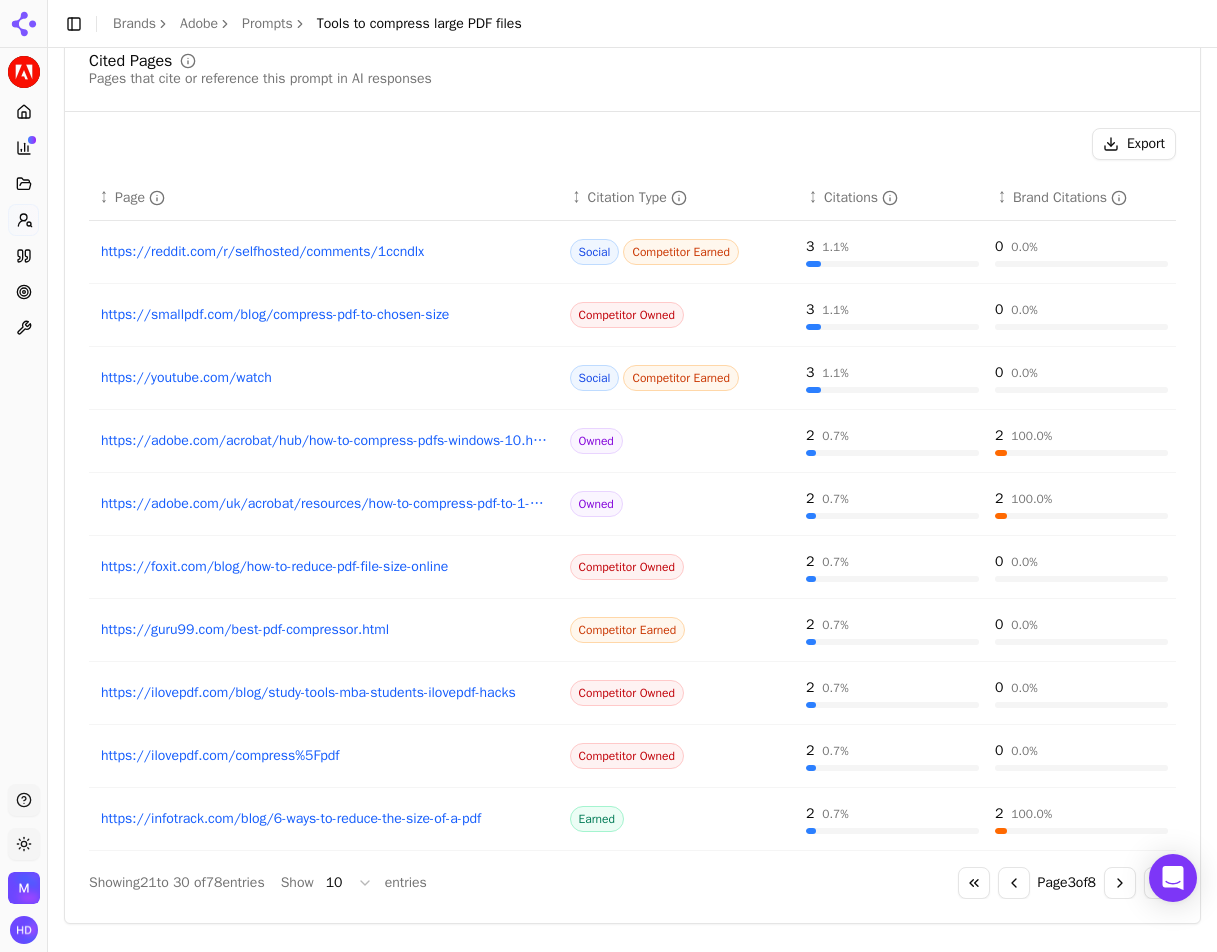 click on "Go to next page" at bounding box center [1120, 883] 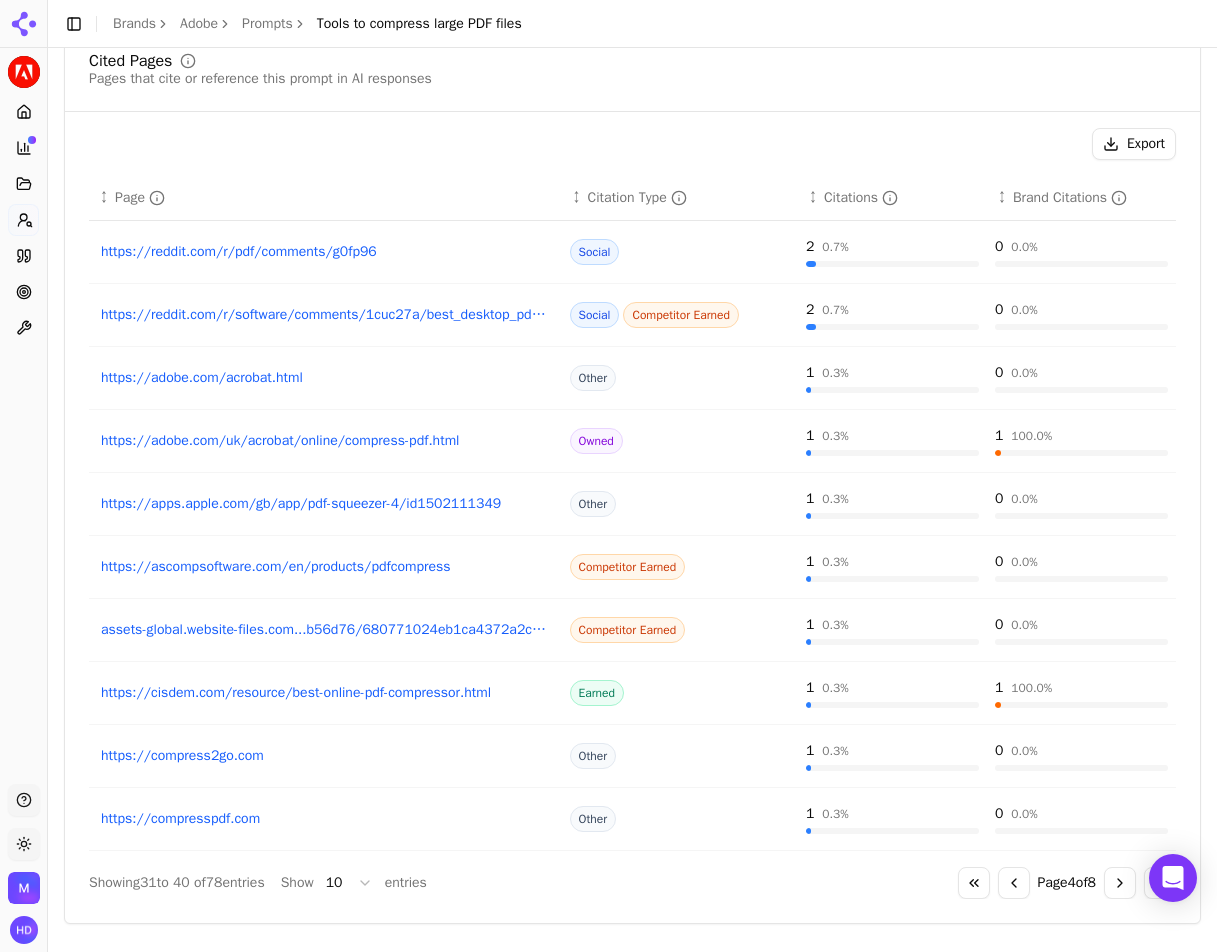 click on "Go to previous page" at bounding box center [1014, 883] 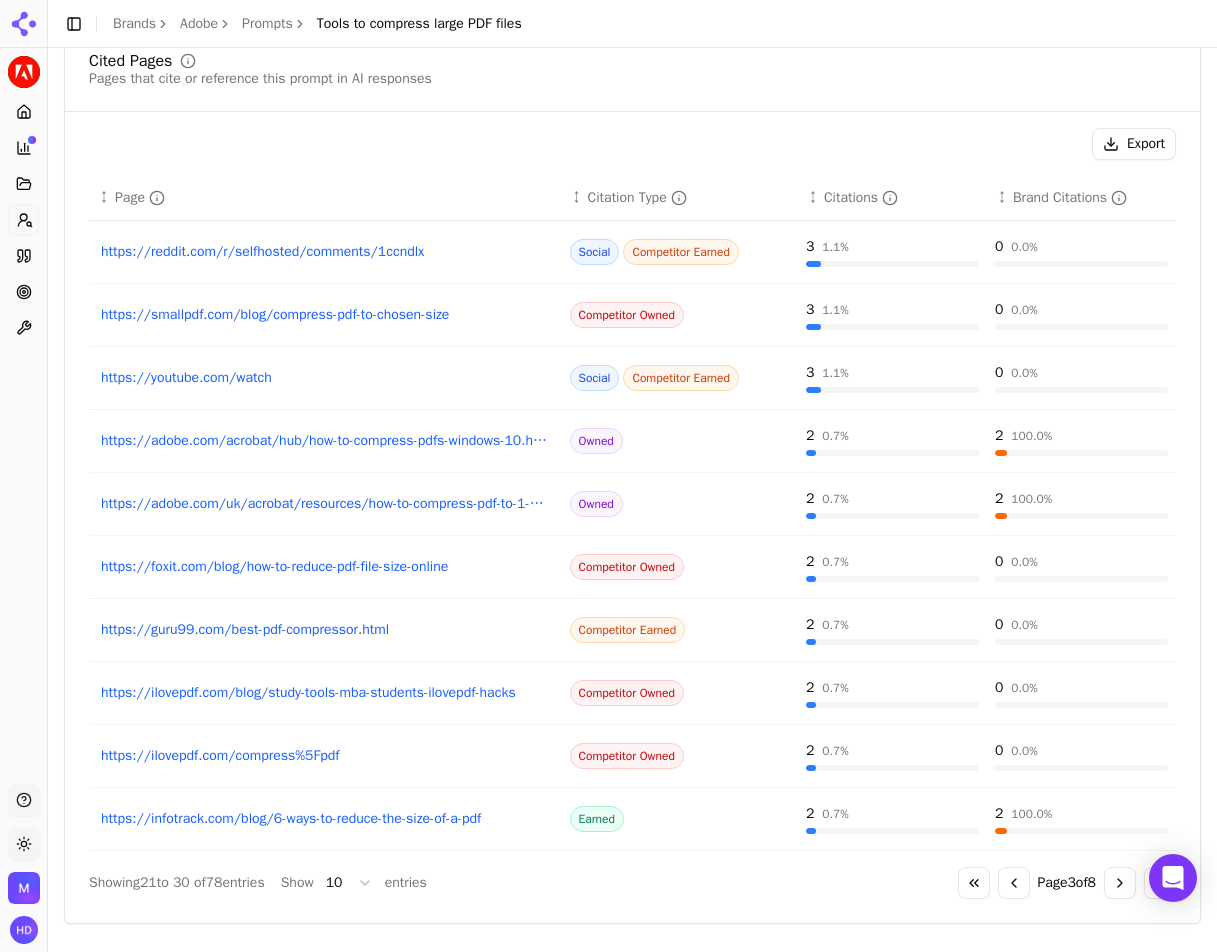 click on "Cited Pages Pages that cite or reference this prompt in AI responses" at bounding box center (632, 71) 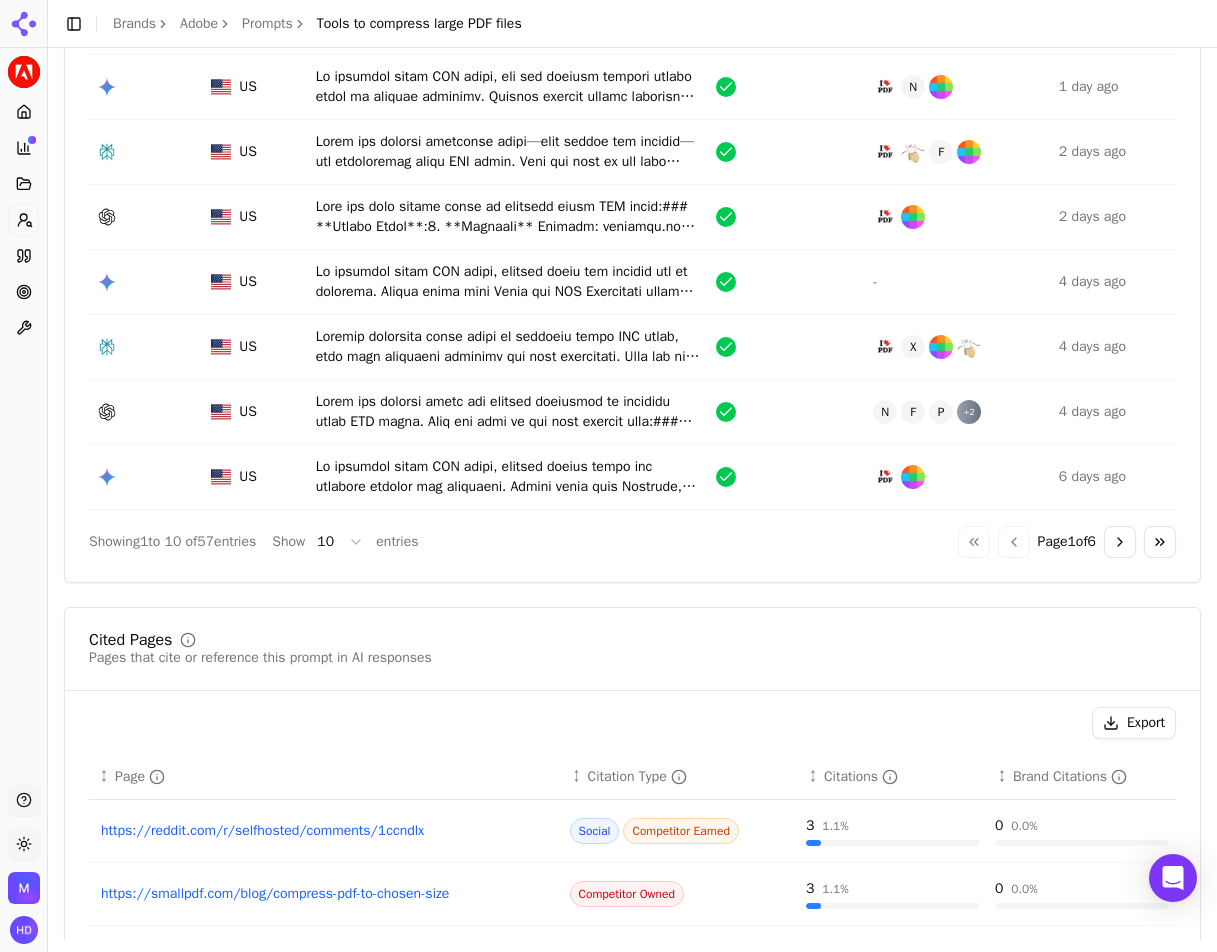scroll, scrollTop: 964, scrollLeft: 0, axis: vertical 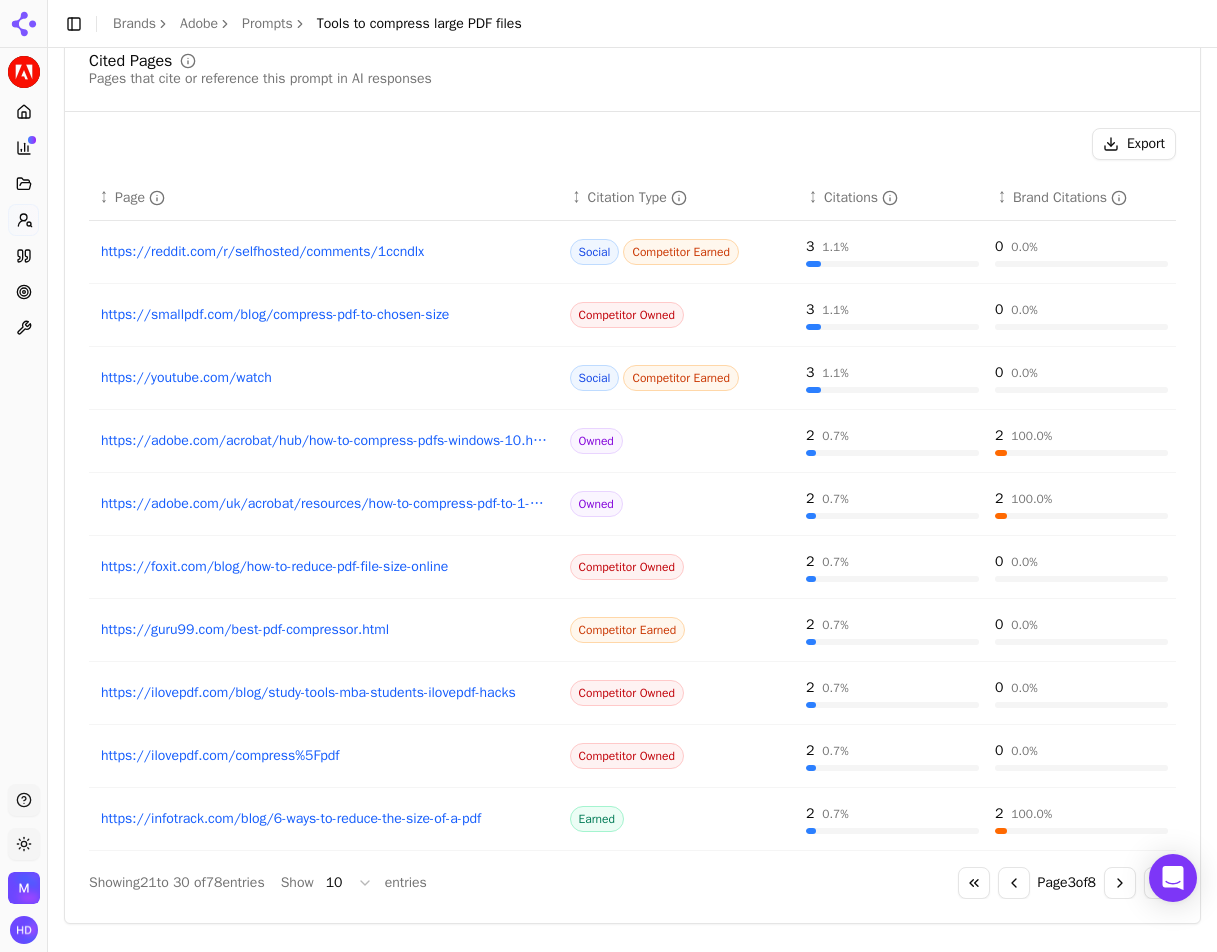 click on "Go to next page" at bounding box center (1120, 883) 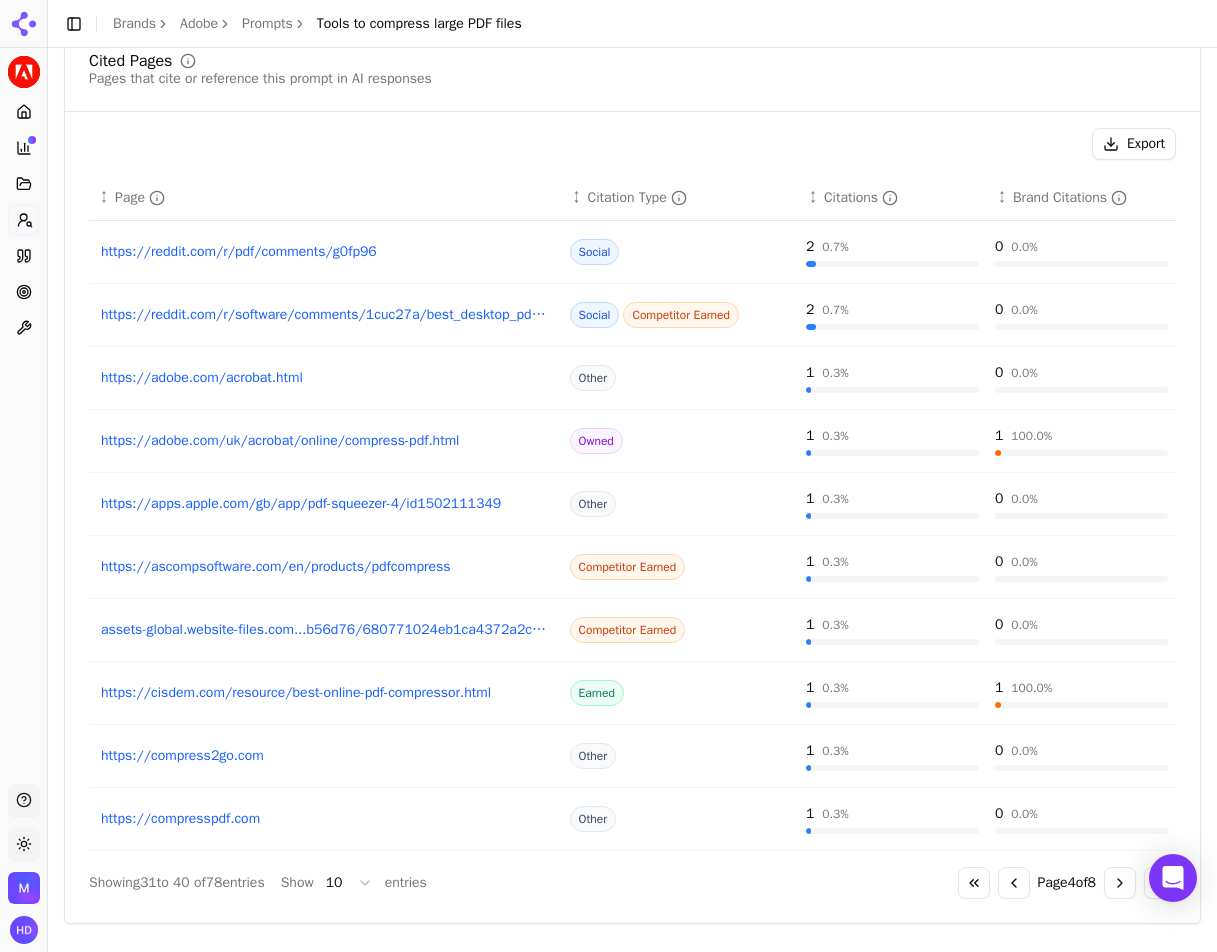 click on "Go to next page" at bounding box center [1120, 883] 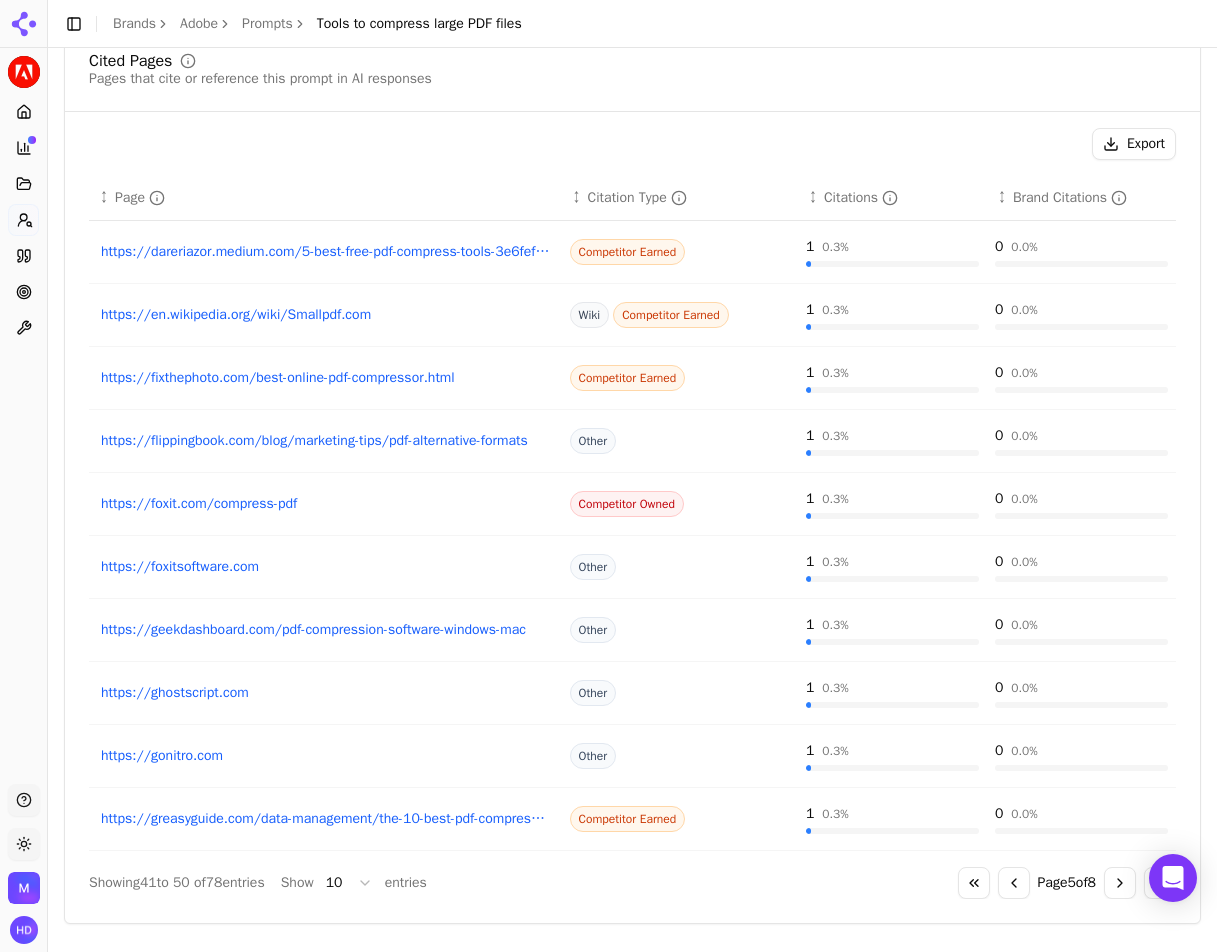 click on "Go to next page" at bounding box center [1120, 883] 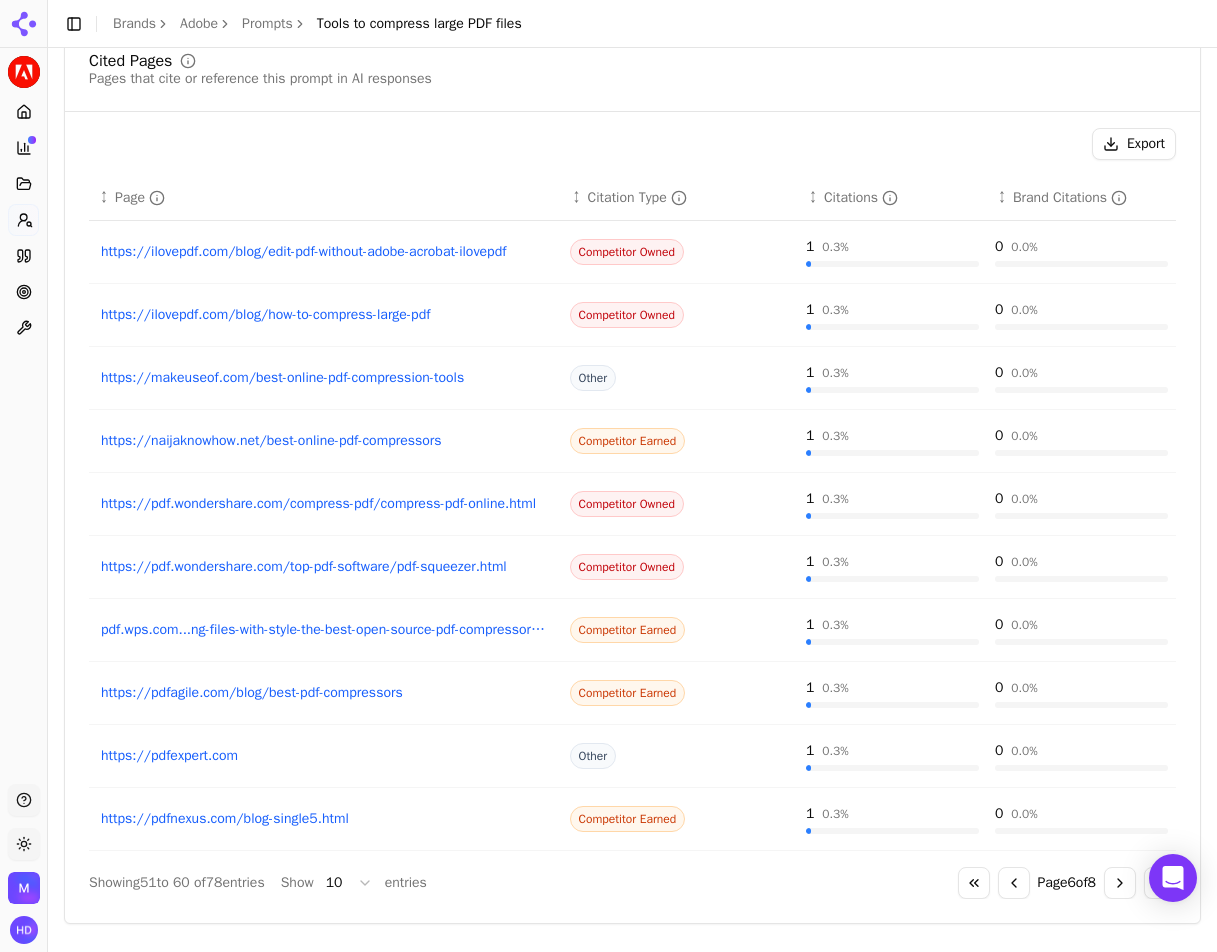 click on "Go to next page" at bounding box center (1120, 883) 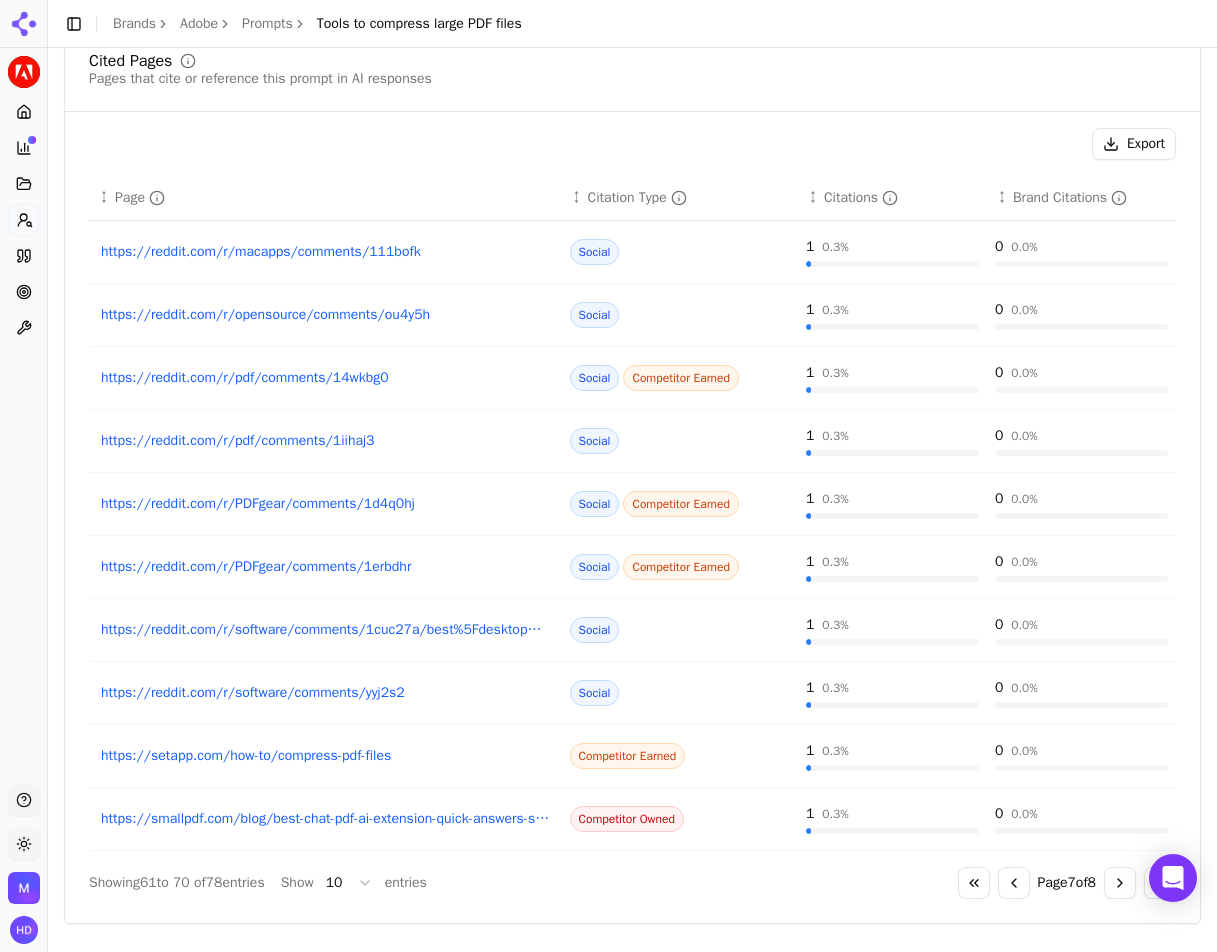 click on "Go to next page" at bounding box center (1120, 883) 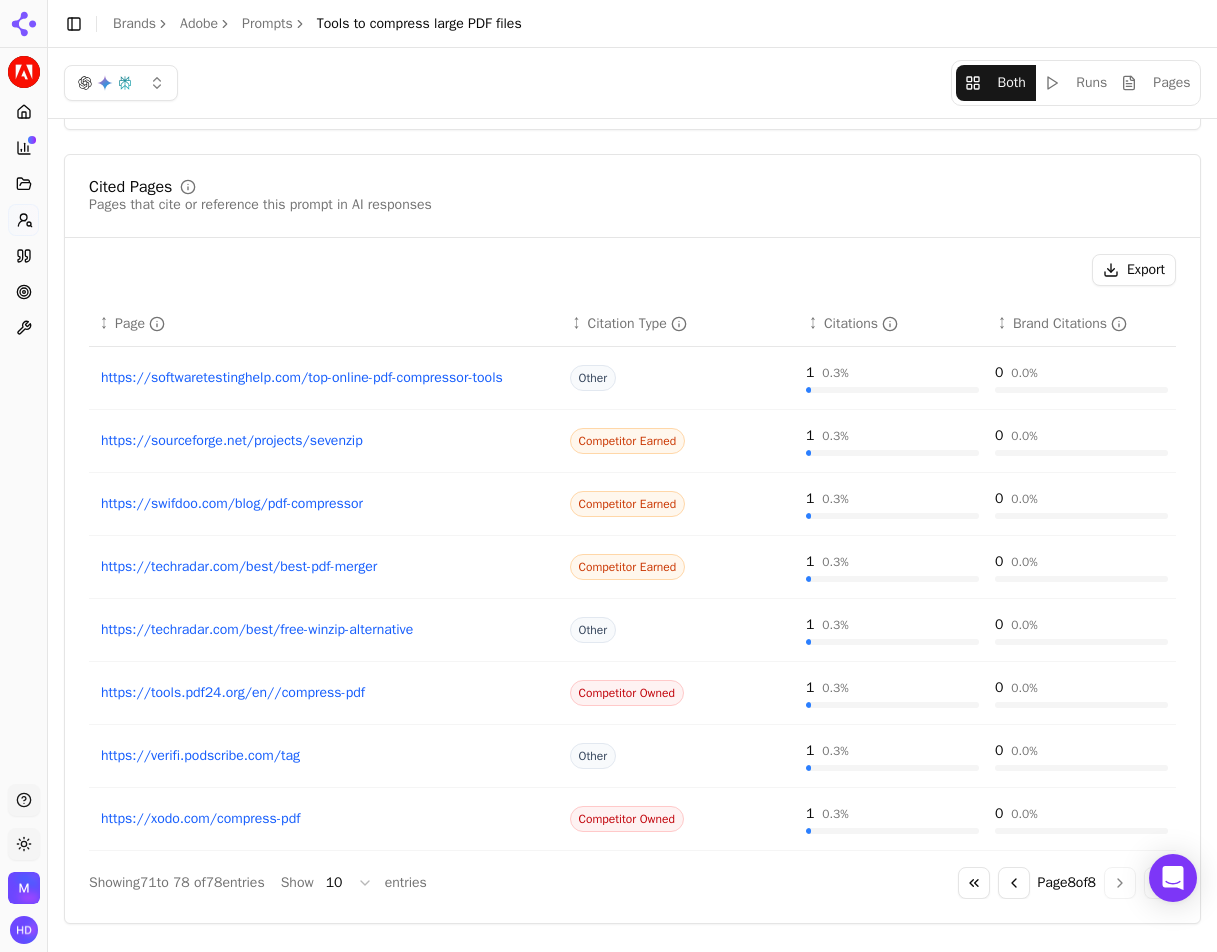 scroll, scrollTop: 838, scrollLeft: 0, axis: vertical 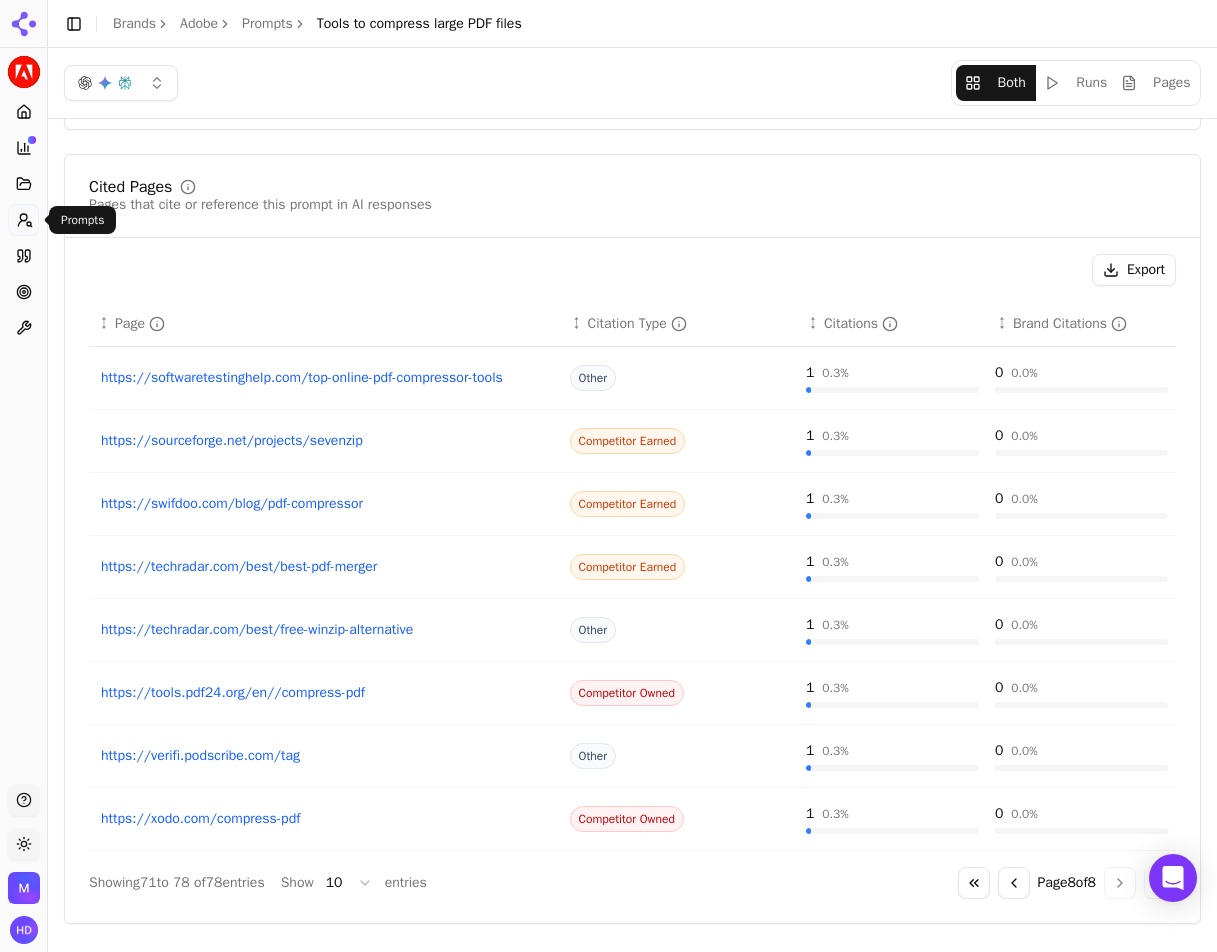 click 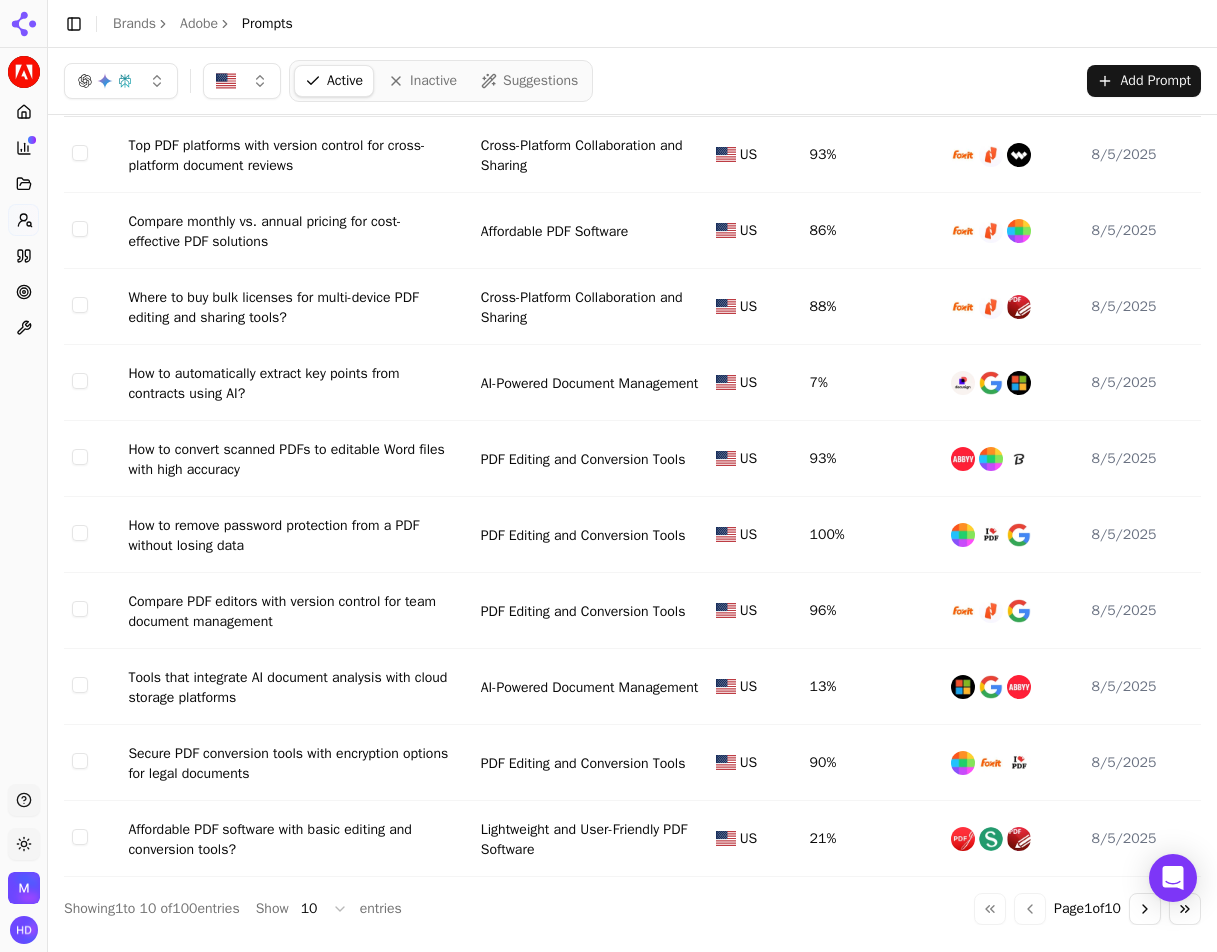 scroll, scrollTop: 0, scrollLeft: 0, axis: both 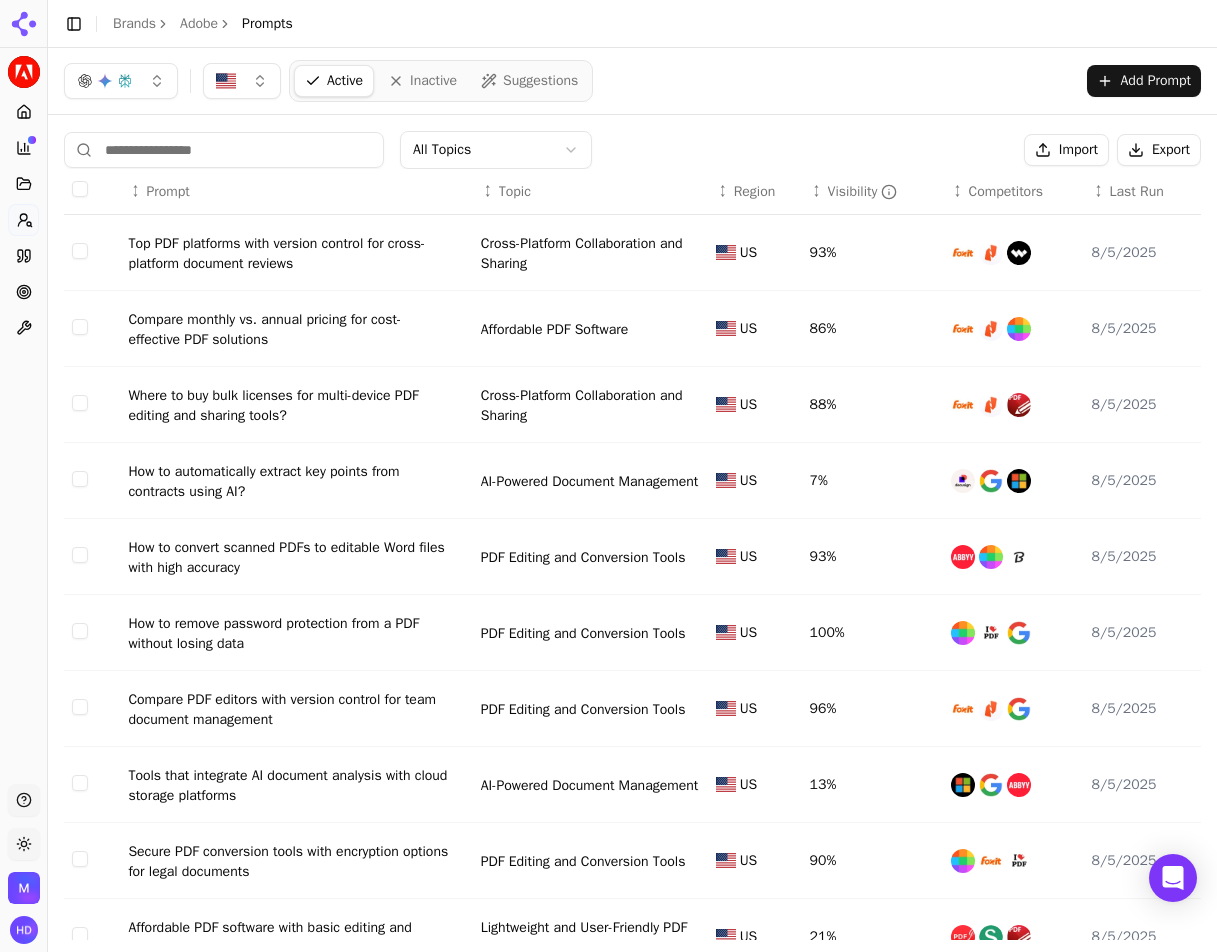 click at bounding box center [224, 150] 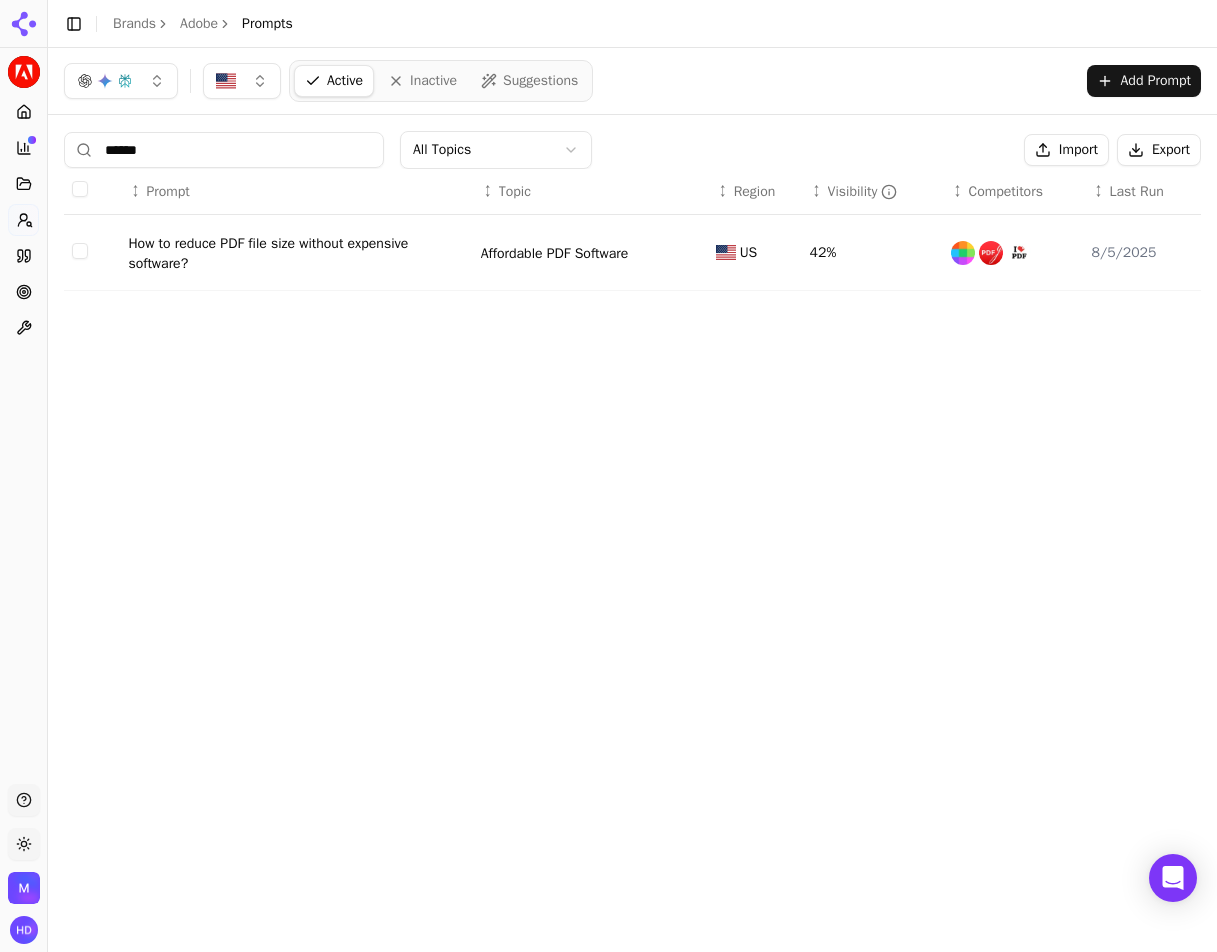 type on "******" 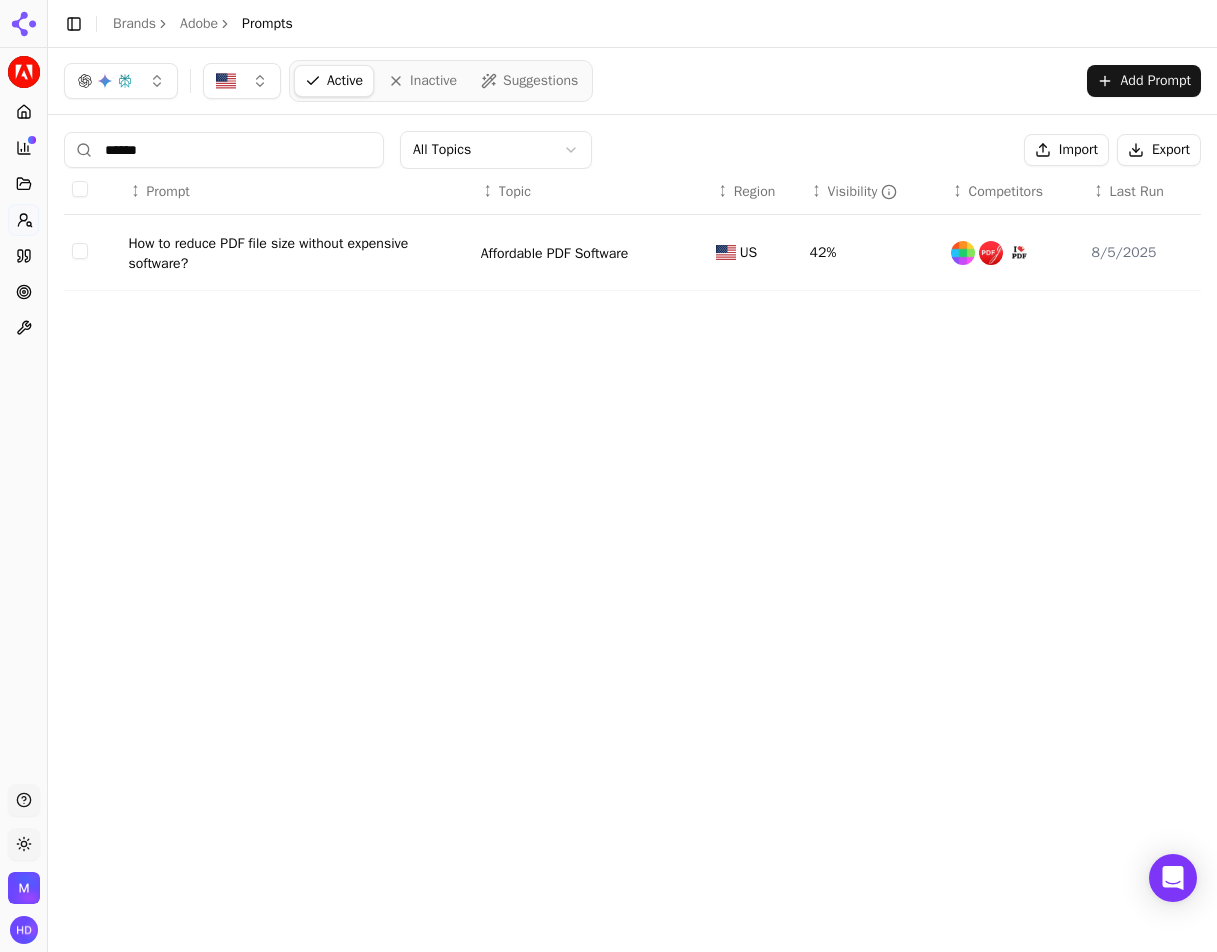 click on "How to reduce PDF file size without expensive software?" at bounding box center (288, 254) 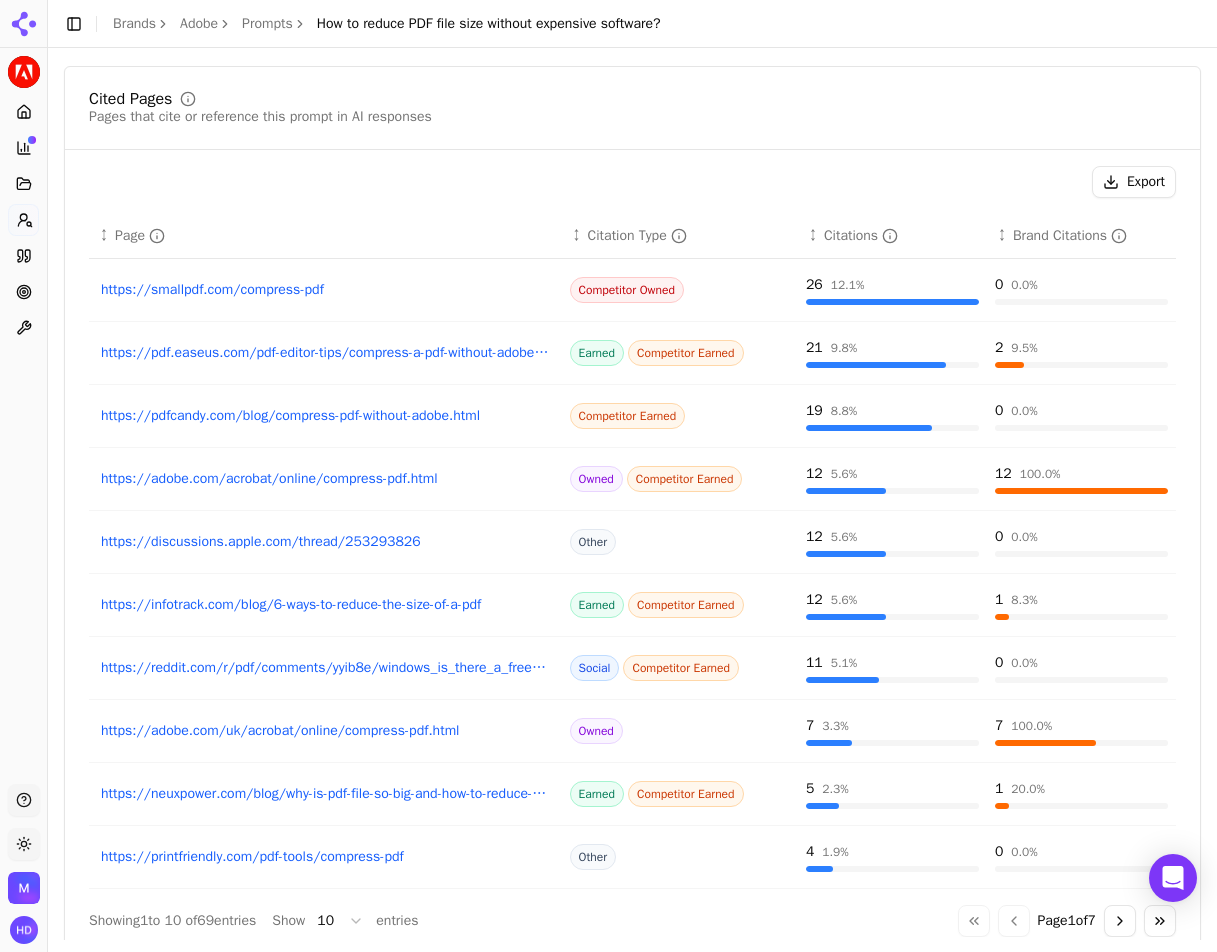 scroll, scrollTop: 964, scrollLeft: 0, axis: vertical 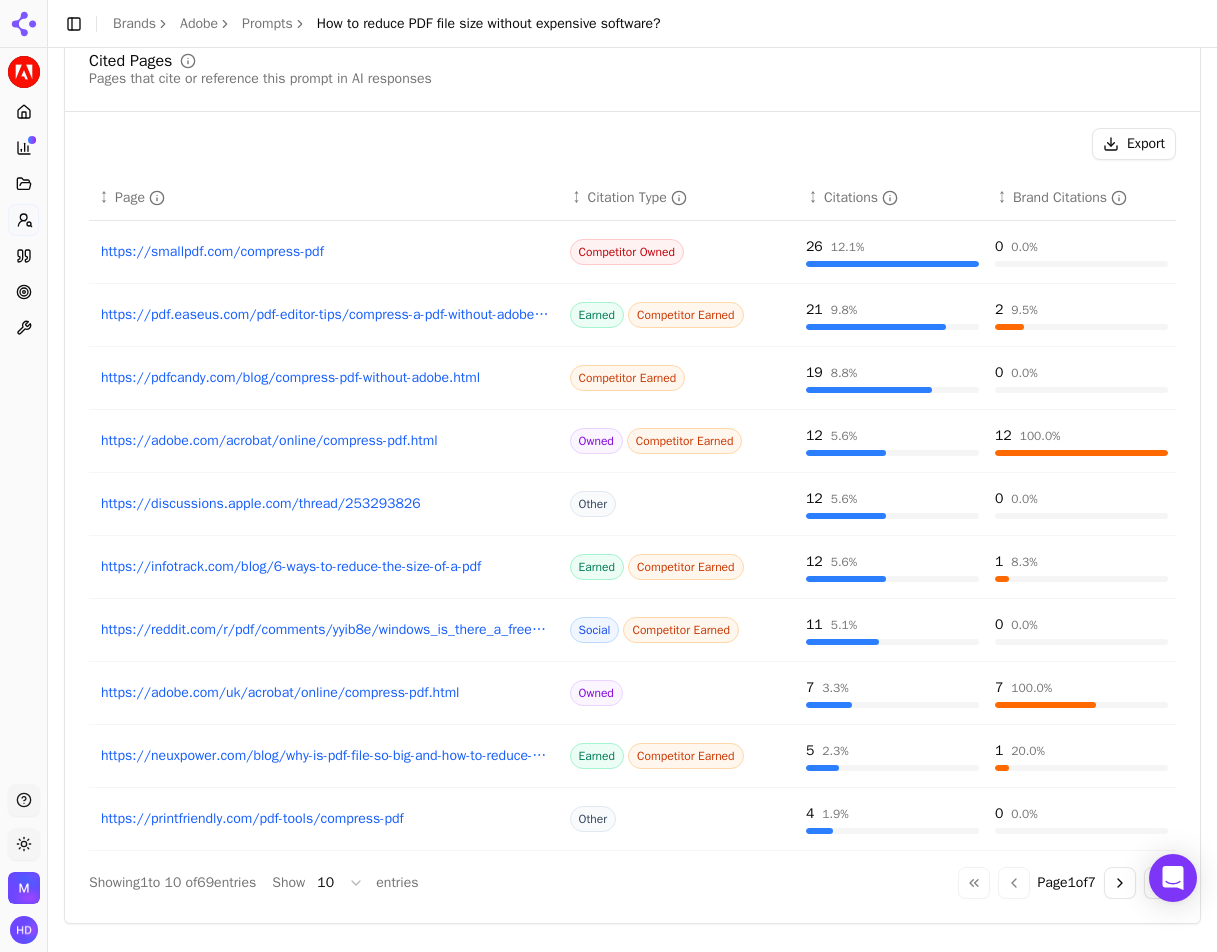 click on "Go to next page" at bounding box center (1120, 883) 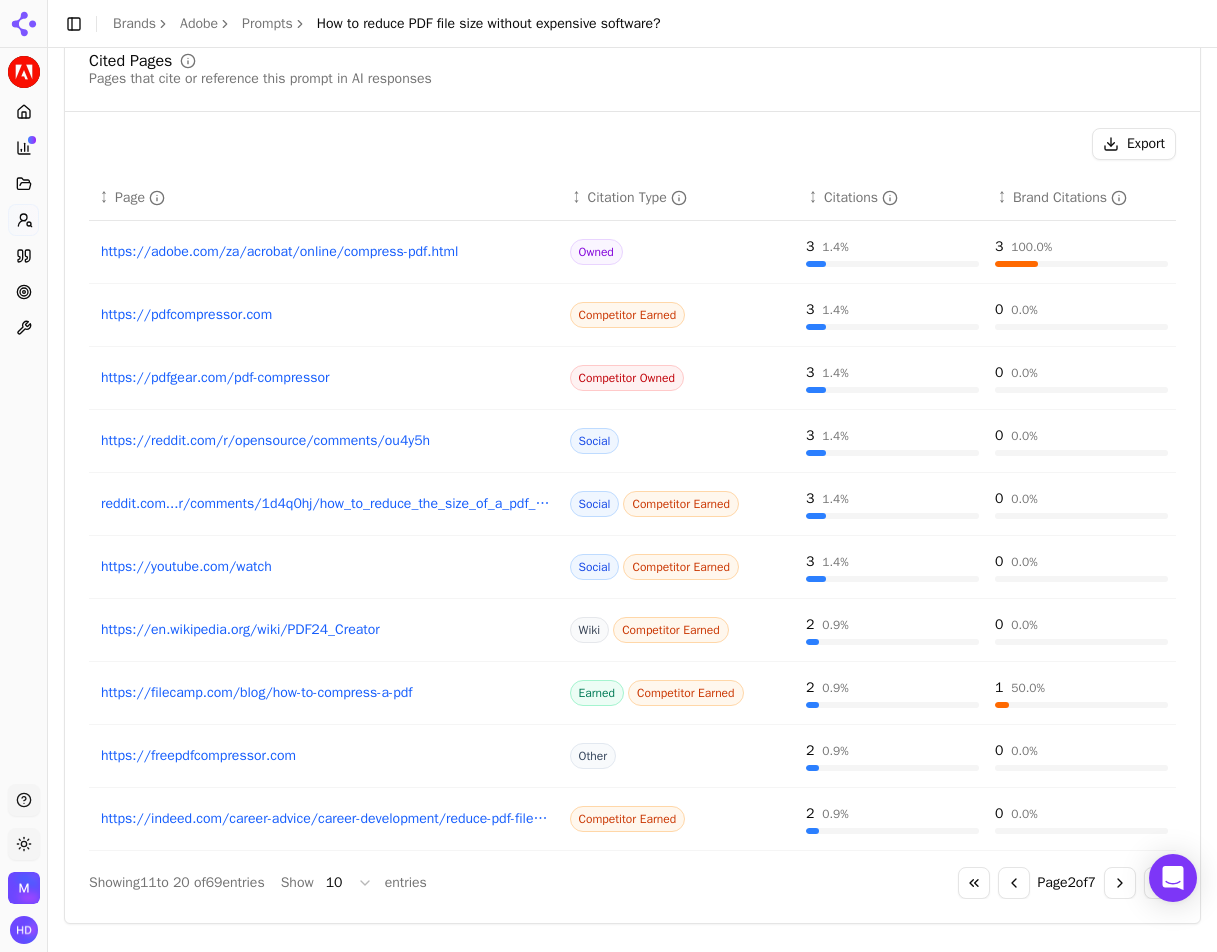 click on "Go to next page" at bounding box center (1120, 883) 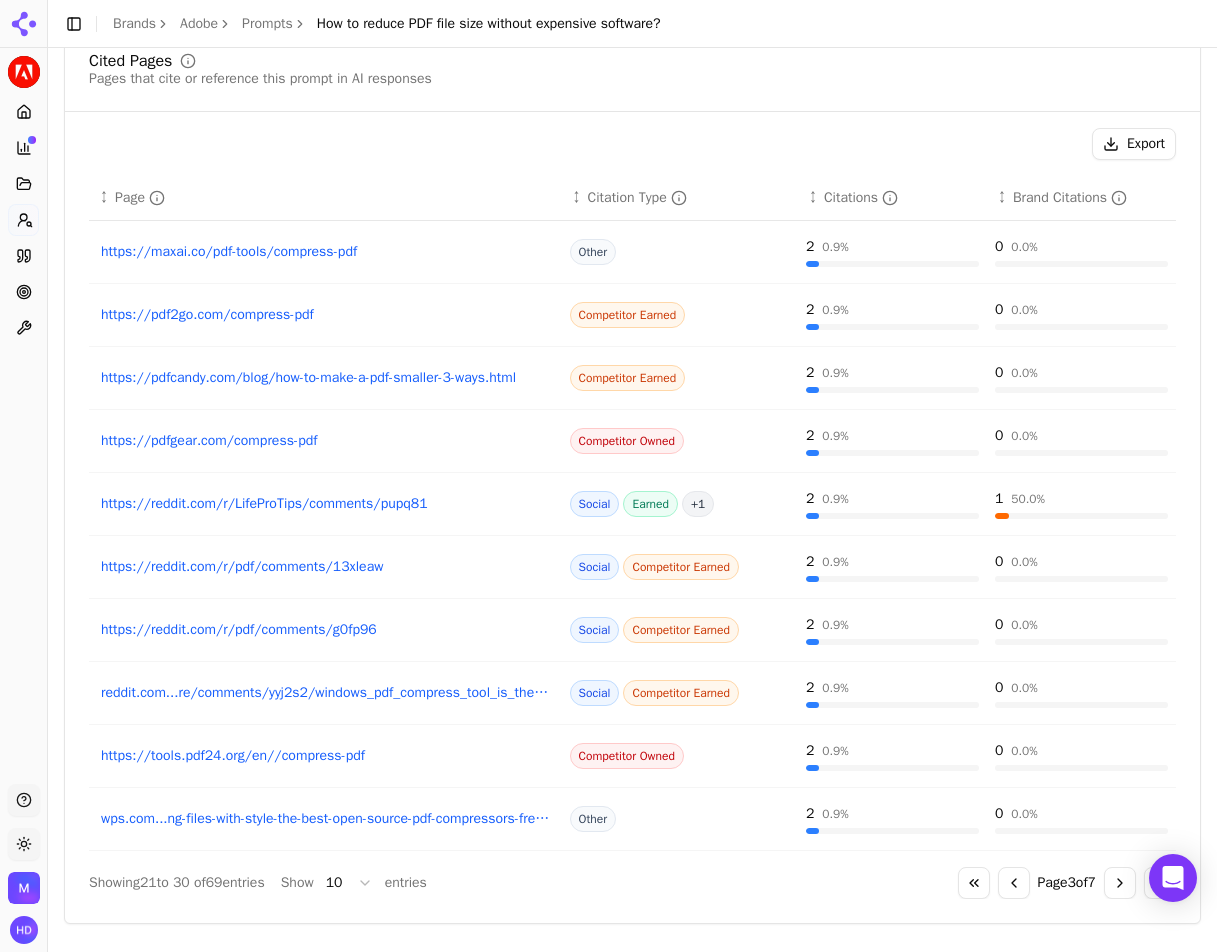 click on "Go to first page" at bounding box center (974, 883) 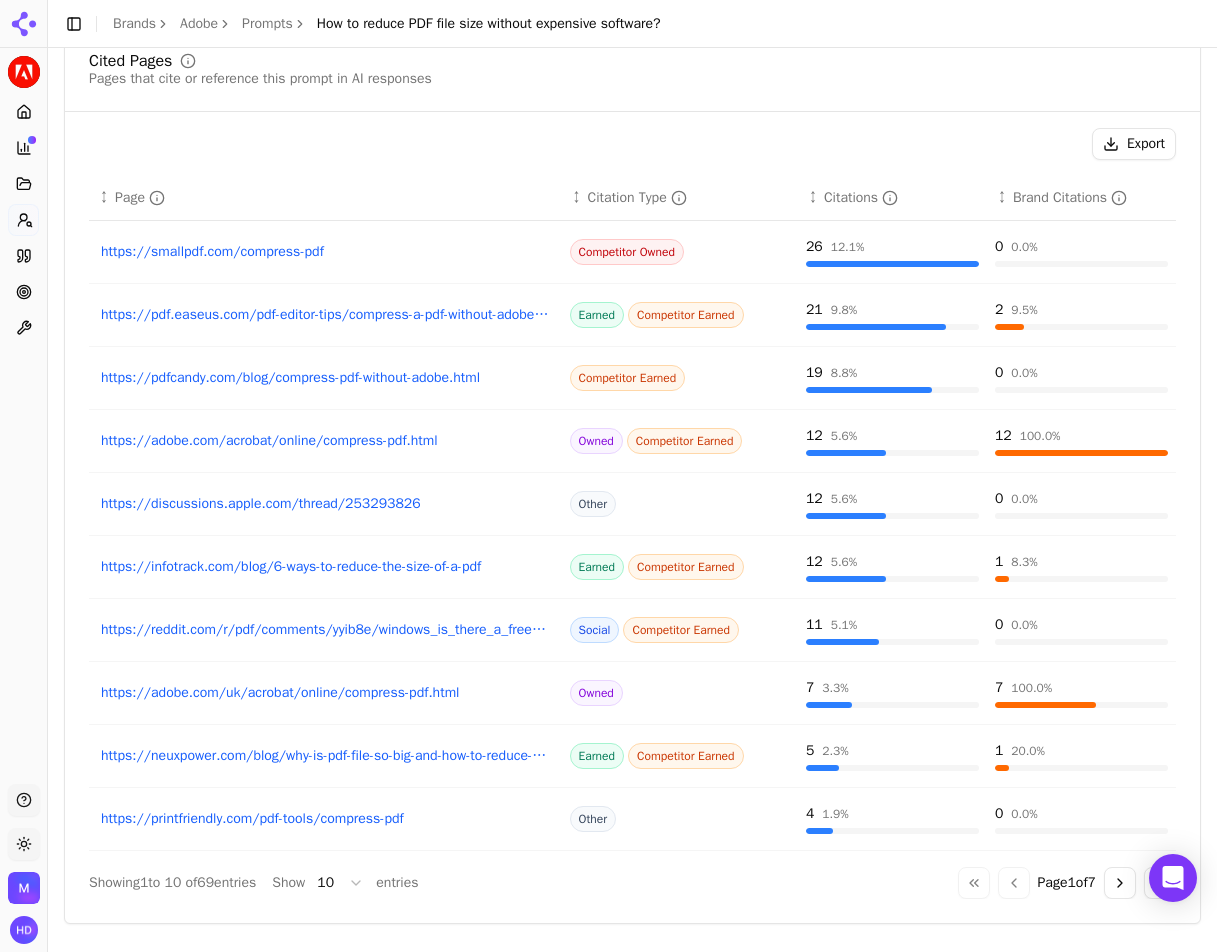 click on "Export" at bounding box center [632, 144] 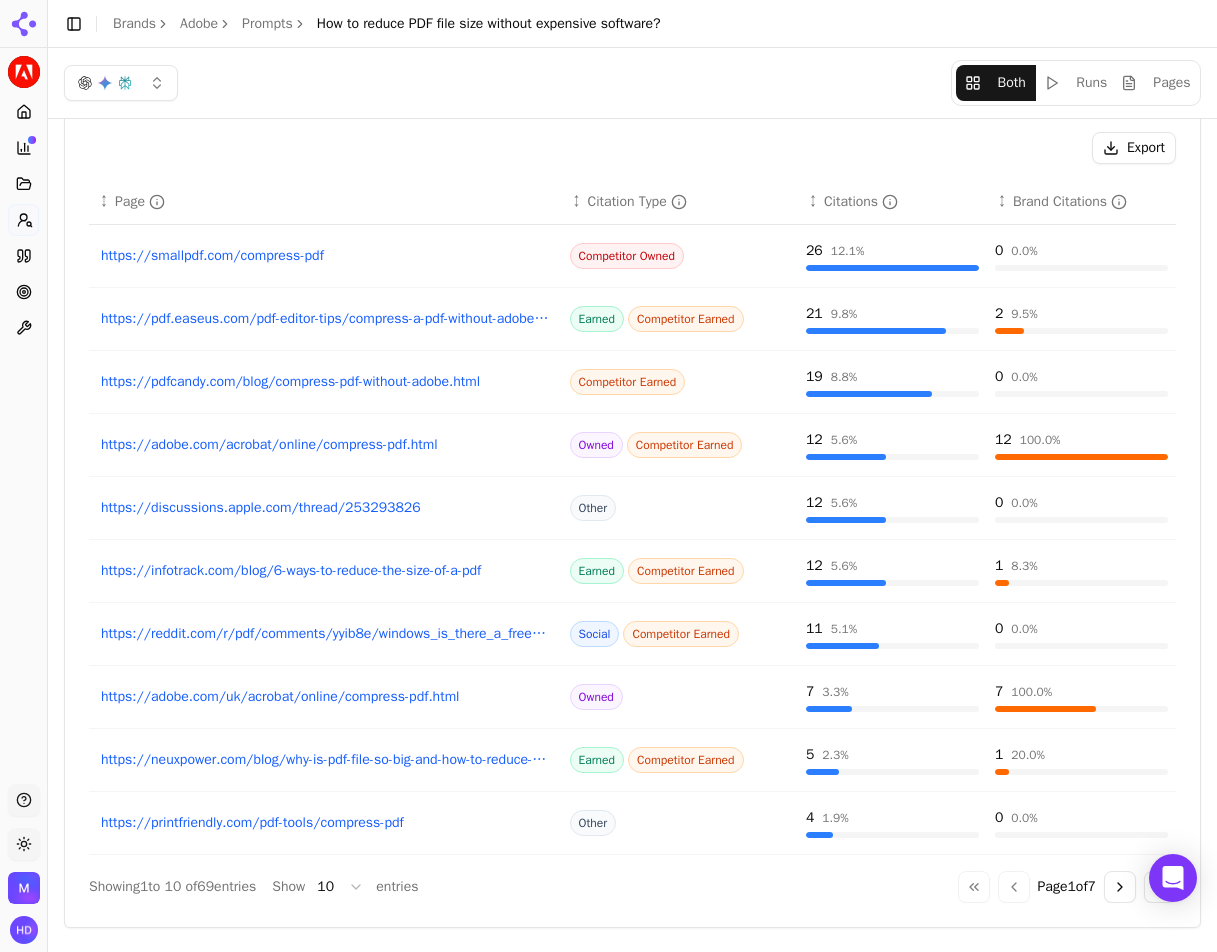 scroll, scrollTop: 960, scrollLeft: 0, axis: vertical 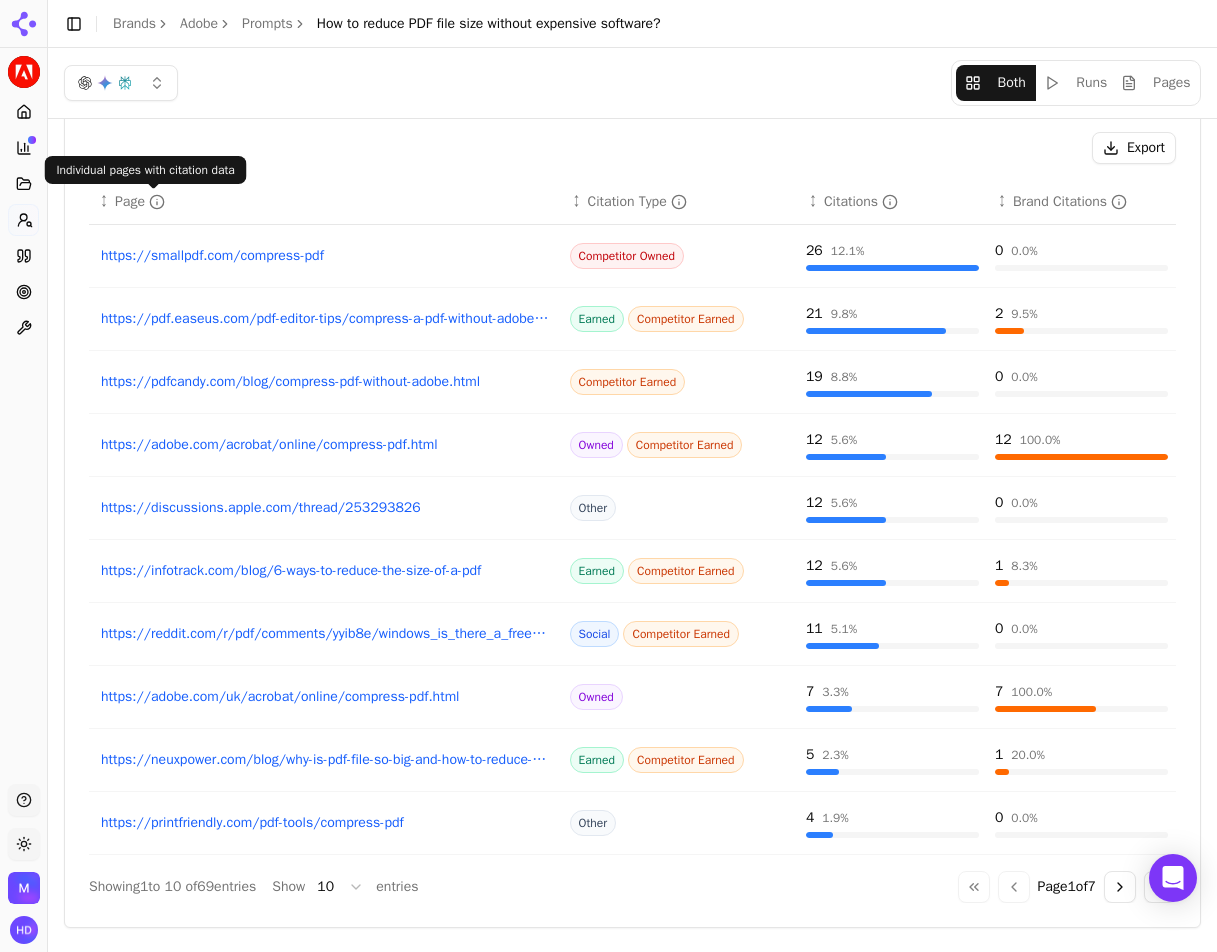 drag, startPoint x: 147, startPoint y: 204, endPoint x: 109, endPoint y: 213, distance: 39.051247 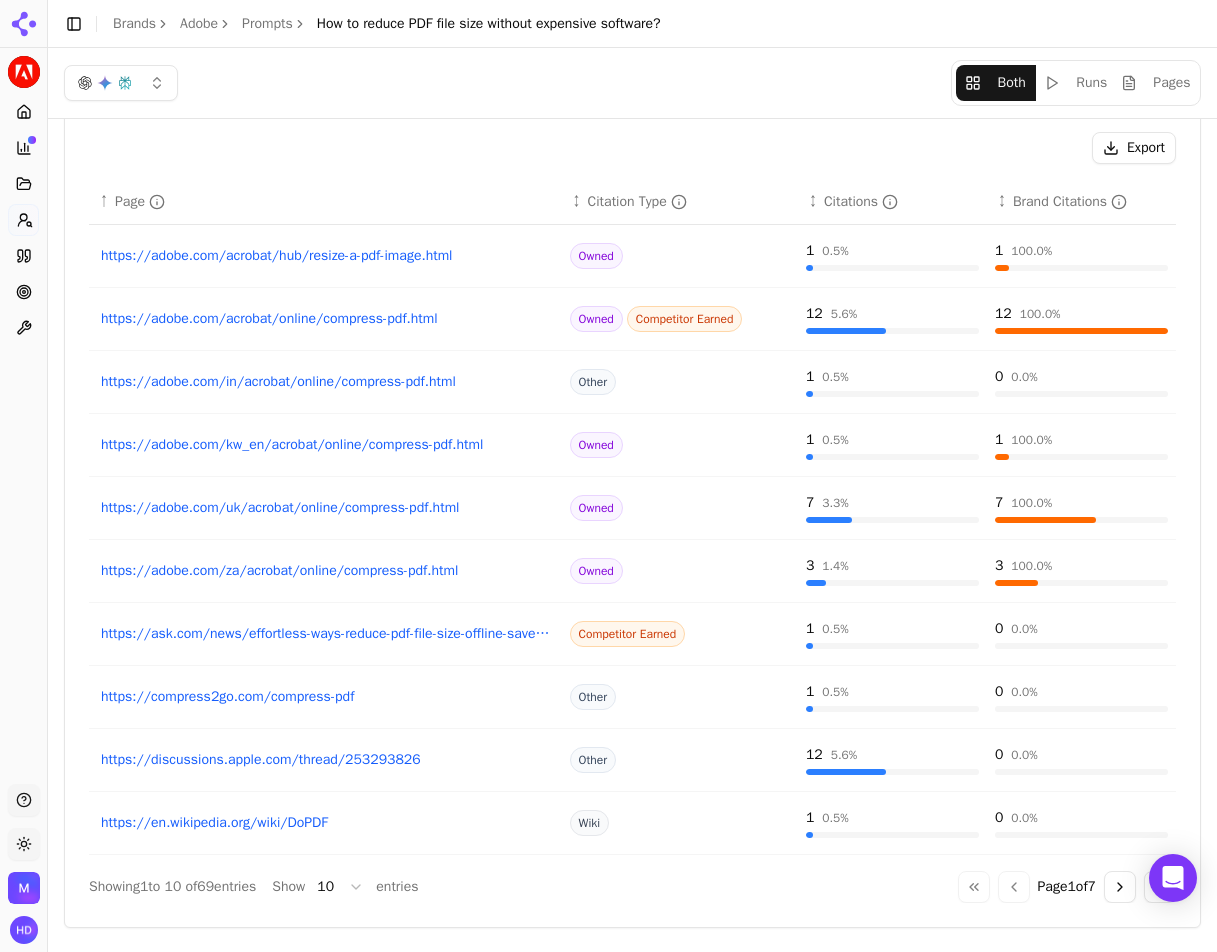 click on "↑ Page" at bounding box center [325, 202] 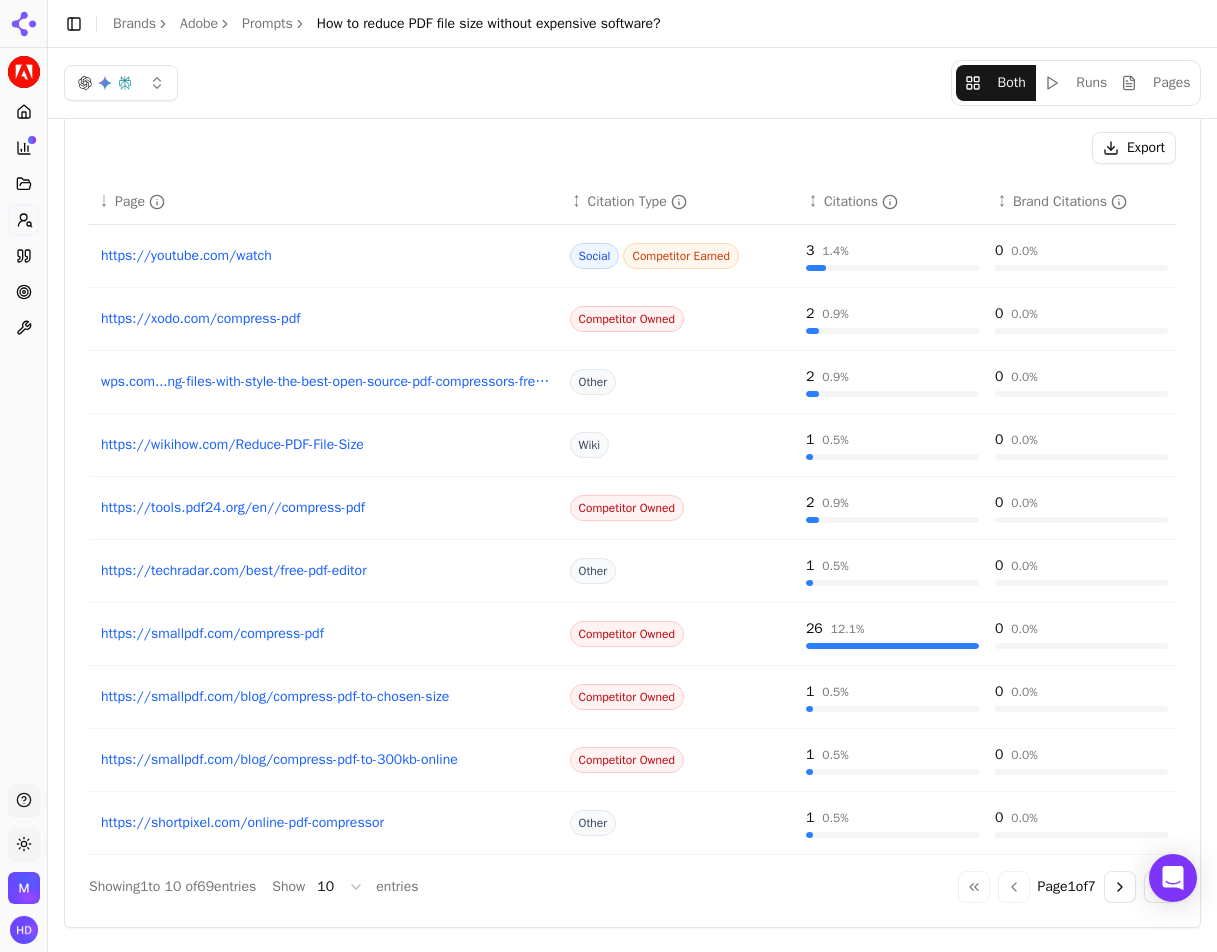 click on "↓ Page" at bounding box center [325, 202] 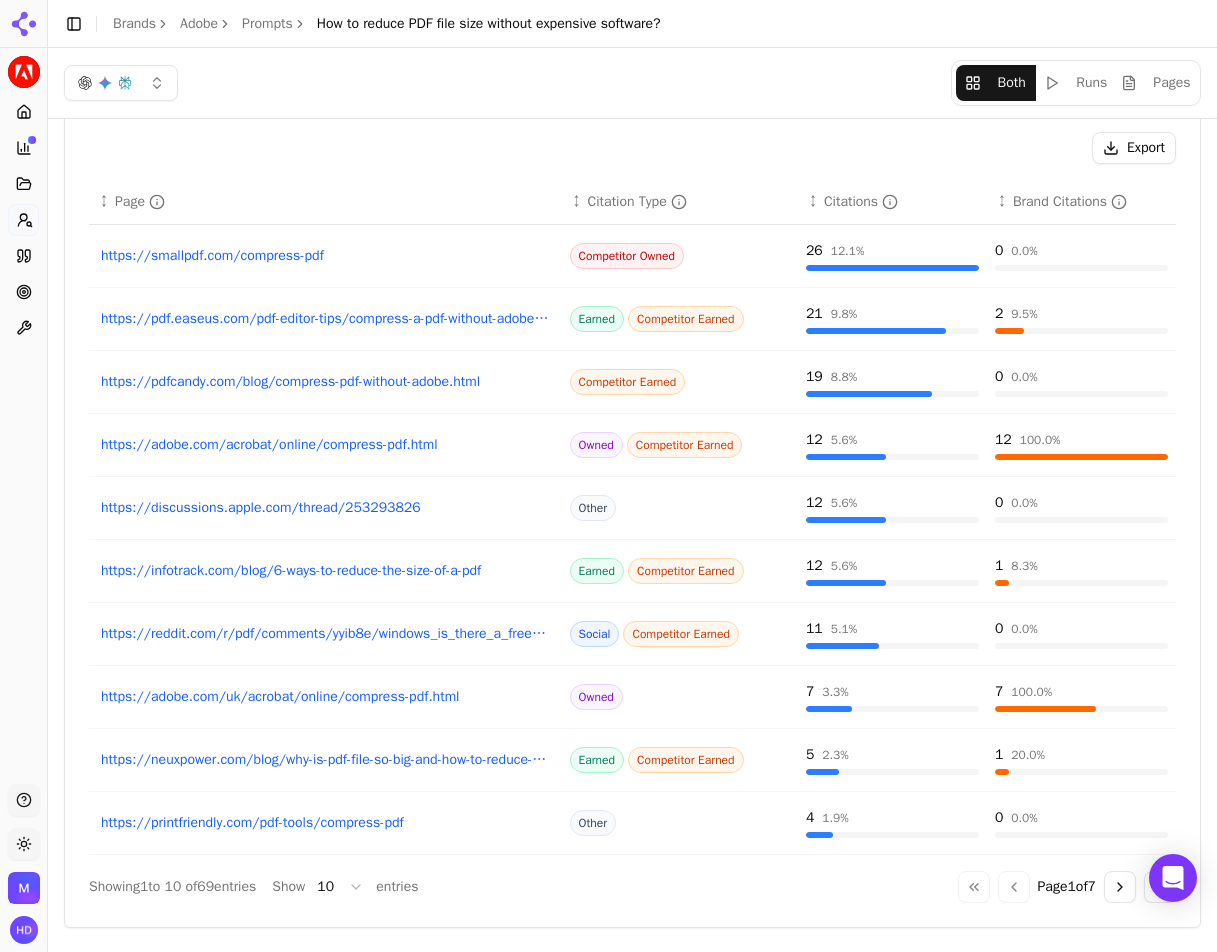 click on "Both Runs Pages" at bounding box center [632, 83] 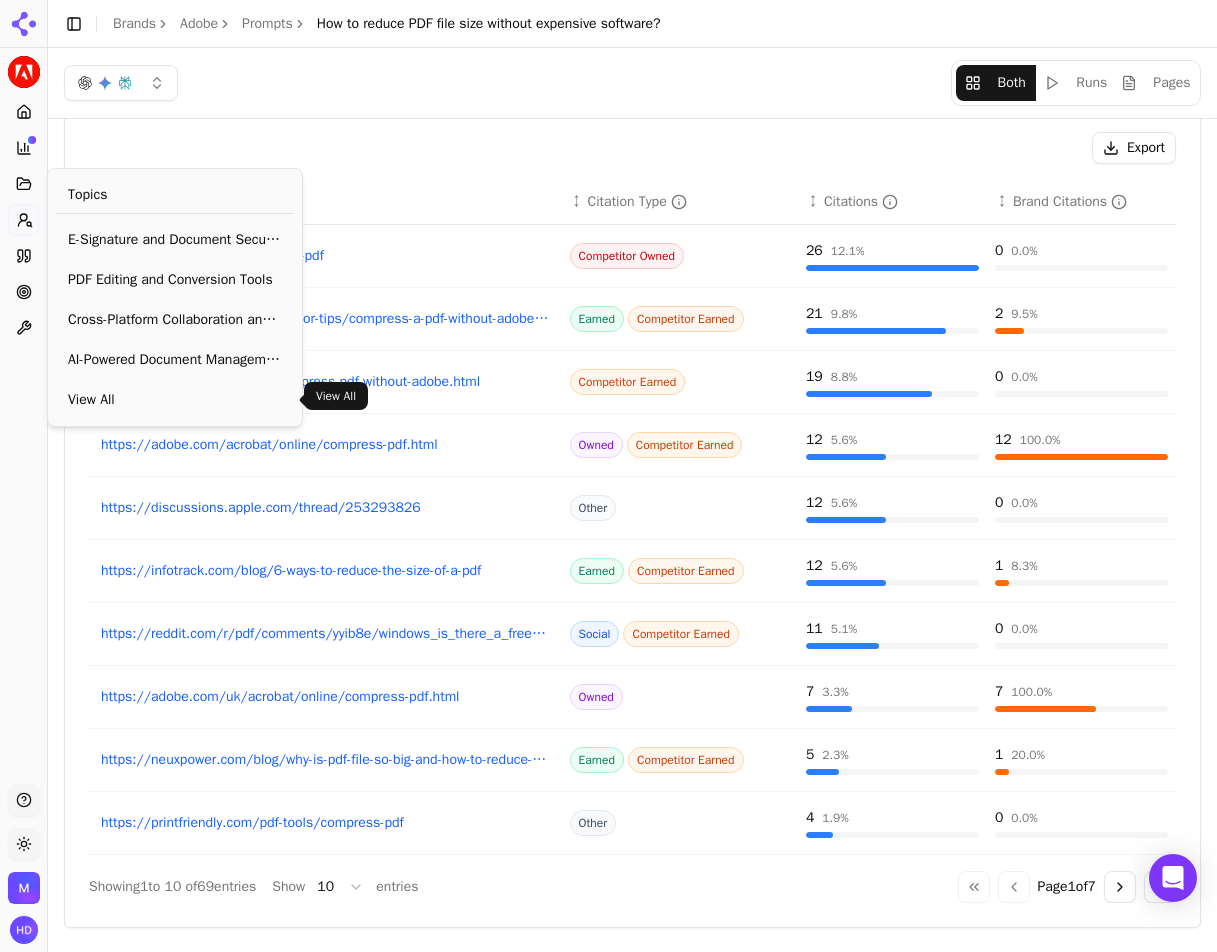 click on "View All" at bounding box center [175, 400] 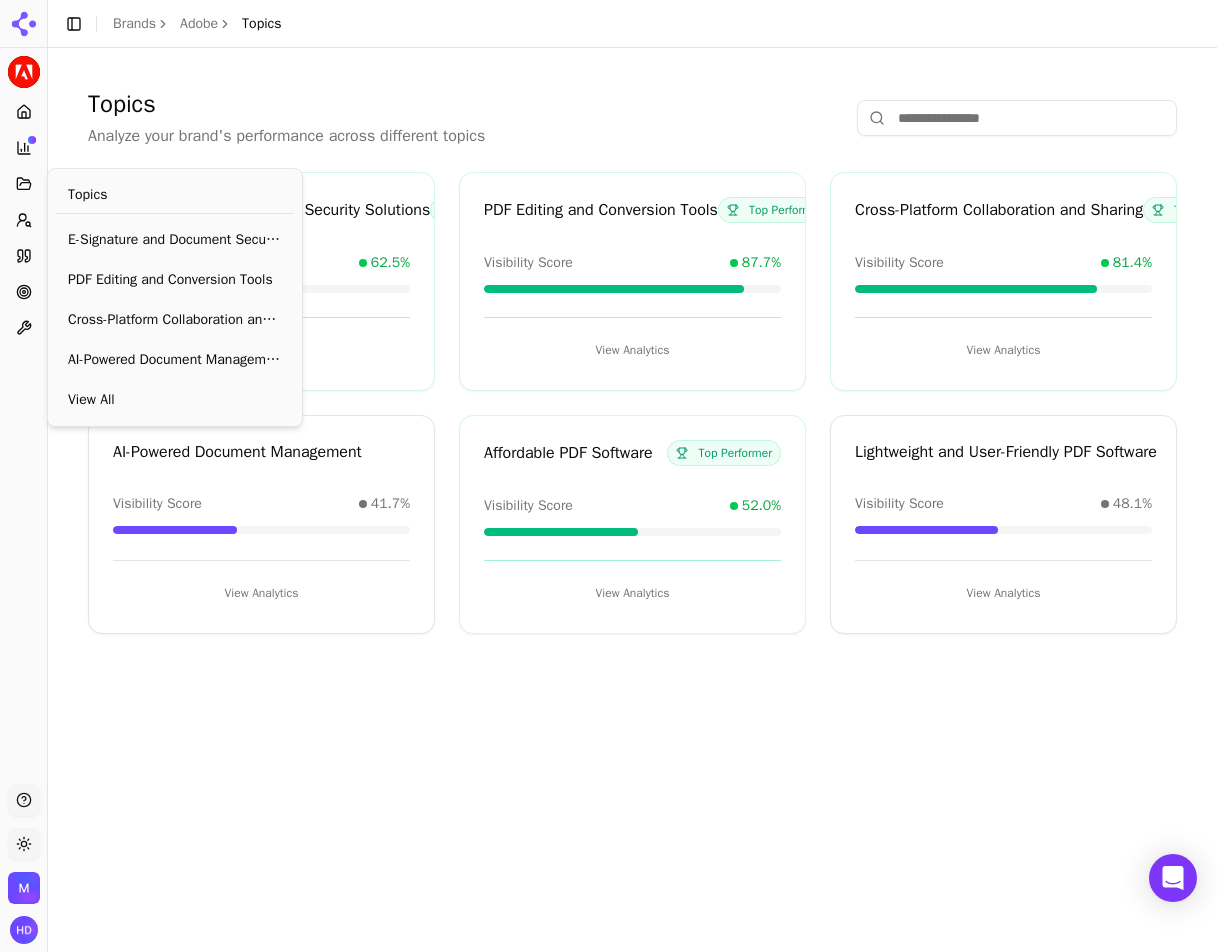 scroll, scrollTop: 0, scrollLeft: 0, axis: both 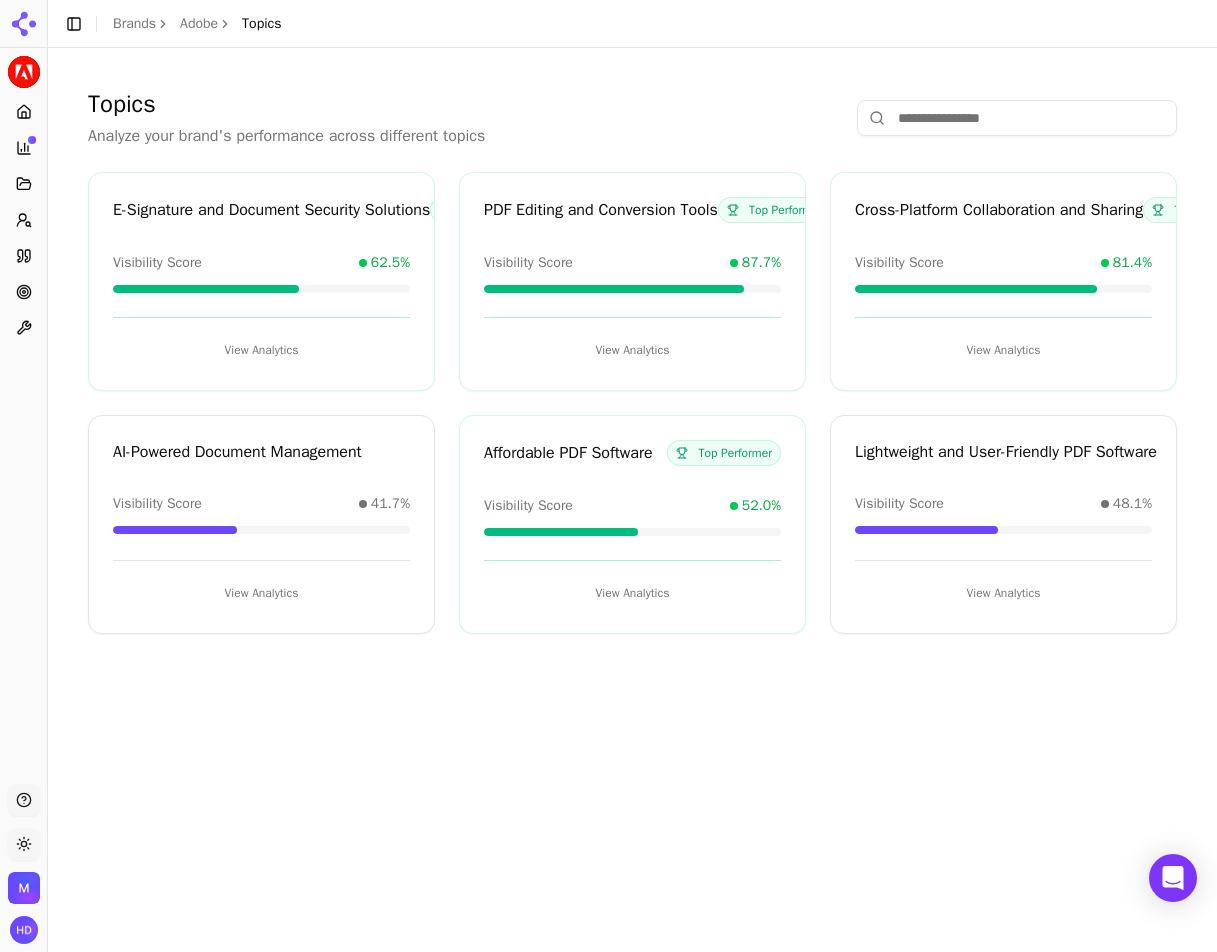 click on "Topics Analyze your brand's performance across different topics E-Signature and Document Security Solutions Top Performer Visibility Score 62.5% View Analytics PDF Editing and Conversion Tools Top Performer Visibility Score 87.7% View Analytics Cross-Platform Collaboration and Sharing Top Performer Visibility Score 81.4% View Analytics AI-Powered Document Management Visibility Score 41.7% View Analytics Affordable PDF Software Top Performer Visibility Score 52.0% View Analytics Lightweight and User-Friendly PDF Software Visibility Score 48.1% View Analytics" at bounding box center (632, 361) 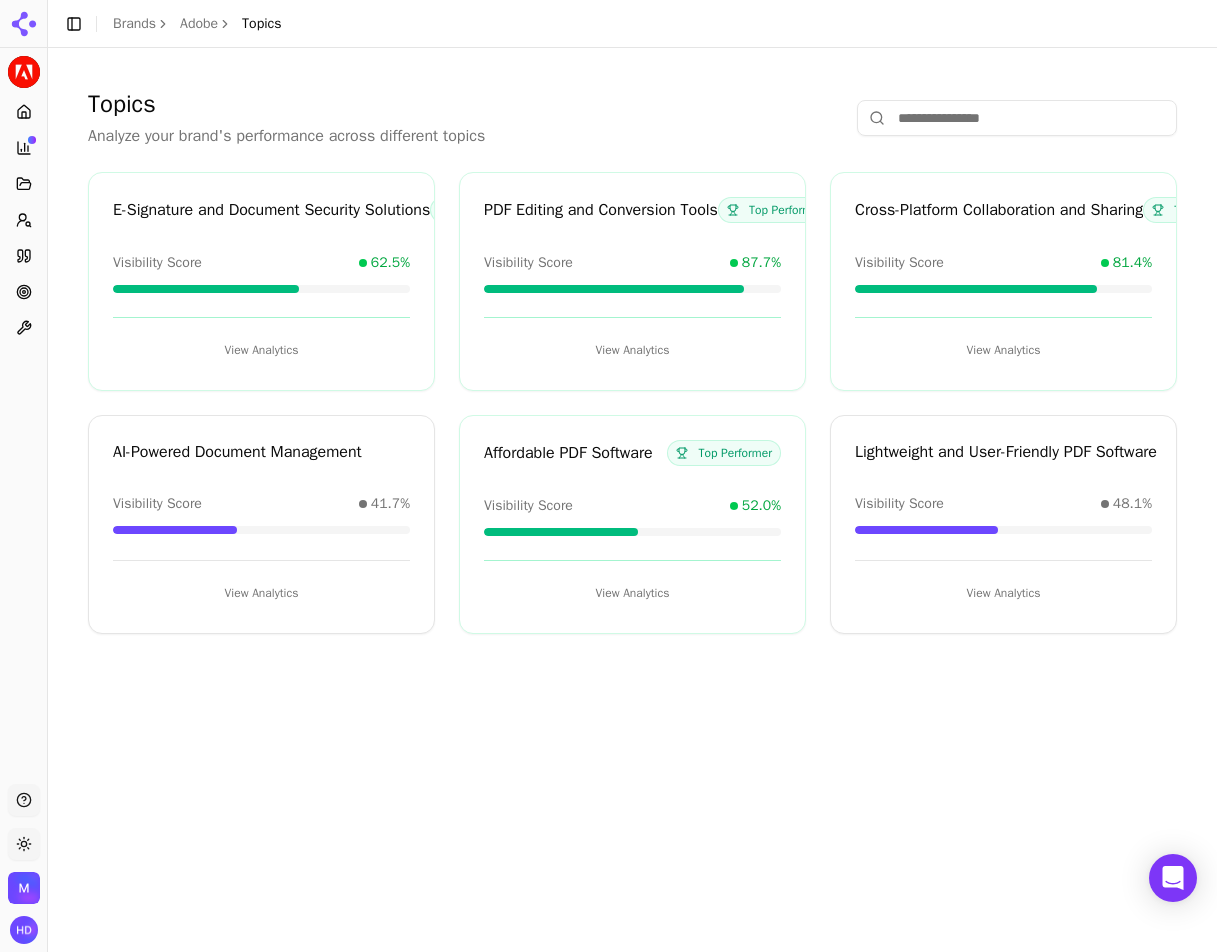 click on "Topics Analyze your brand's performance across different topics E-Signature and Document Security Solutions Top Performer Visibility Score 62.5% View Analytics PDF Editing and Conversion Tools Top Performer Visibility Score 87.7% View Analytics Cross-Platform Collaboration and Sharing Top Performer Visibility Score 81.4% View Analytics AI-Powered Document Management Visibility Score 41.7% View Analytics Affordable PDF Software Top Performer Visibility Score 52.0% View Analytics Lightweight and User-Friendly PDF Software Visibility Score 48.1% View Analytics" at bounding box center (632, 361) 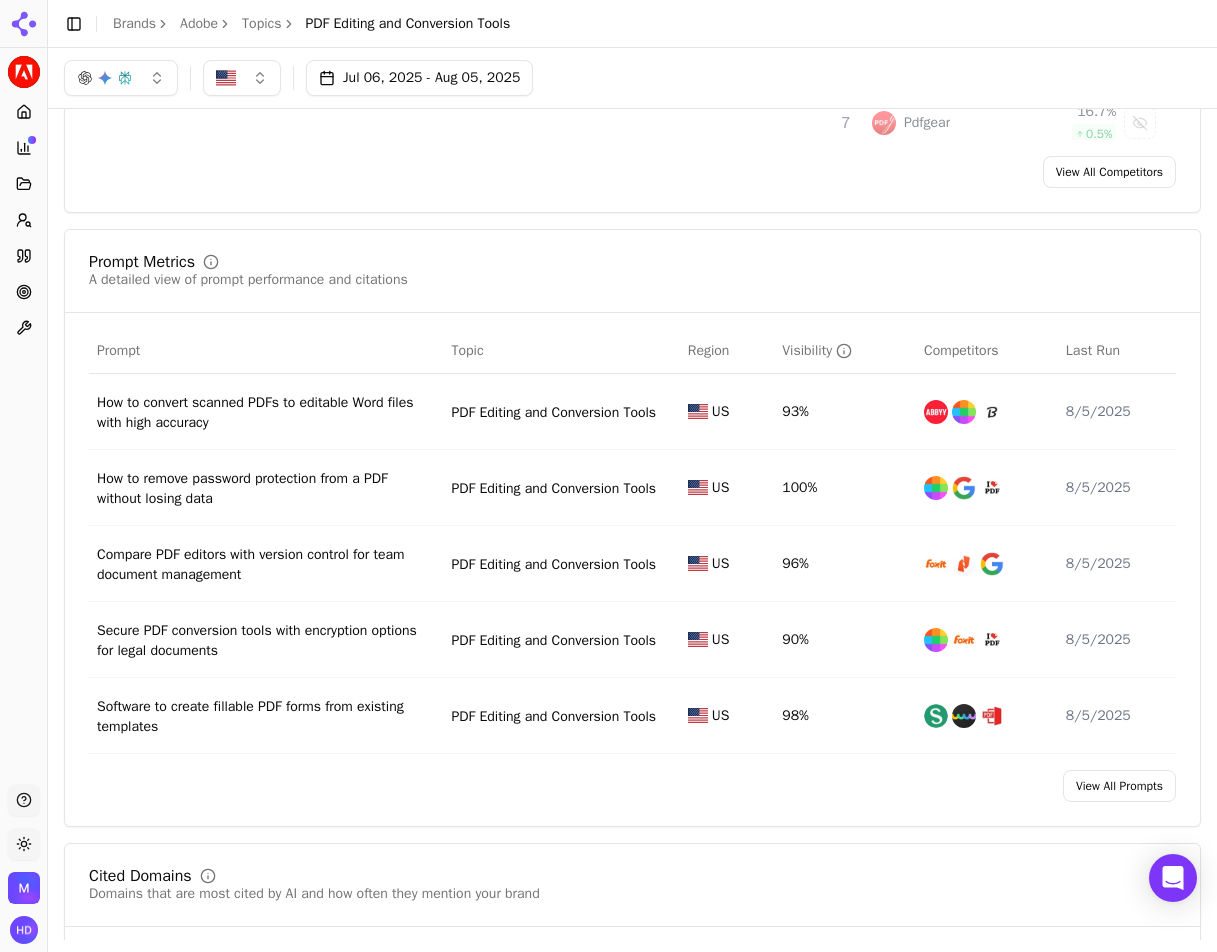 scroll, scrollTop: 642, scrollLeft: 0, axis: vertical 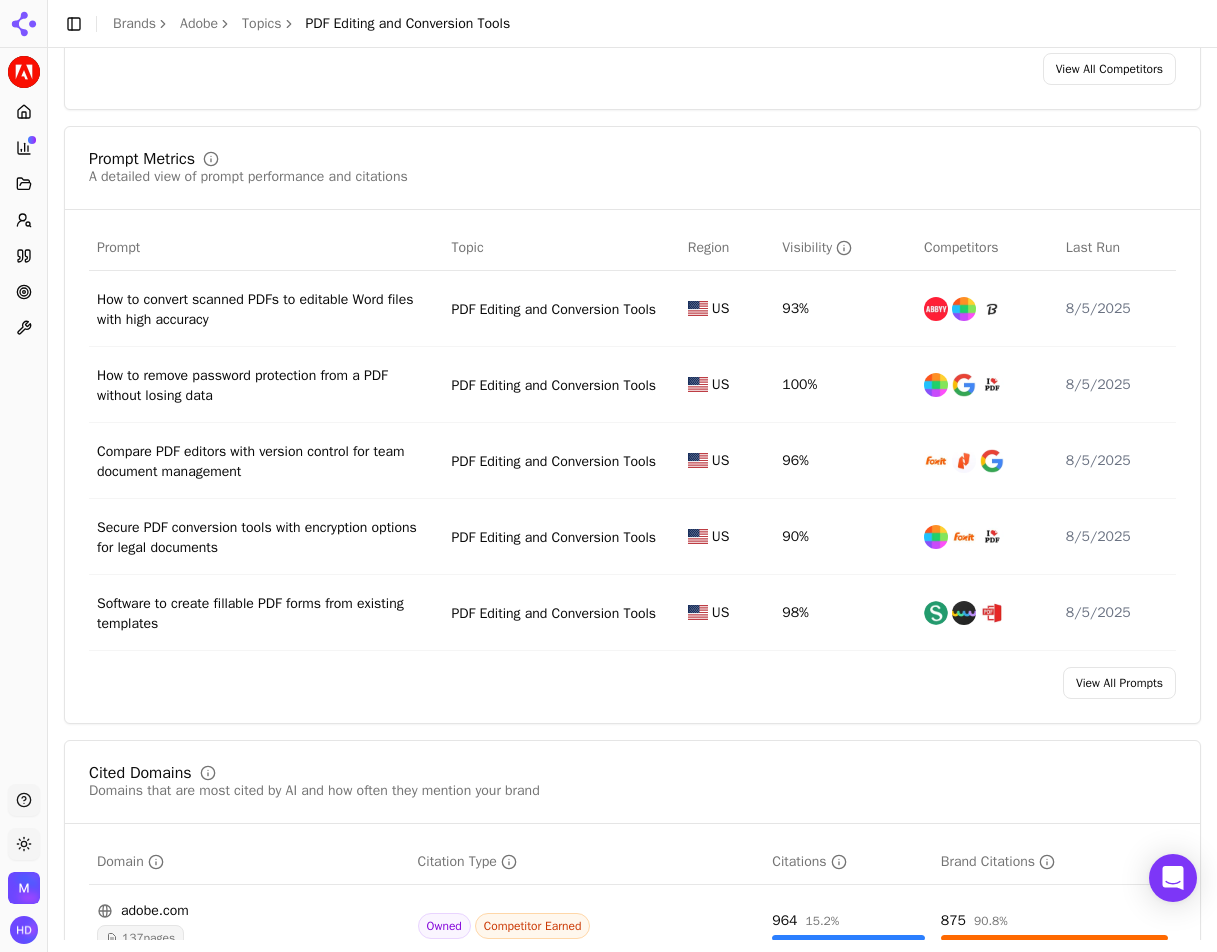 click on "Prompt" at bounding box center [266, 248] 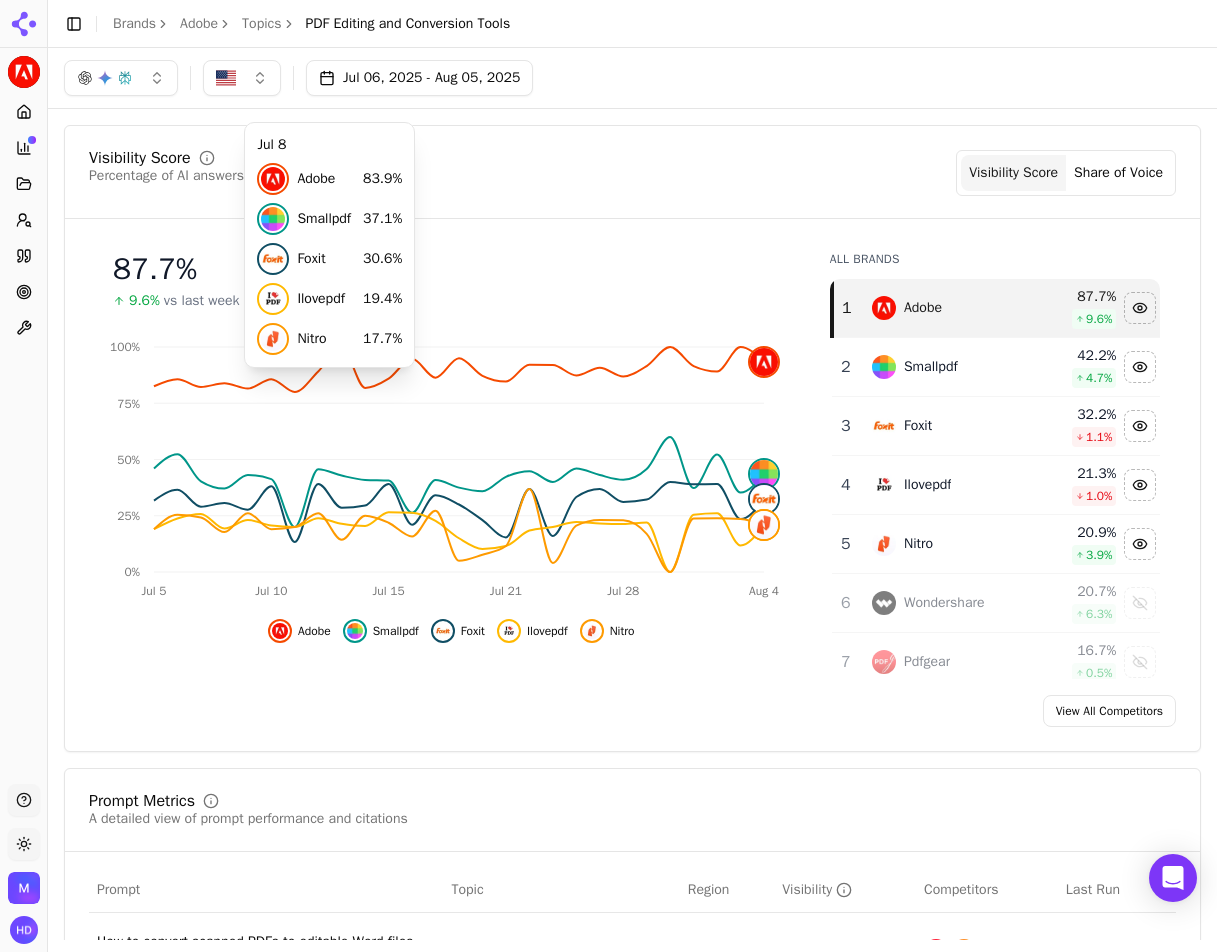 scroll, scrollTop: 4, scrollLeft: 0, axis: vertical 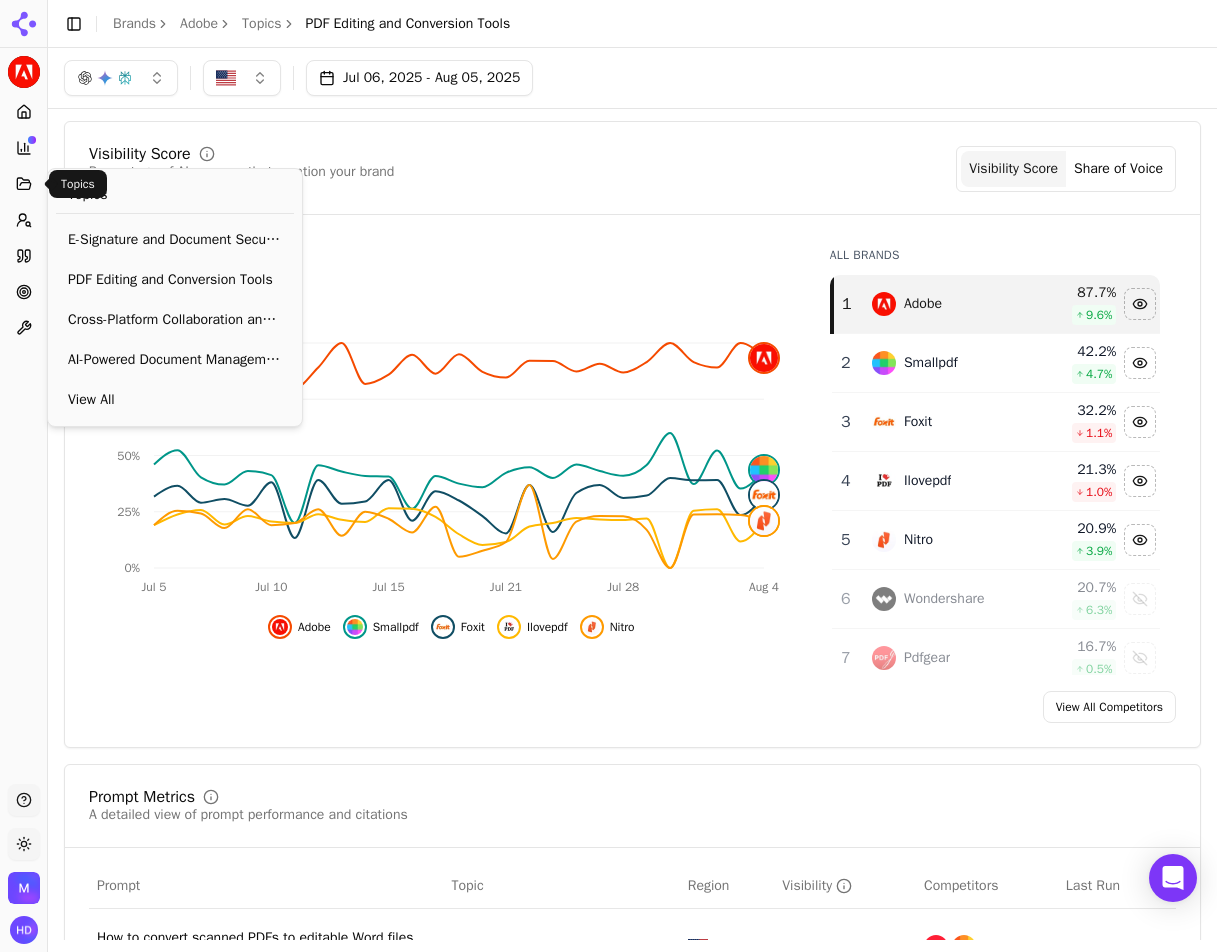 click 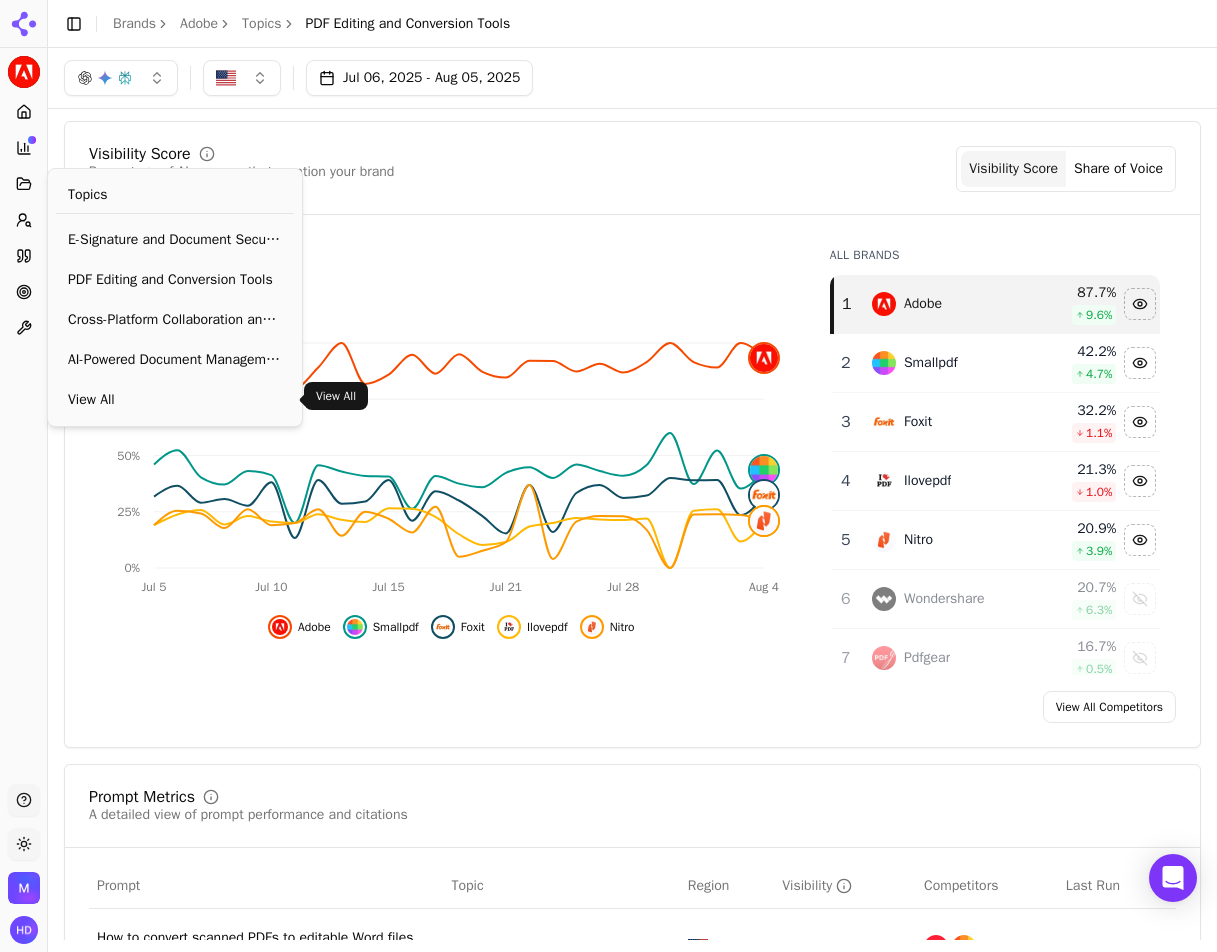 click on "View All" at bounding box center (175, 400) 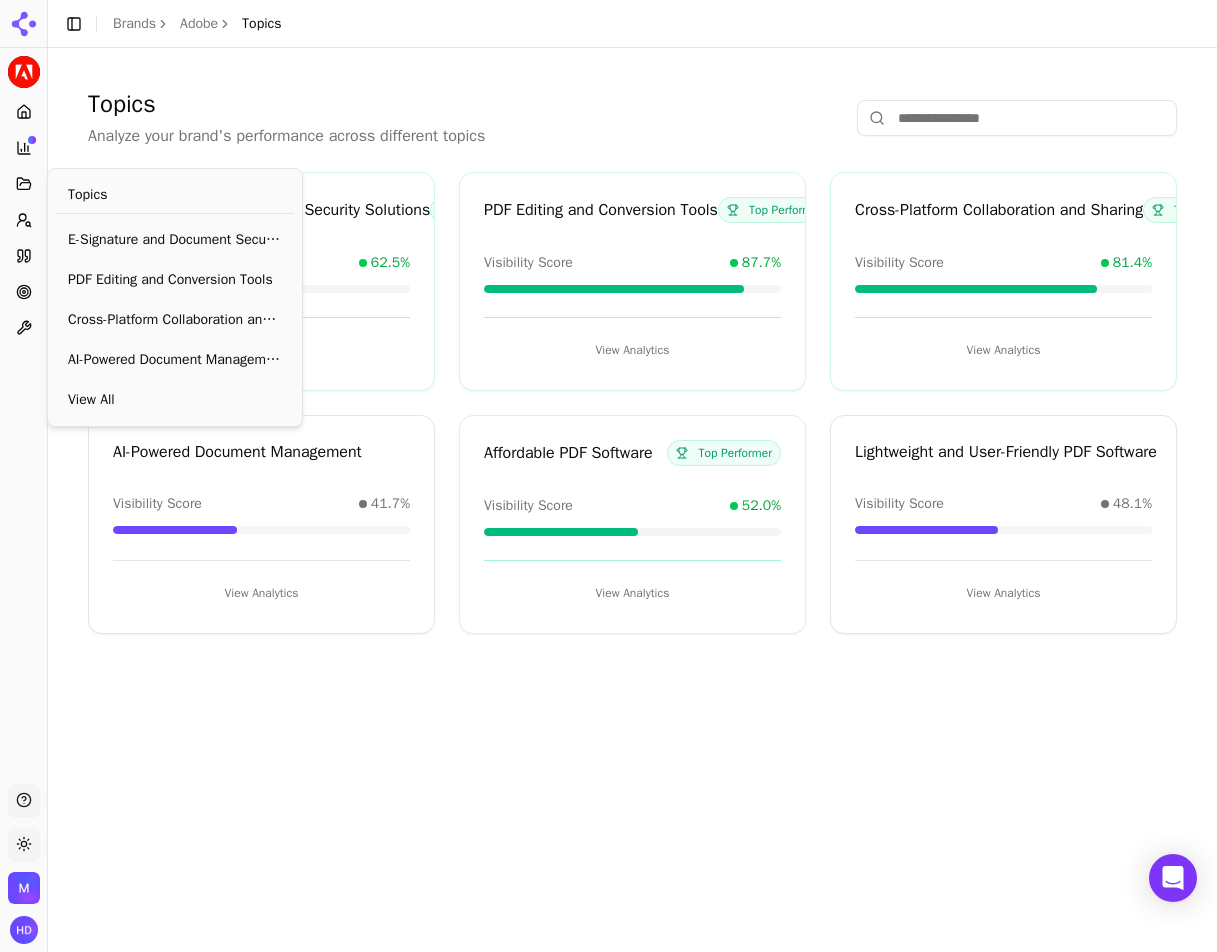 scroll, scrollTop: 0, scrollLeft: 0, axis: both 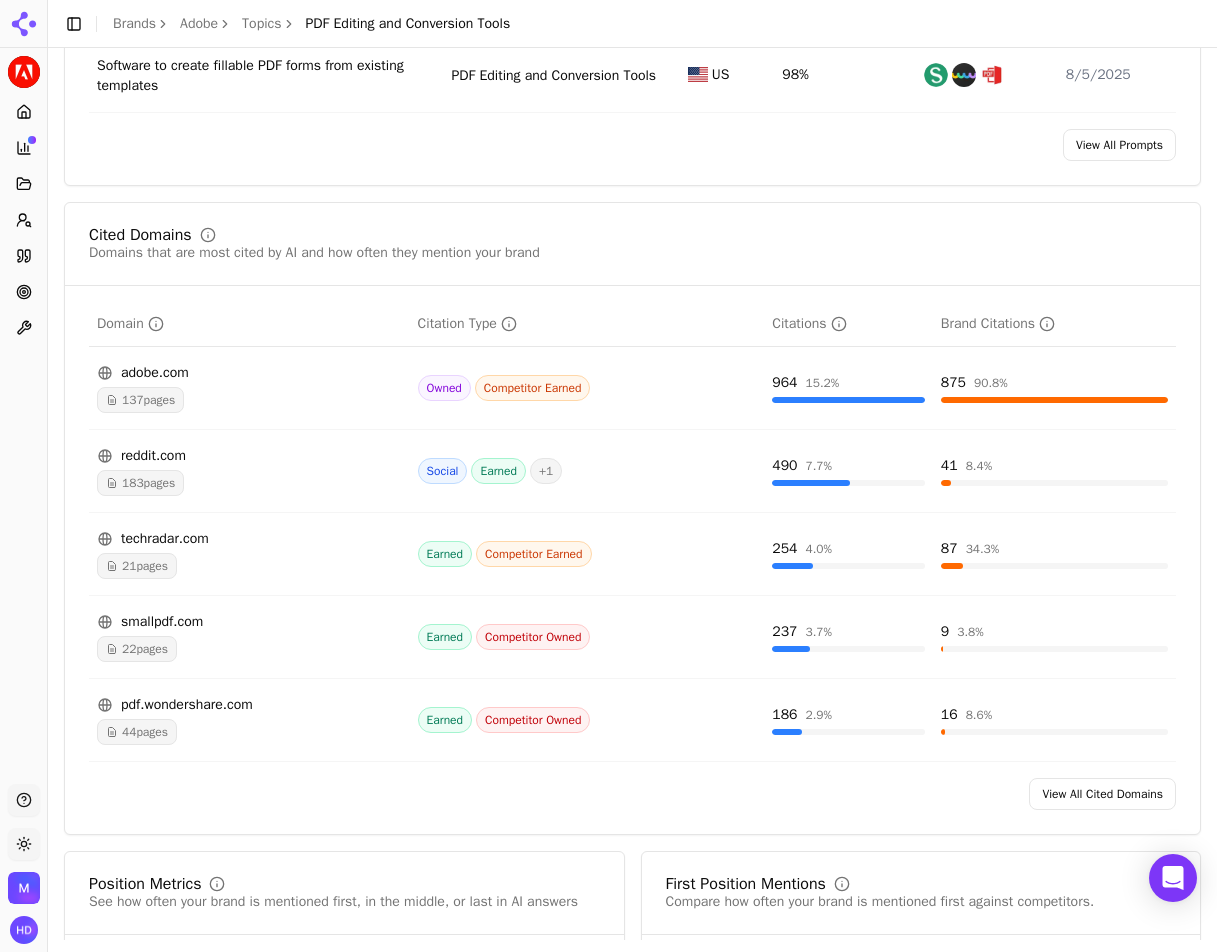click on "Visibility Score Percentage of AI answers that mention your brand Visibility Score Share of Voice 87.7 % 9.6% vs last week Jul 5 Jul 10 Jul 15 Jul 21 Jul 28 Aug 4 0% 25% 50% 75% 100% Adobe Smallpdf Foxit Ilovepdf Nitro All Brands 1 Adobe 87.7 % 9.6 % 2 Smallpdf 42.2 % 4.7 % 3 Foxit 32.2 % 1.1 % 4 Ilovepdf 21.3 % 1.0 % 5 Nitro 20.9 % 3.9 % 6 Wondershare 20.7 % 6.3 % 7 Pdfgear 16.7 % 0.5 % 8 Sejda 16.4 % 2.8 % 9 Google 12.3 % 2.6 % 10 Pdf-xchange 11.9 % 3.0 % 11 Updf 11.9 % 0.9 % 12 Abbyy 11.1 % 2.2 % 13 Pdfelement 10.3 % 0.6 % 14 Microsoft 9.5 % 2.0 % 15 Pdf24 9.4 % 0.0 % 16 Xodo 8.5 % 1.8 % 17 Pdfescape 7.4 % 2.0 % 18 Pdffiller 5.5 % 0.1 % 19 Docusign 5.4 % 0.7 % 20 Signnow 3.4 % 0.0 % 21 Pandadoc 3.2 % 0.7 % Prompt Metrics A detailed view of prompt performance and citations Prompt Topic Region Visibility Competitors Last Run How to convert scanned PDFs to editable Word files with high accuracy PDF Editing and Conversion Tools US 93% 8/5/2025 PDF Editing and Conversion Tools US 100% US US" at bounding box center (632, 159) 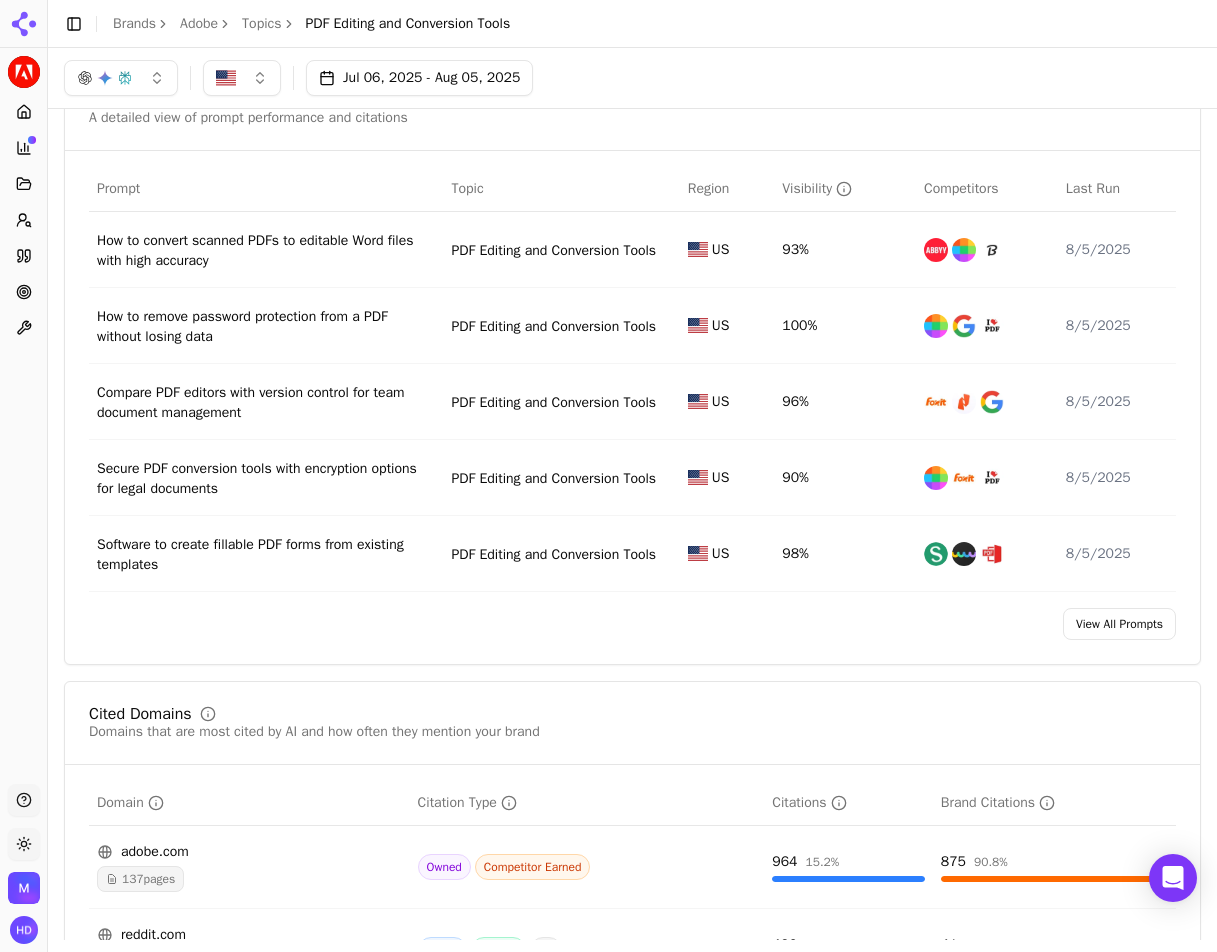 scroll, scrollTop: 307, scrollLeft: 0, axis: vertical 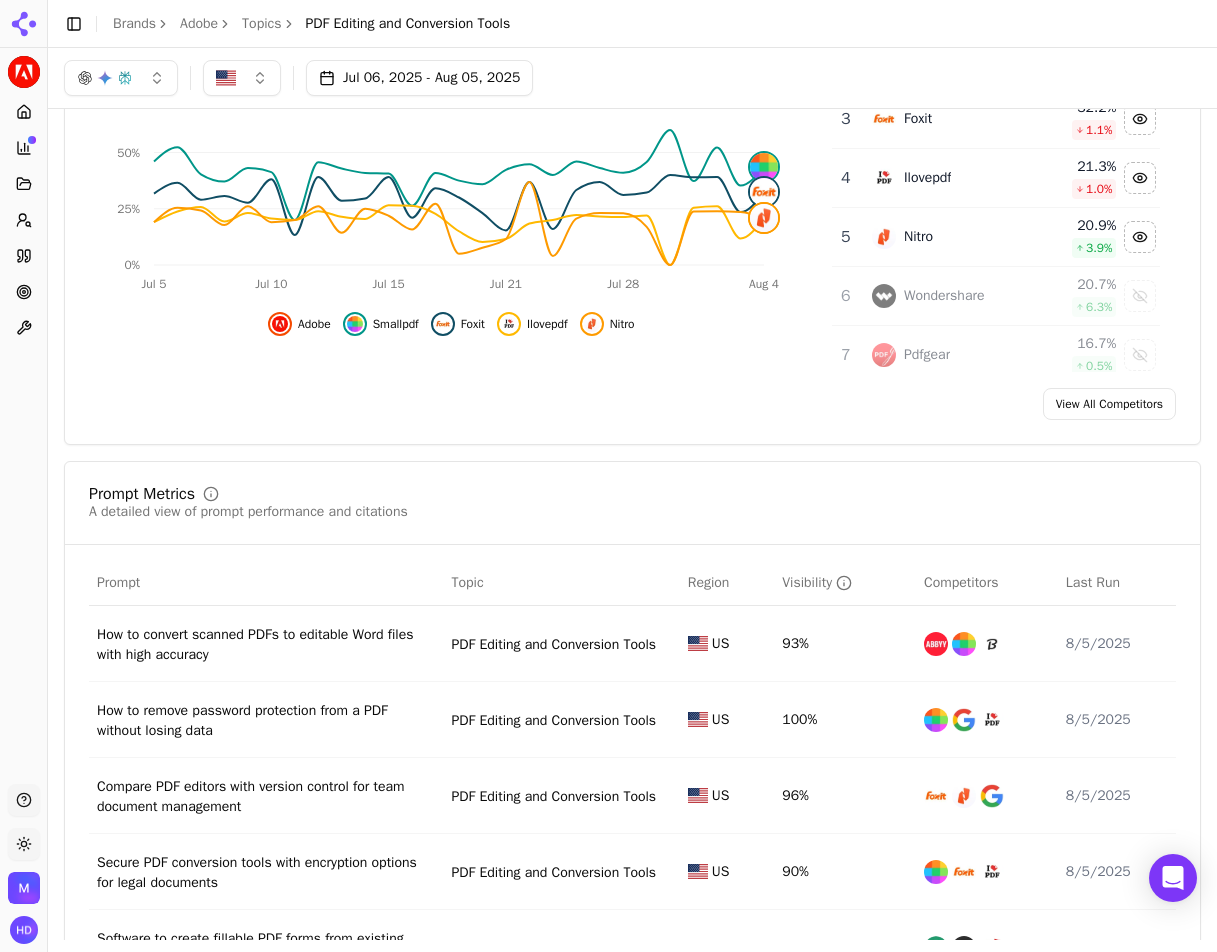 click on "Visibility Score Percentage of AI answers that mention your brand Visibility Score Share of Voice 87.7 % 9.6% vs last week Jul 5 Jul 10 Jul 15 Jul 21 Jul 28 Aug 4 0% 25% 50% 75% 100% Adobe Smallpdf Foxit Ilovepdf Nitro All Brands 1 Adobe 87.7 % 9.6 % 2 Smallpdf 42.2 % 4.7 % 3 Foxit 32.2 % 1.1 % 4 Ilovepdf 21.3 % 1.0 % 5 Nitro 20.9 % 3.9 % 6 Wondershare 20.7 % 6.3 % 7 Pdfgear 16.7 % 0.5 % 8 Sejda 16.4 % 2.8 % 9 Google 12.3 % 2.6 % 10 Pdf-xchange 11.9 % 3.0 % 11 Updf 11.9 % 0.9 % 12 Abbyy 11.1 % 2.2 % 13 Pdfelement 10.3 % 0.6 % 14 Microsoft 9.5 % 2.0 % 15 Pdf24 9.4 % 0.0 % 16 Xodo 8.5 % 1.8 % 17 Pdfescape 7.4 % 2.0 % 18 Pdffiller 5.5 % 0.1 % 19 Docusign 5.4 % 0.7 % 20 Signnow 3.4 % 0.0 % 21 Pandadoc 3.2 % 0.7 % View All Competitors" at bounding box center (632, 131) 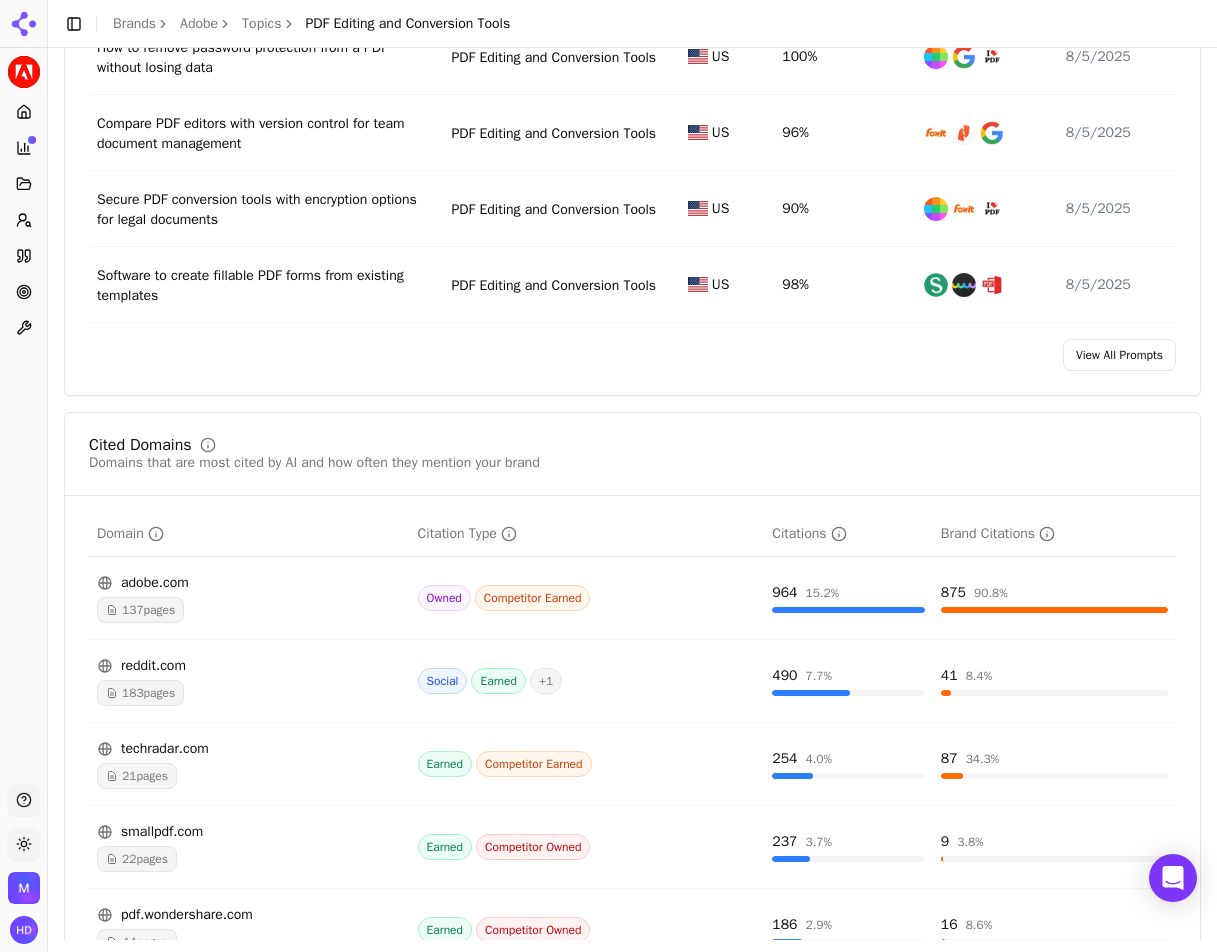 scroll, scrollTop: 1086, scrollLeft: 0, axis: vertical 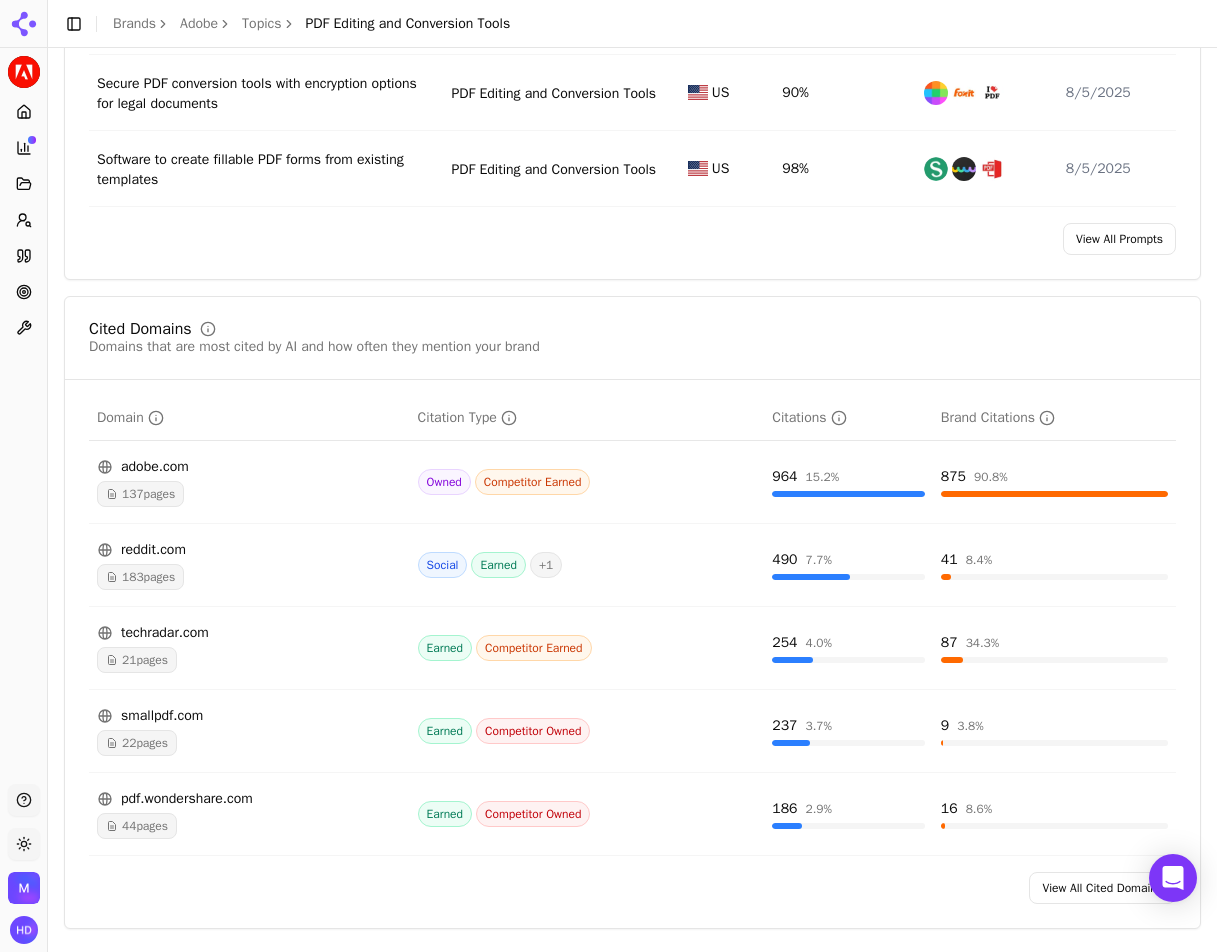 click on "Visibility Score Percentage of AI answers that mention your brand Visibility Score Share of Voice 87.7 % 9.6% vs last week Jul 5 Jul 10 Jul 15 Jul 21 Jul 28 Aug 4 0% 25% 50% 75% 100% Adobe Smallpdf Foxit Ilovepdf Nitro All Brands 1 Adobe 87.7 % 9.6 % 2 Smallpdf 42.2 % 4.7 % 3 Foxit 32.2 % 1.1 % 4 Ilovepdf 21.3 % 1.0 % 5 Nitro 20.9 % 3.9 % 6 Wondershare 20.7 % 6.3 % 7 Pdfgear 16.7 % 0.5 % 8 Sejda 16.4 % 2.8 % 9 Google 12.3 % 2.6 % 10 Pdf-xchange 11.9 % 3.0 % 11 Updf 11.9 % 0.9 % 12 Abbyy 11.1 % 2.2 % 13 Pdfelement 10.3 % 0.6 % 14 Microsoft 9.5 % 2.0 % 15 Pdf24 9.4 % 0.0 % 16 Xodo 8.5 % 1.8 % 17 Pdfescape 7.4 % 2.0 % 18 Pdffiller 5.5 % 0.1 % 19 Docusign 5.4 % 0.7 % 20 Signnow 3.4 % 0.0 % 21 Pandadoc 3.2 % 0.7 % Prompt Metrics A detailed view of prompt performance and citations Prompt Topic Region Visibility Competitors Last Run How to convert scanned PDFs to editable Word files with high accuracy PDF Editing and Conversion Tools US 93% 8/5/2025 PDF Editing and Conversion Tools US 100% US US" at bounding box center (632, 253) 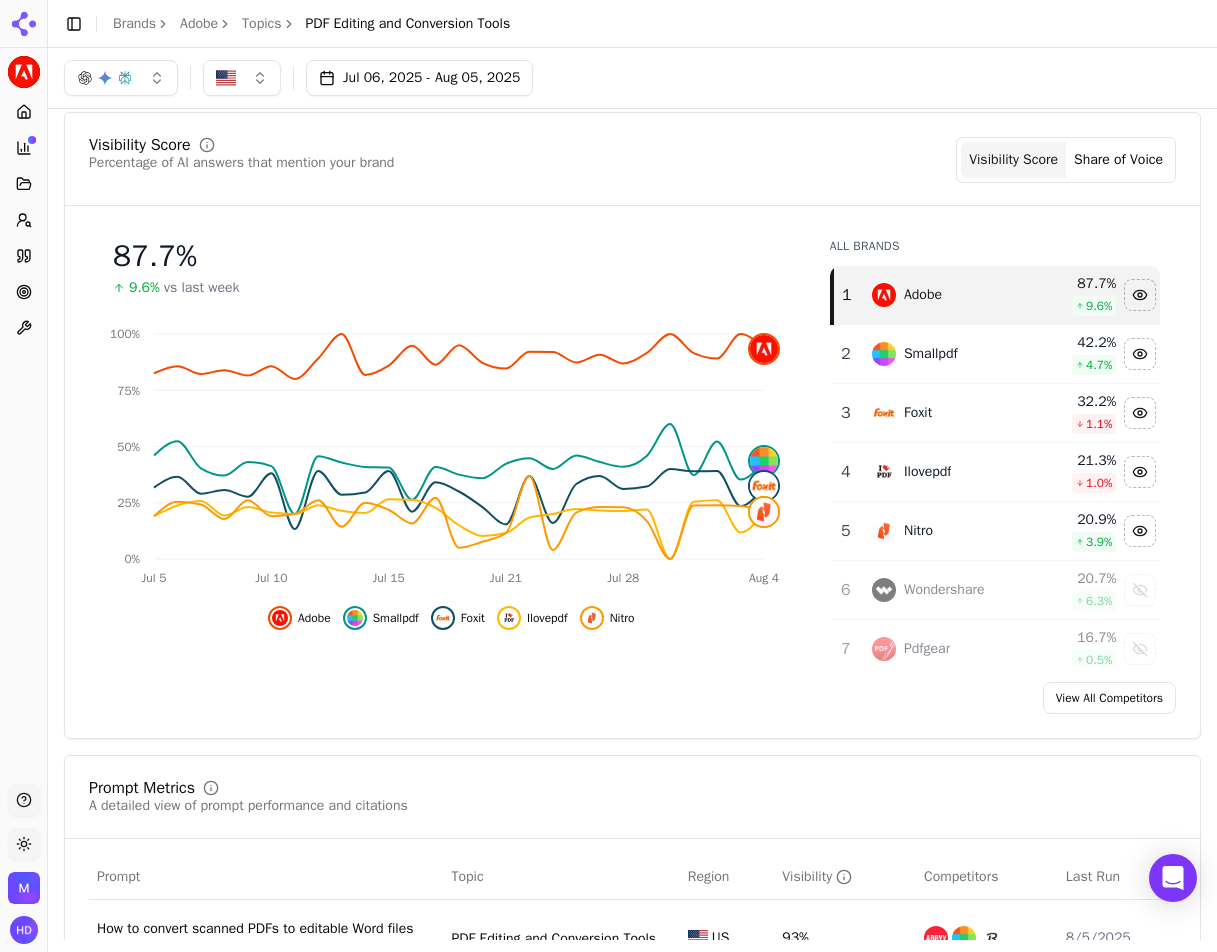 scroll, scrollTop: 0, scrollLeft: 0, axis: both 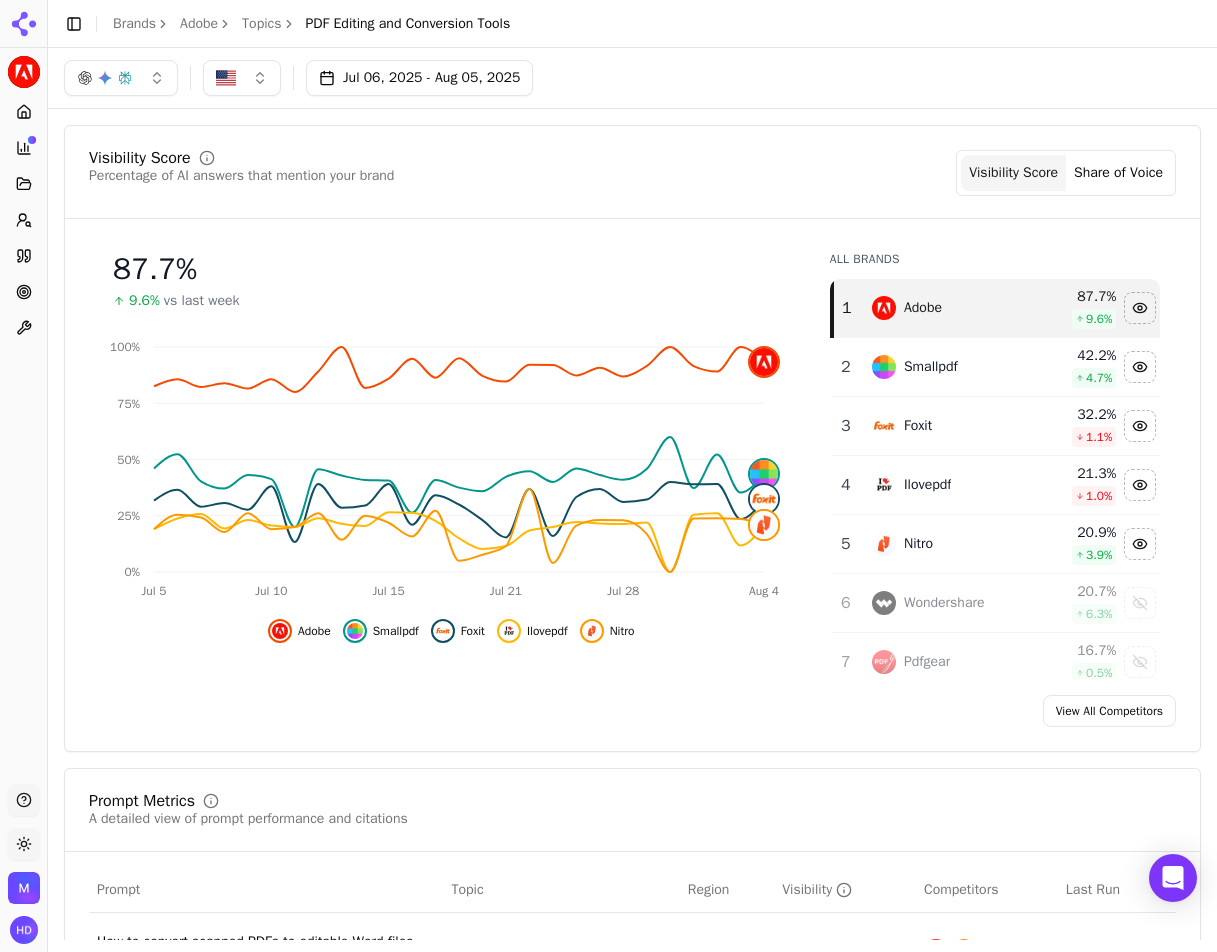 click on "Jul 06, 2025 - Aug 05, 2025" at bounding box center [419, 78] 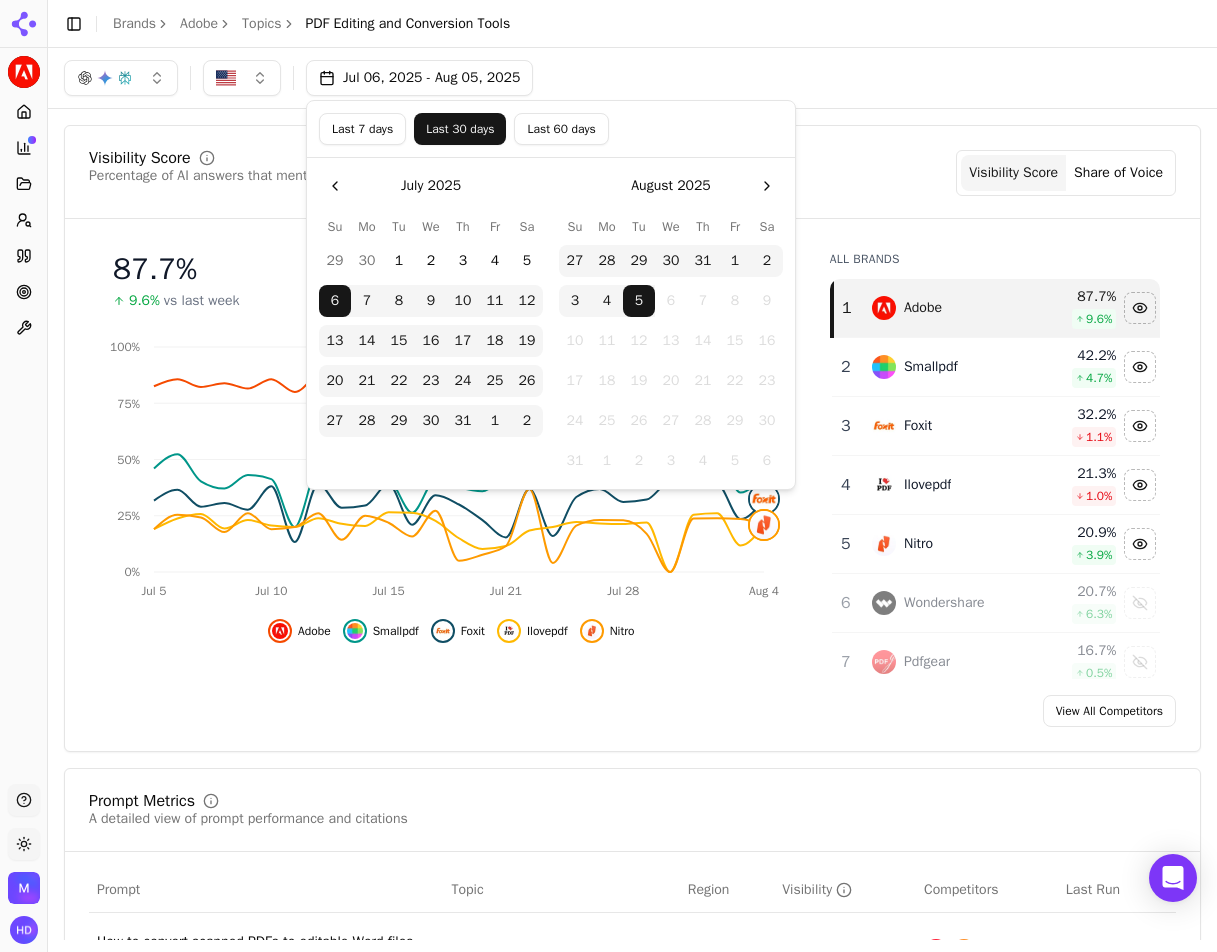 click at bounding box center [335, 186] 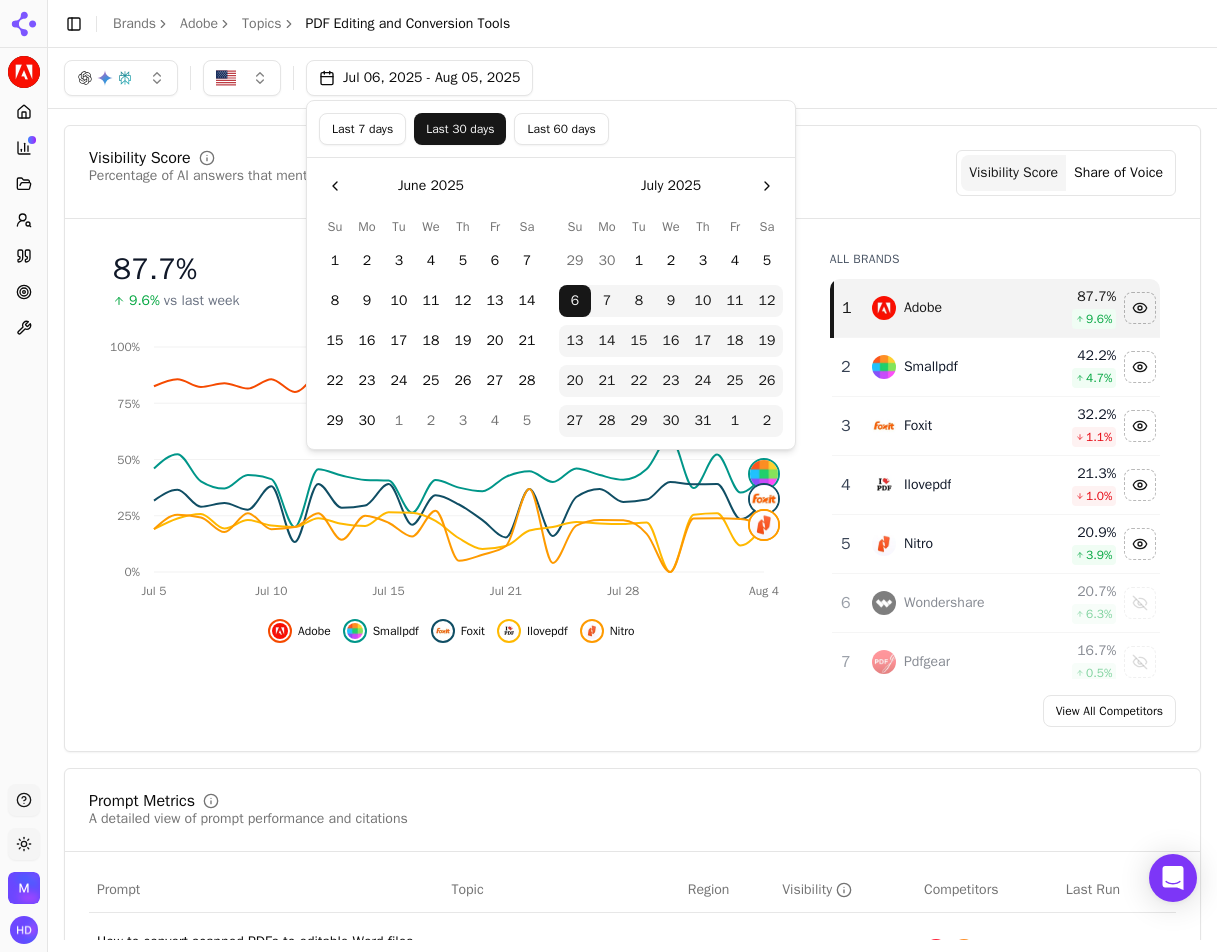 click at bounding box center (335, 186) 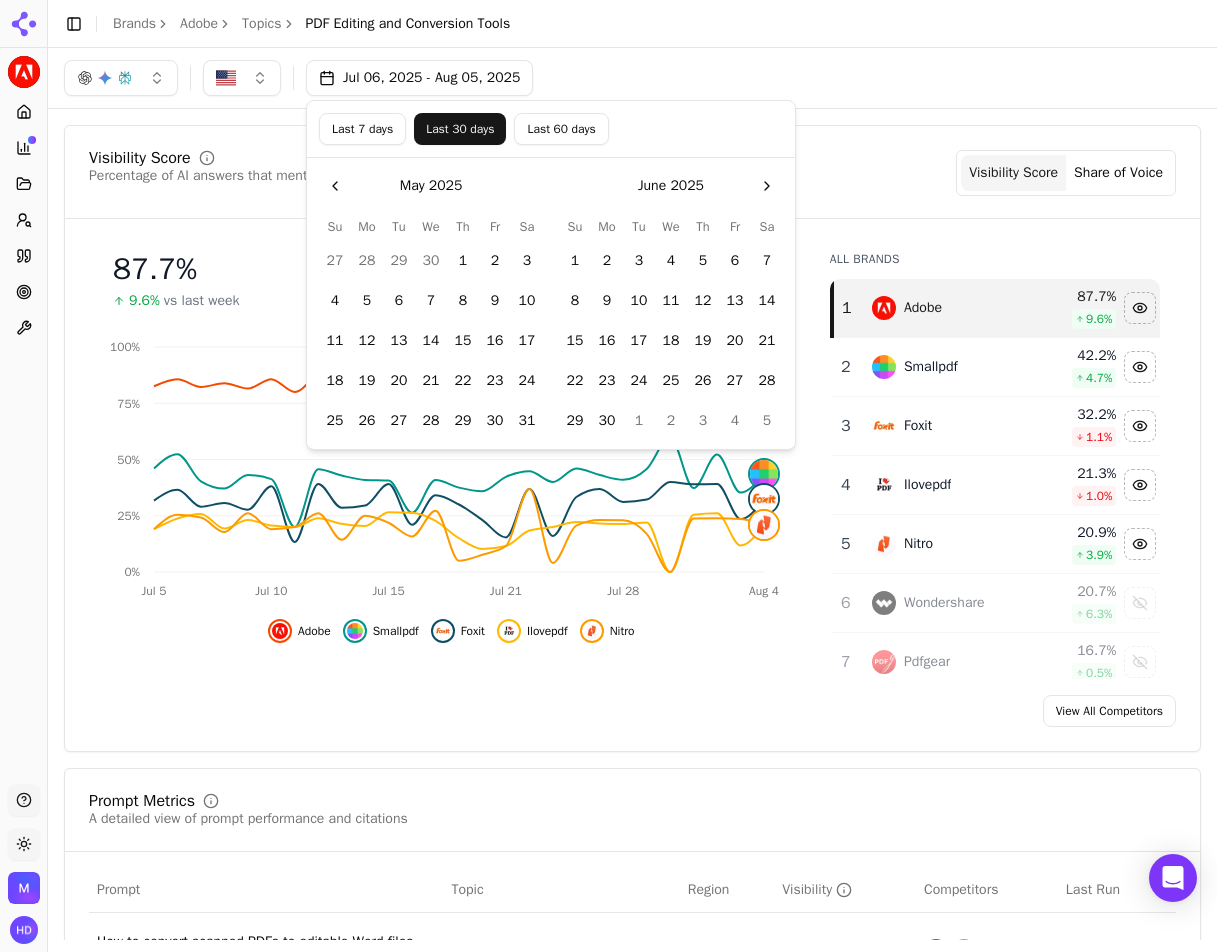 click at bounding box center [335, 186] 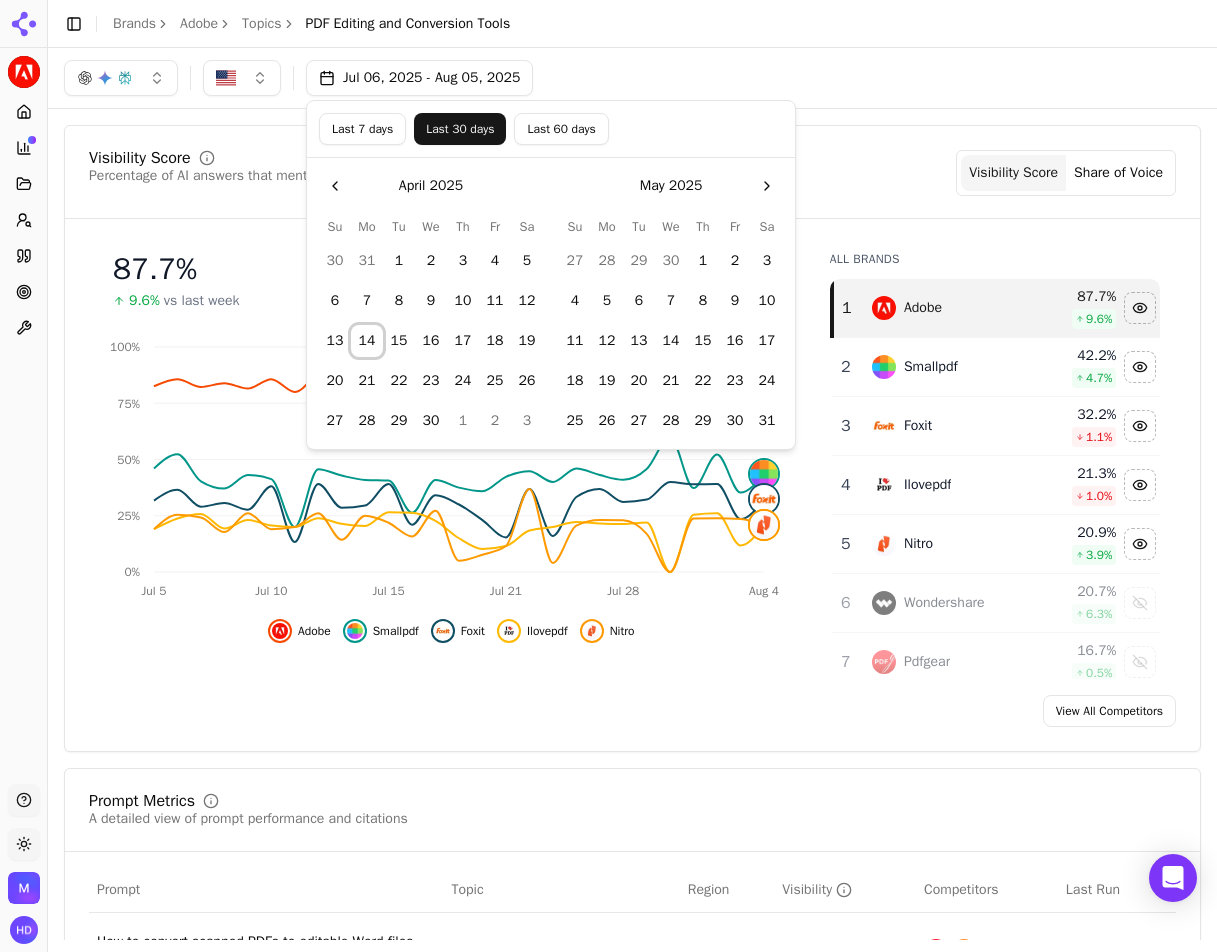 click on "14" at bounding box center (367, 341) 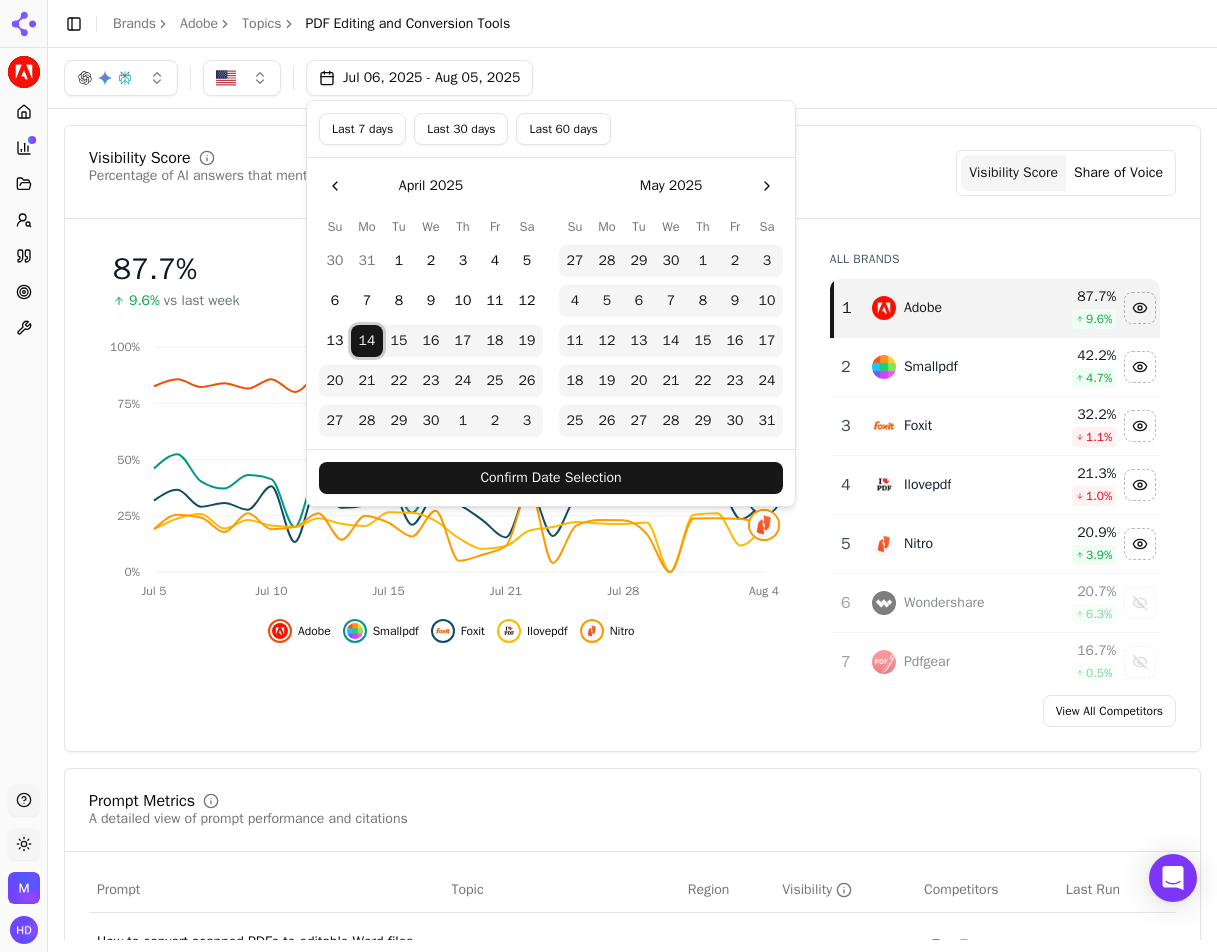 click on "Confirm Date Selection" at bounding box center [551, 478] 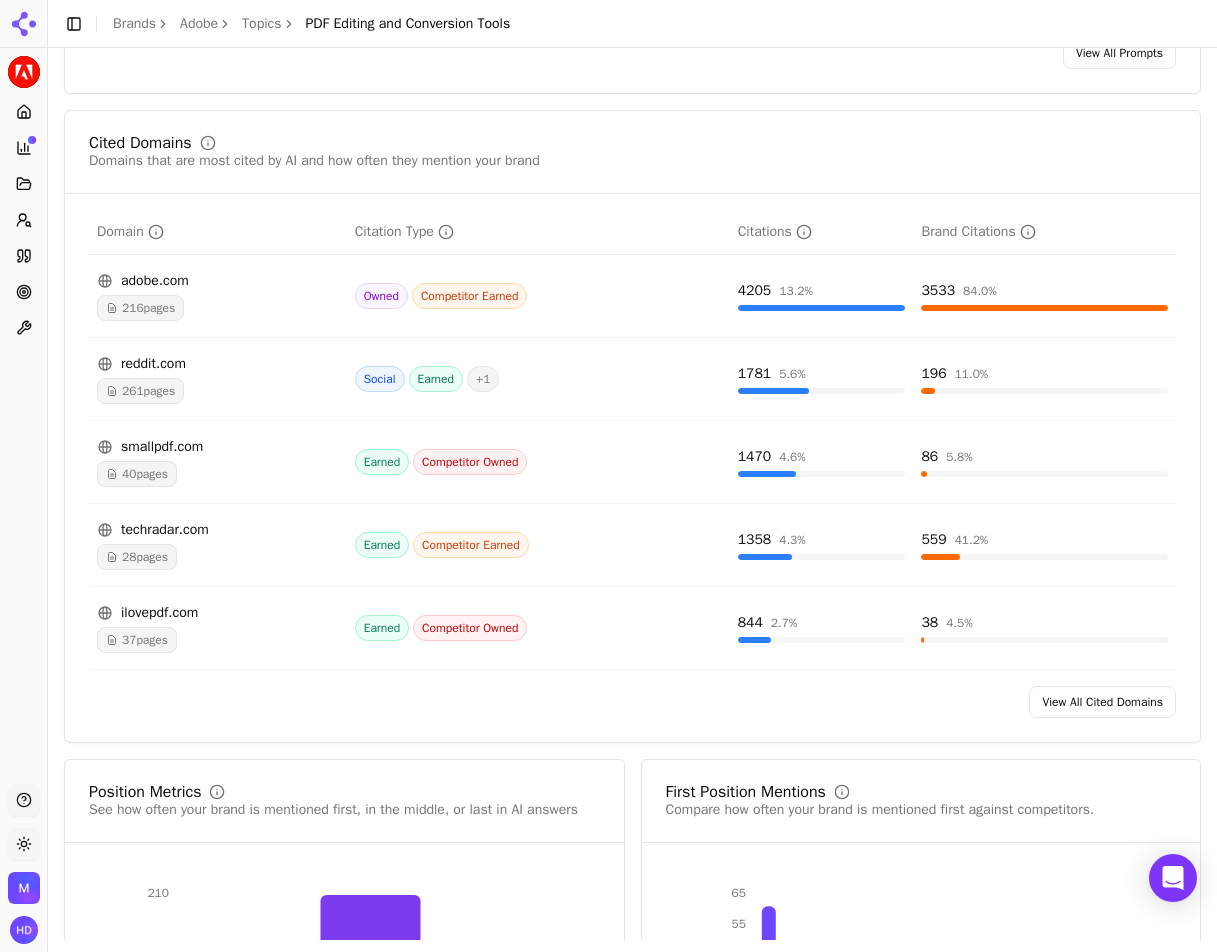 scroll, scrollTop: 1276, scrollLeft: 0, axis: vertical 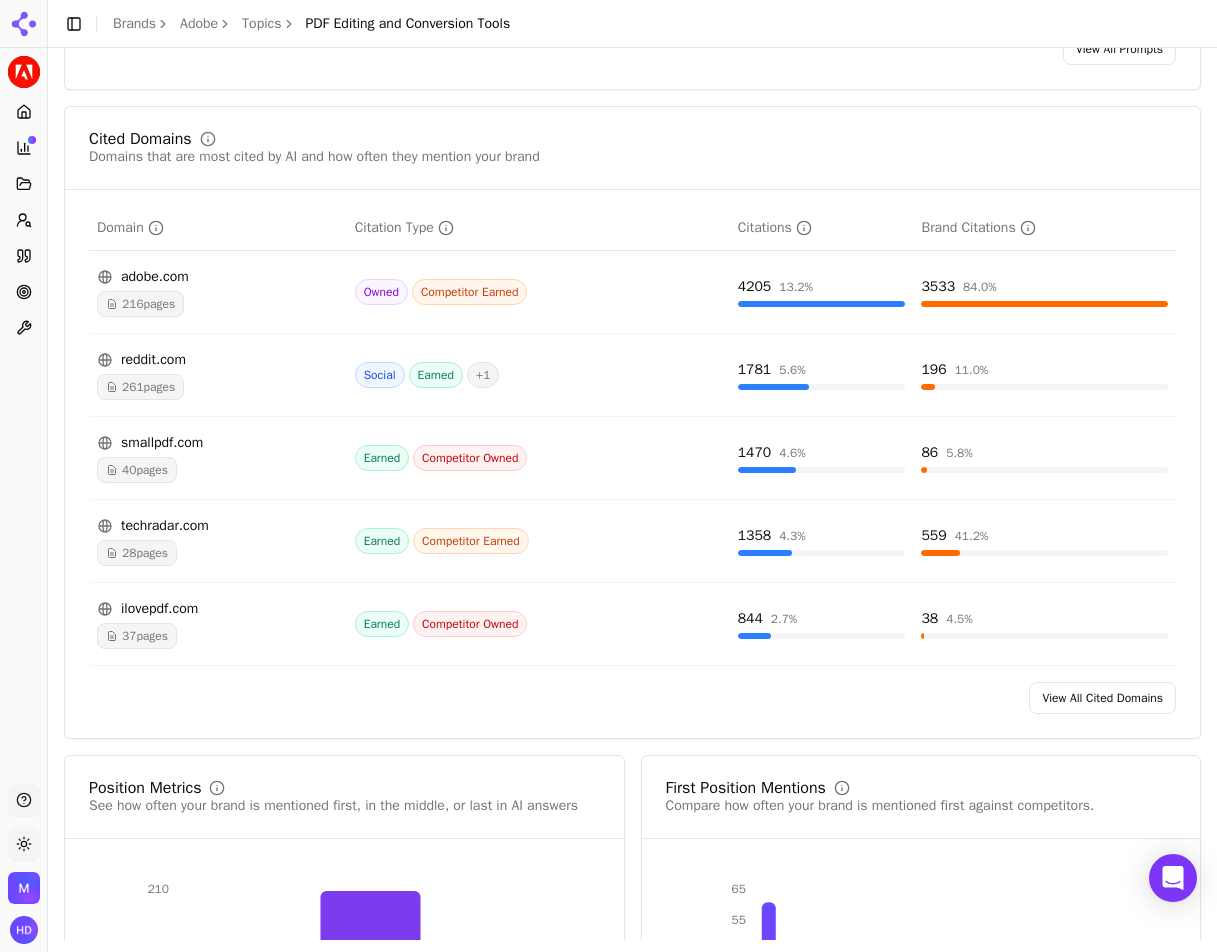 click on "261  pages" at bounding box center [140, 387] 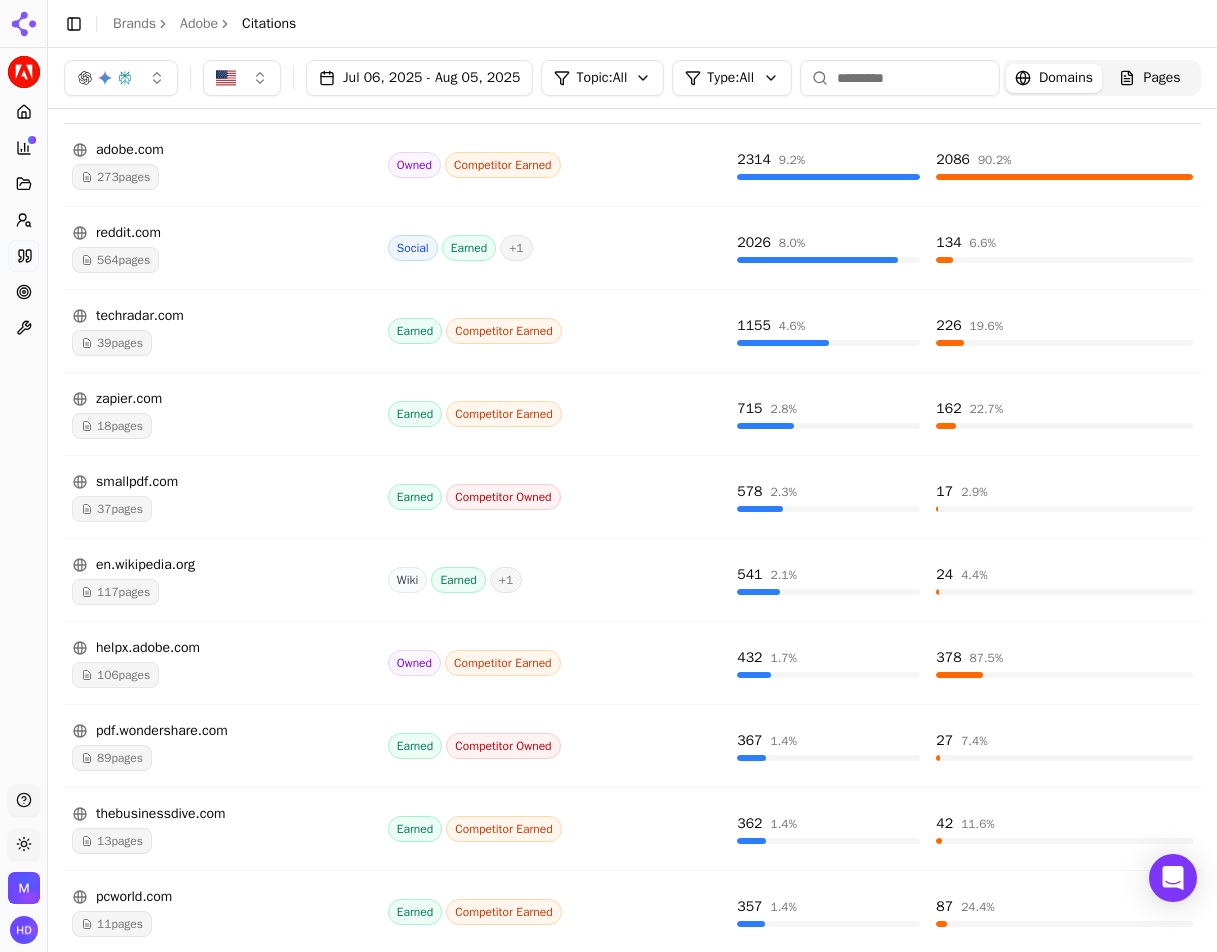 scroll, scrollTop: 256, scrollLeft: 0, axis: vertical 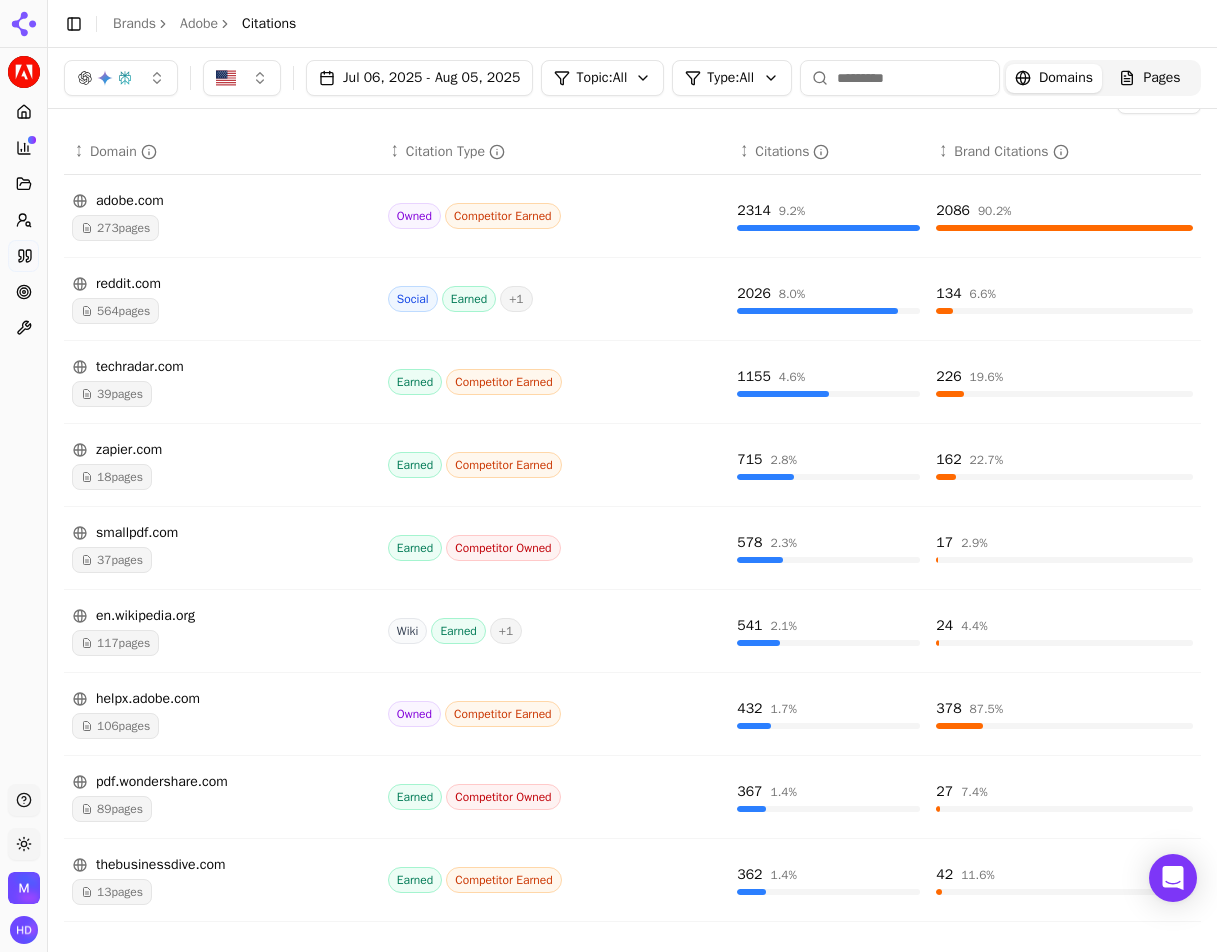 click on "564  pages" at bounding box center (115, 311) 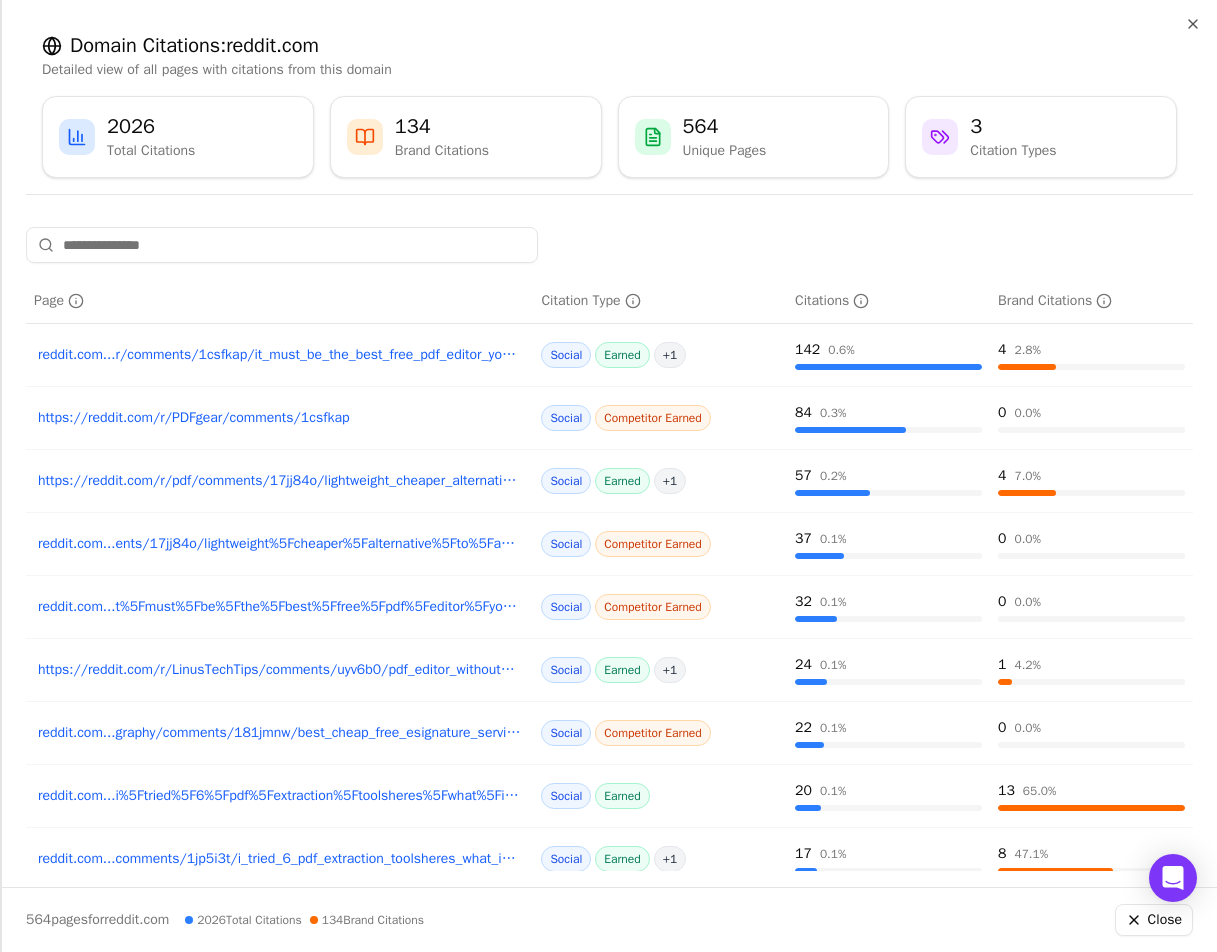 click on "https://reddit.com/r/pdf/comments/17jj84o/lightweight_cheaper_alternative_to_adobe_for" at bounding box center [279, 481] 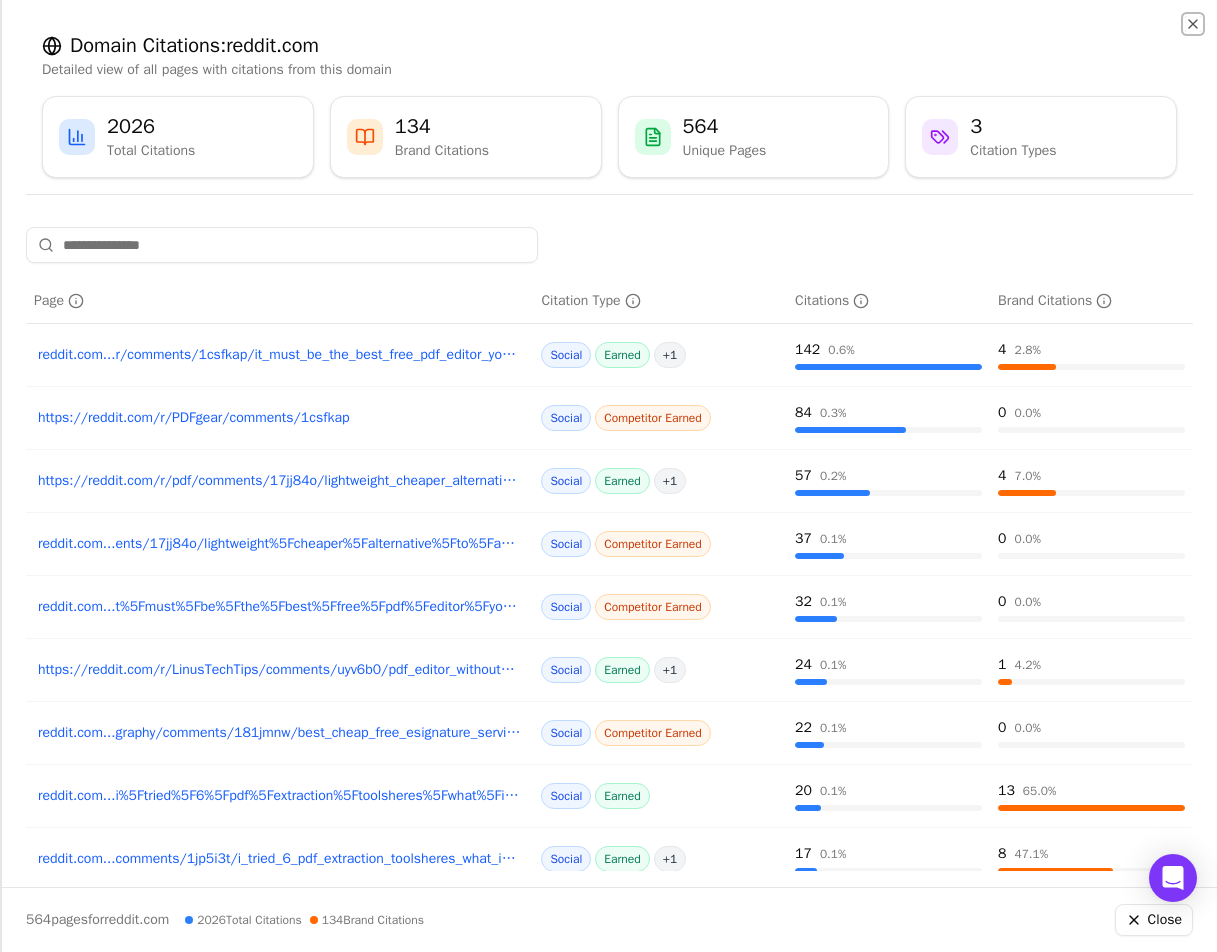 click 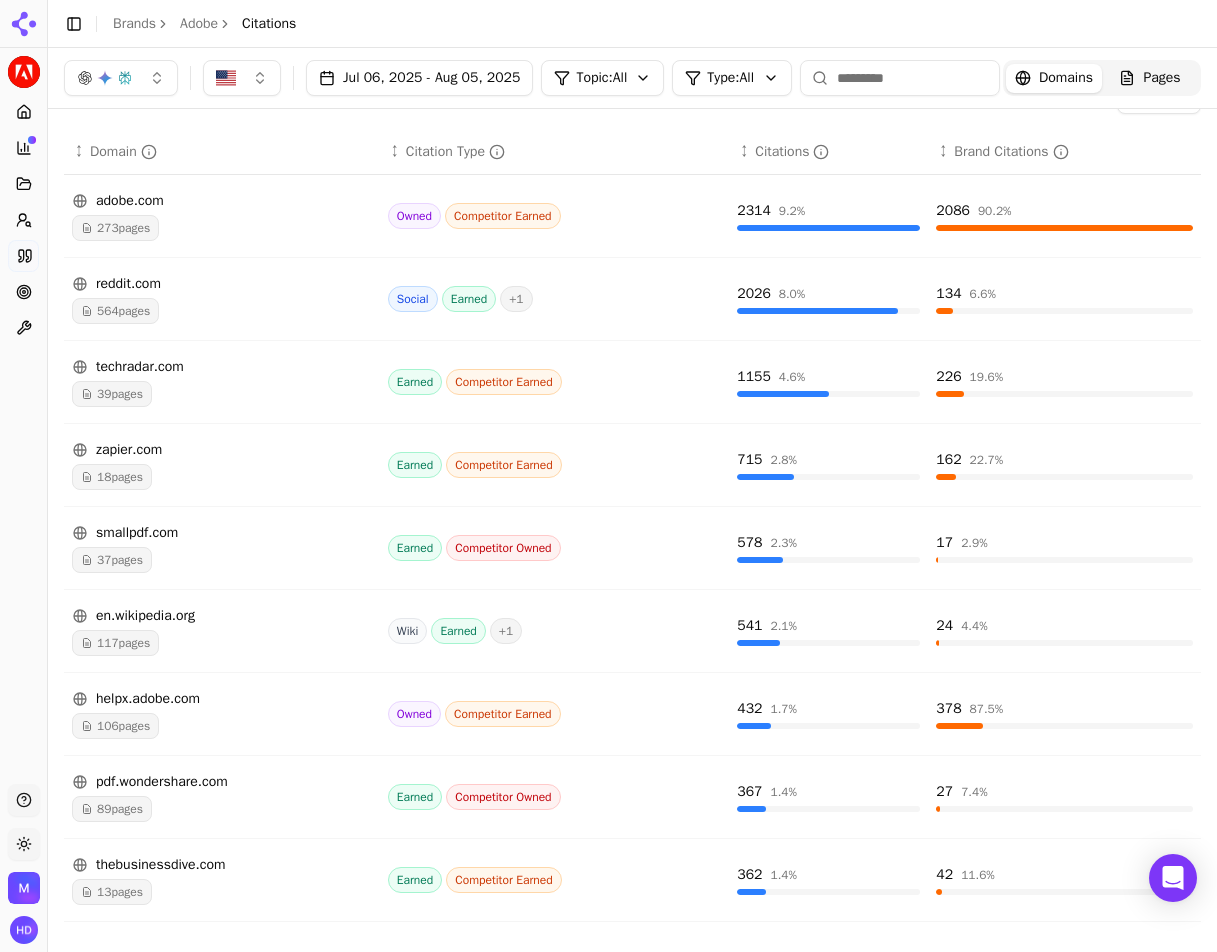 scroll, scrollTop: 0, scrollLeft: 0, axis: both 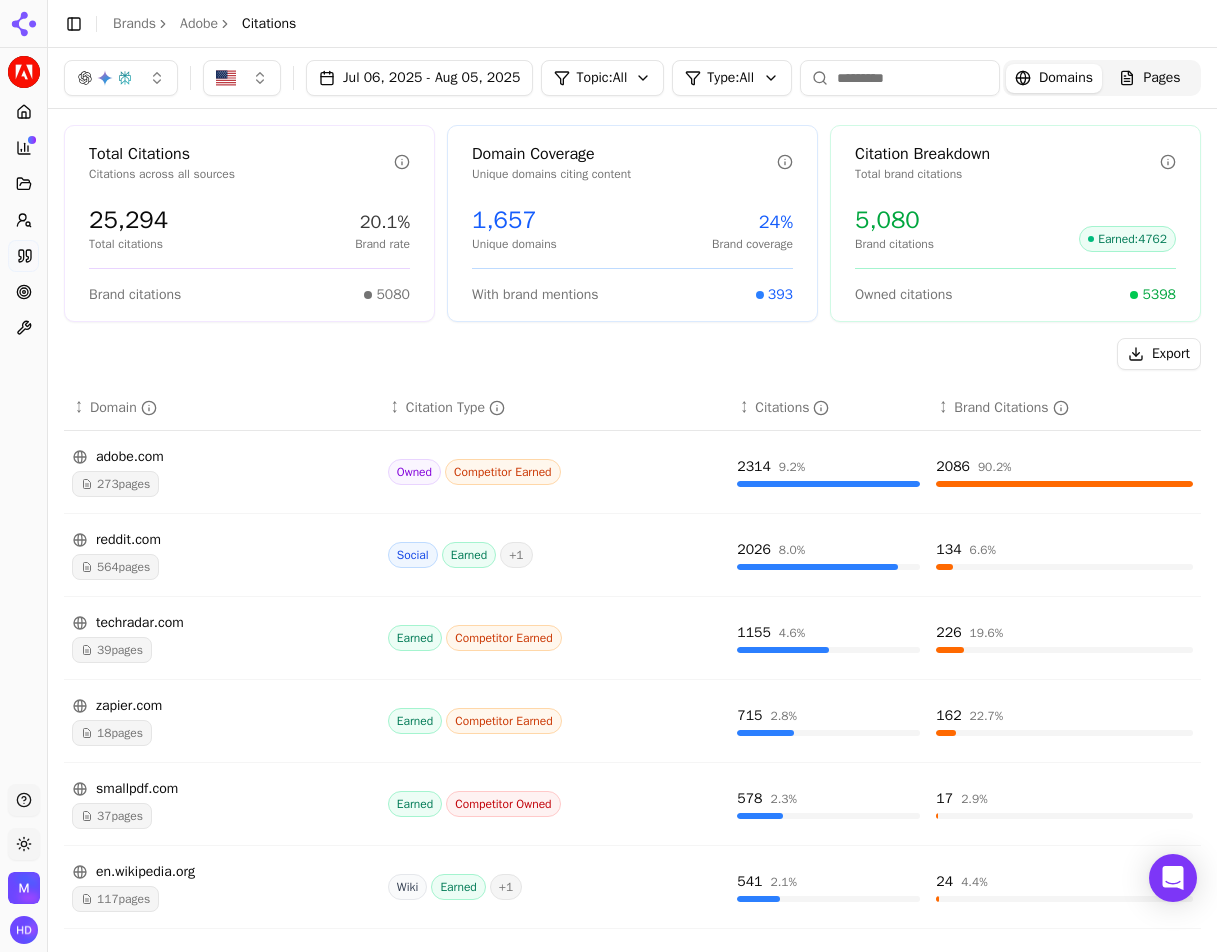 click at bounding box center [121, 78] 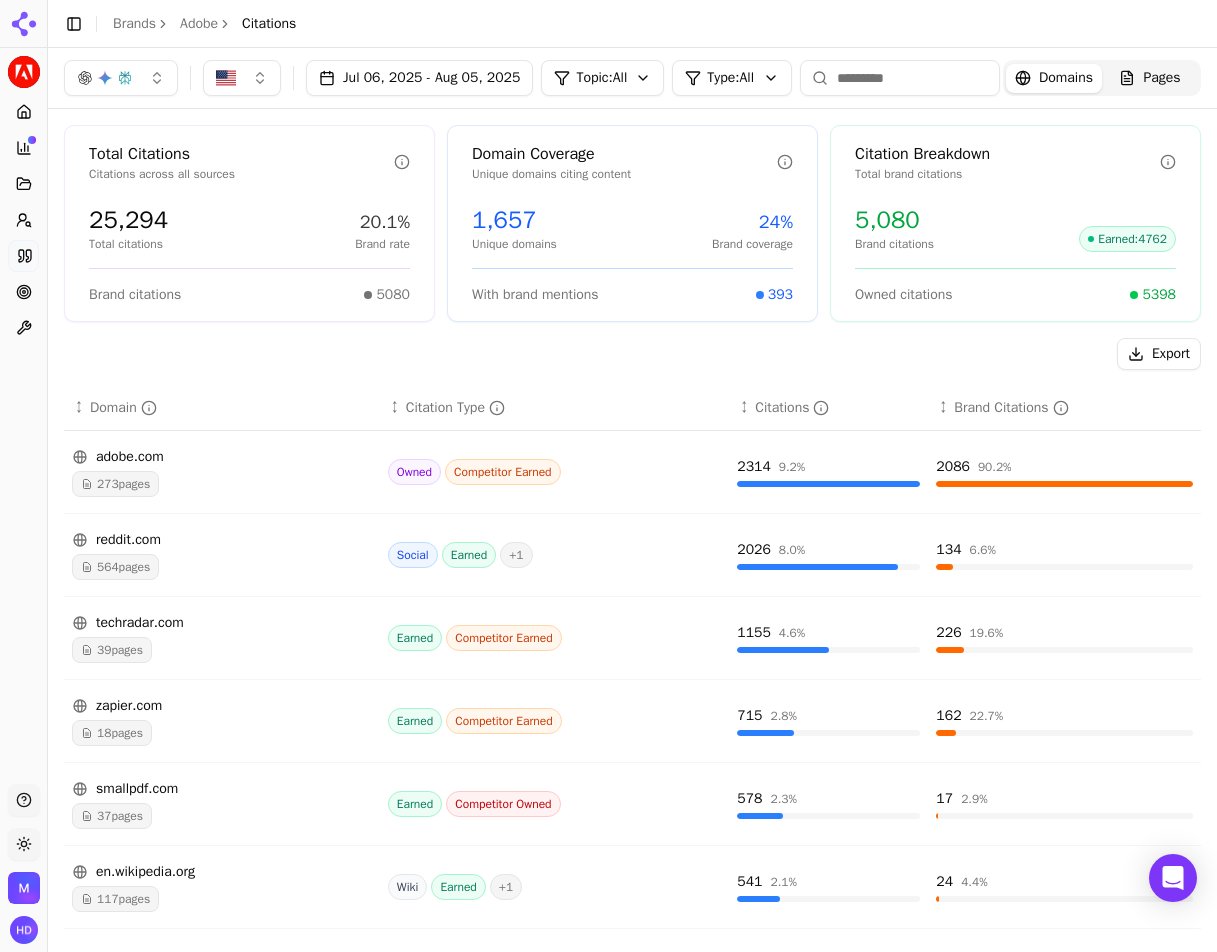 click on "Toggle Sidebar Brands Adobe Citations" at bounding box center [632, 24] 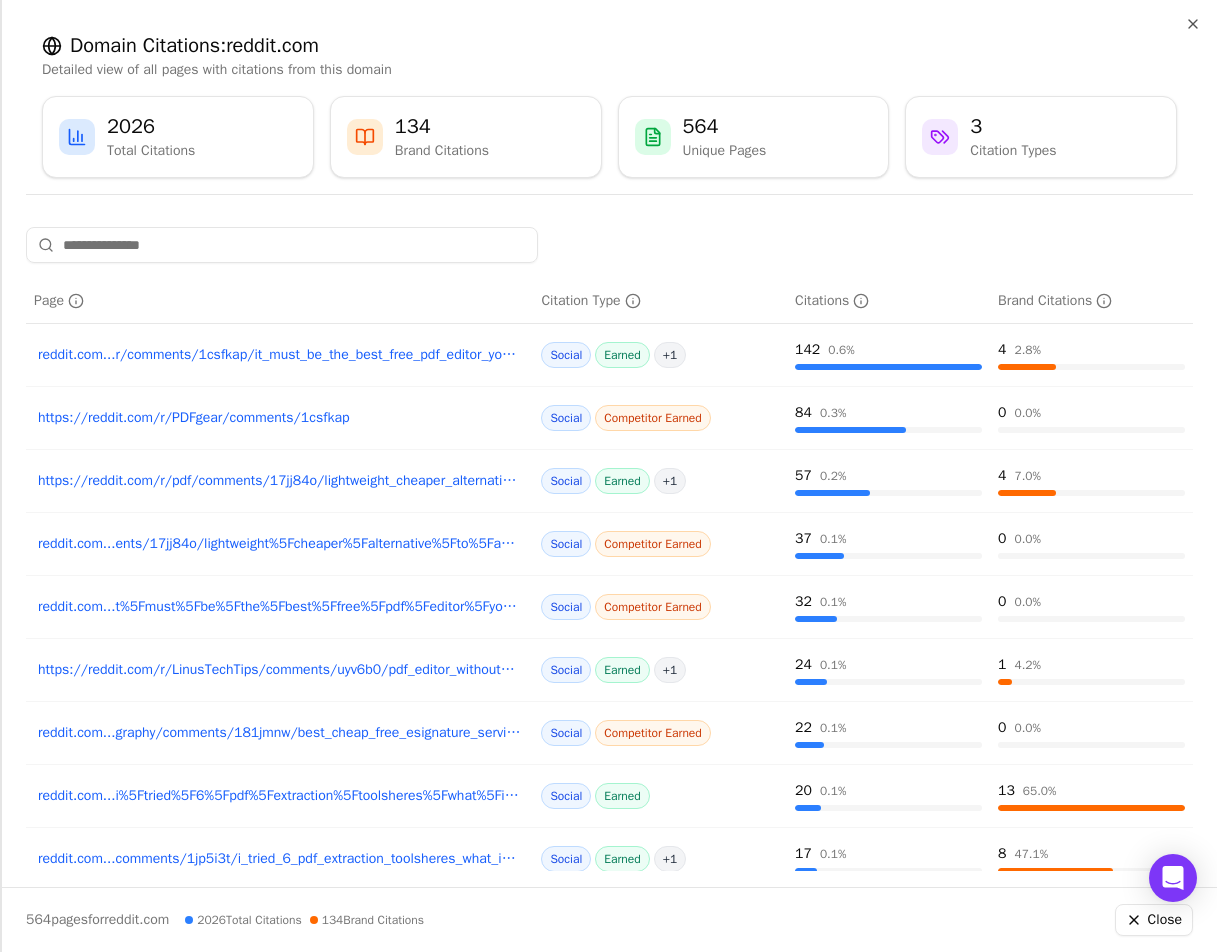 click on "reddit.com...graphy/comments/181jmnw/best_cheap_free_esignature_service_should_i" at bounding box center (279, 733) 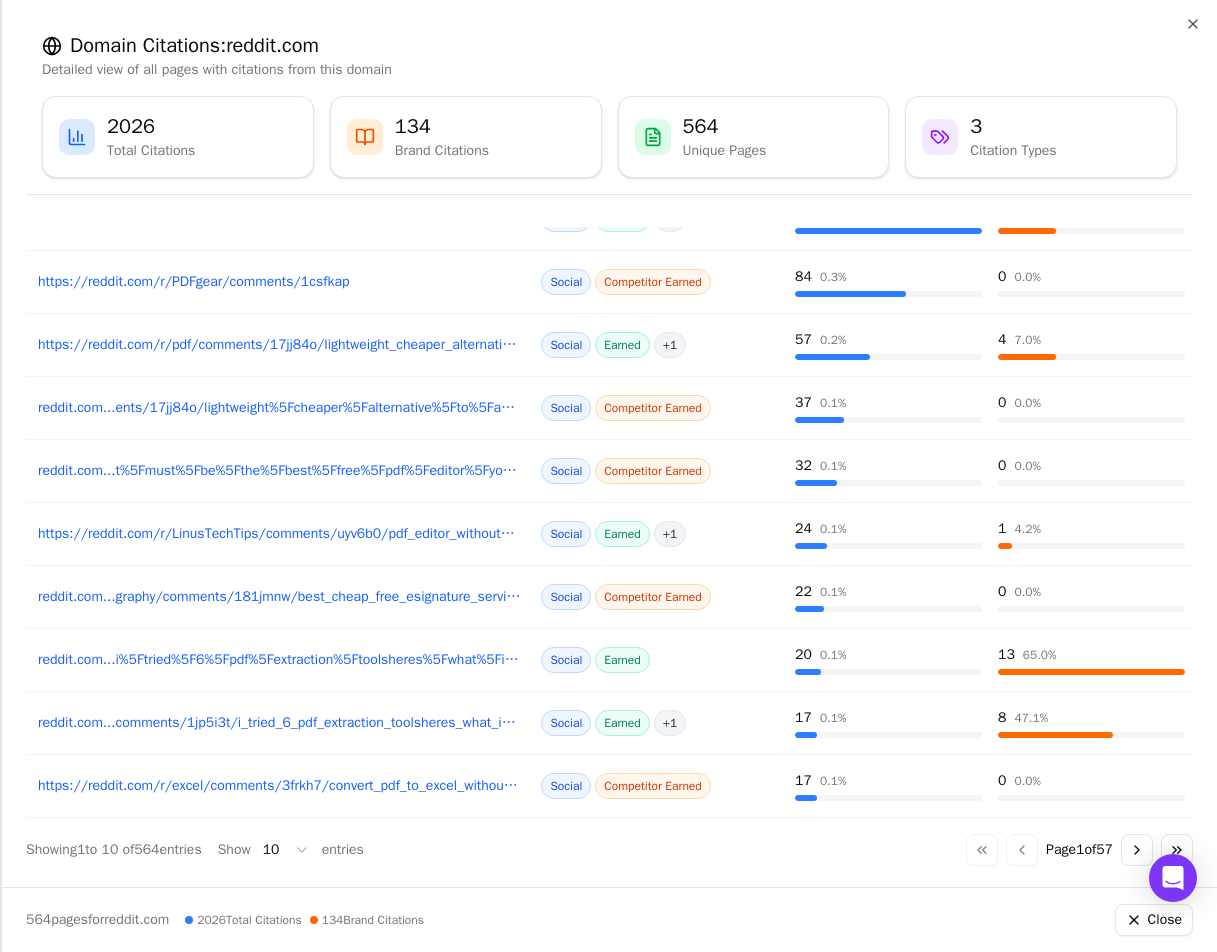 scroll, scrollTop: 147, scrollLeft: 0, axis: vertical 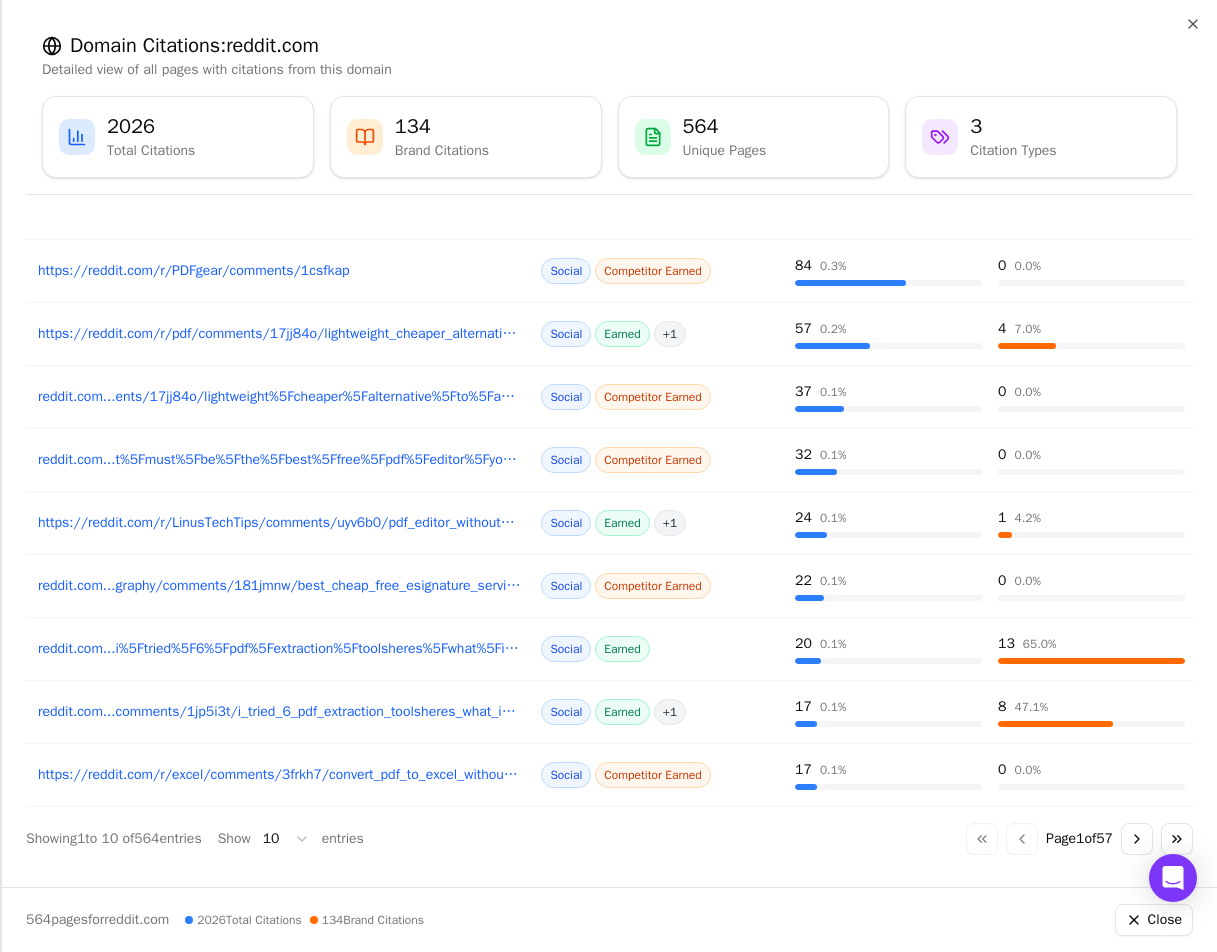 click on "reddit.com...comments/1jp5i3t/i_tried_6_pdf_extraction_toolsheres_what_i_learned" at bounding box center (279, 712) 